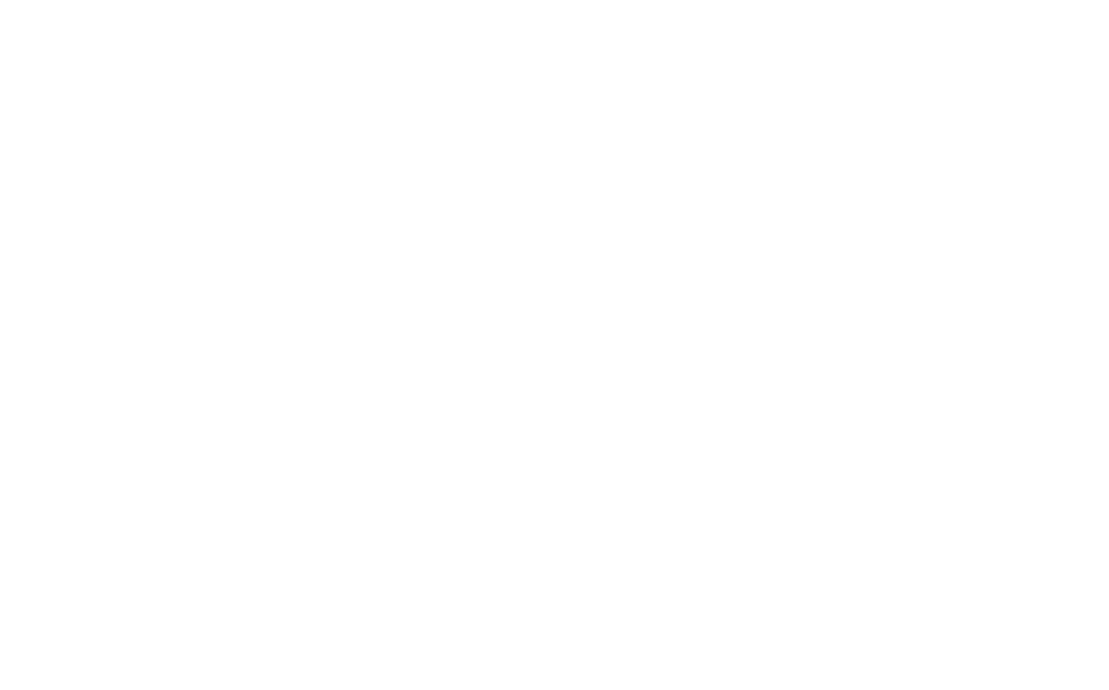 scroll, scrollTop: 0, scrollLeft: 0, axis: both 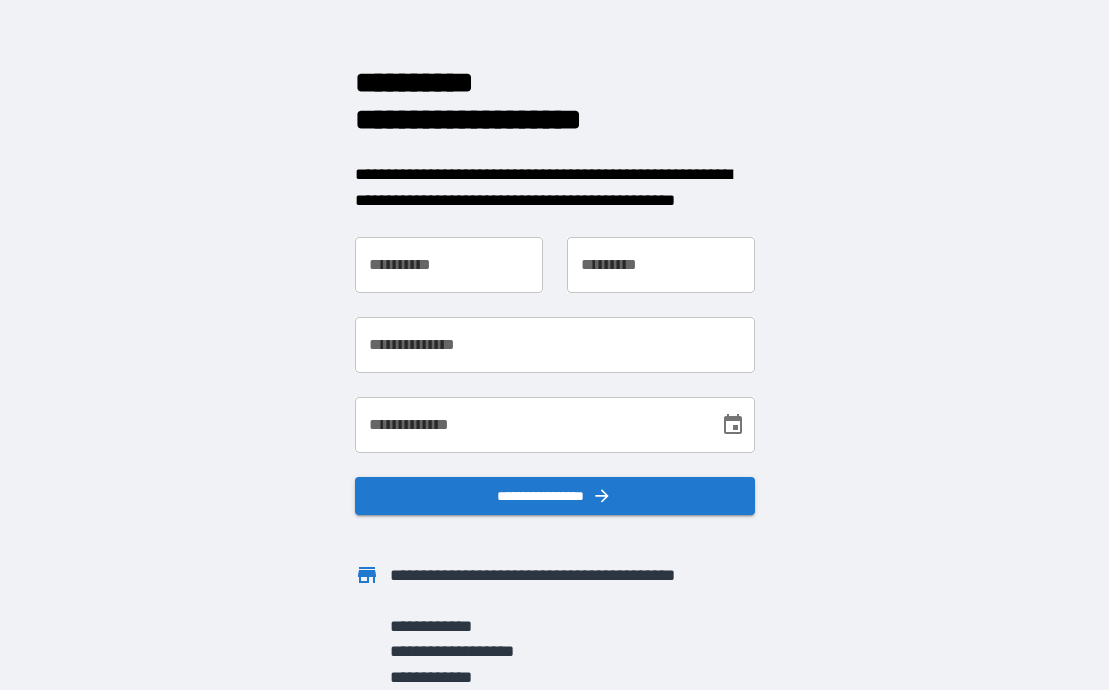 click on "**********" at bounding box center (449, 265) 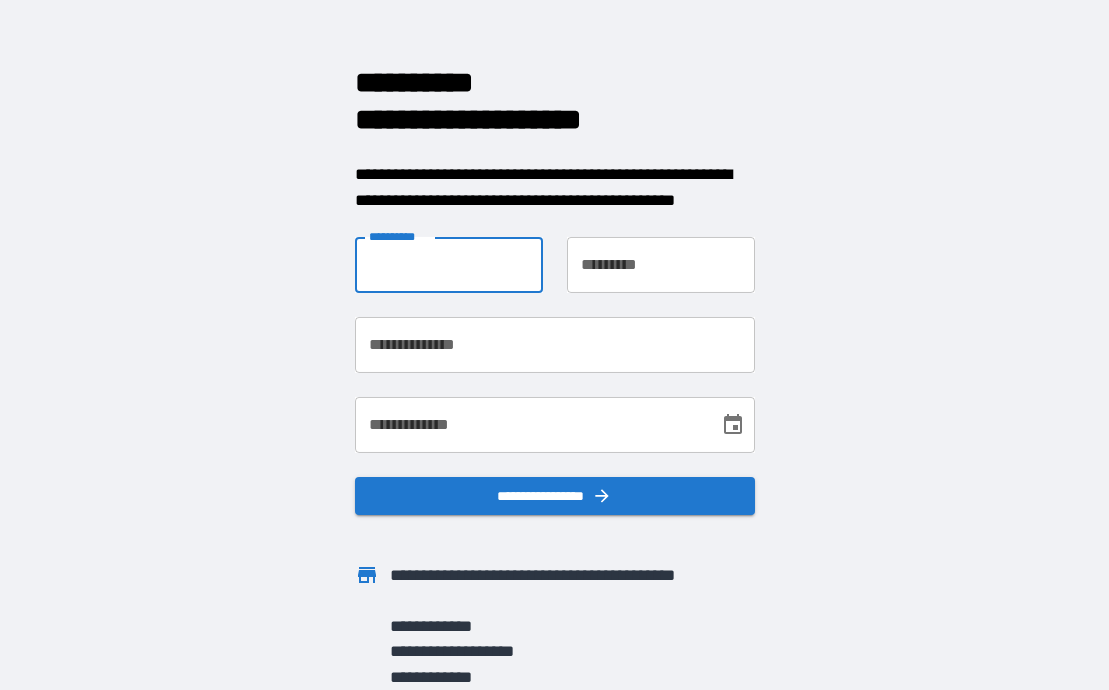 type on "******" 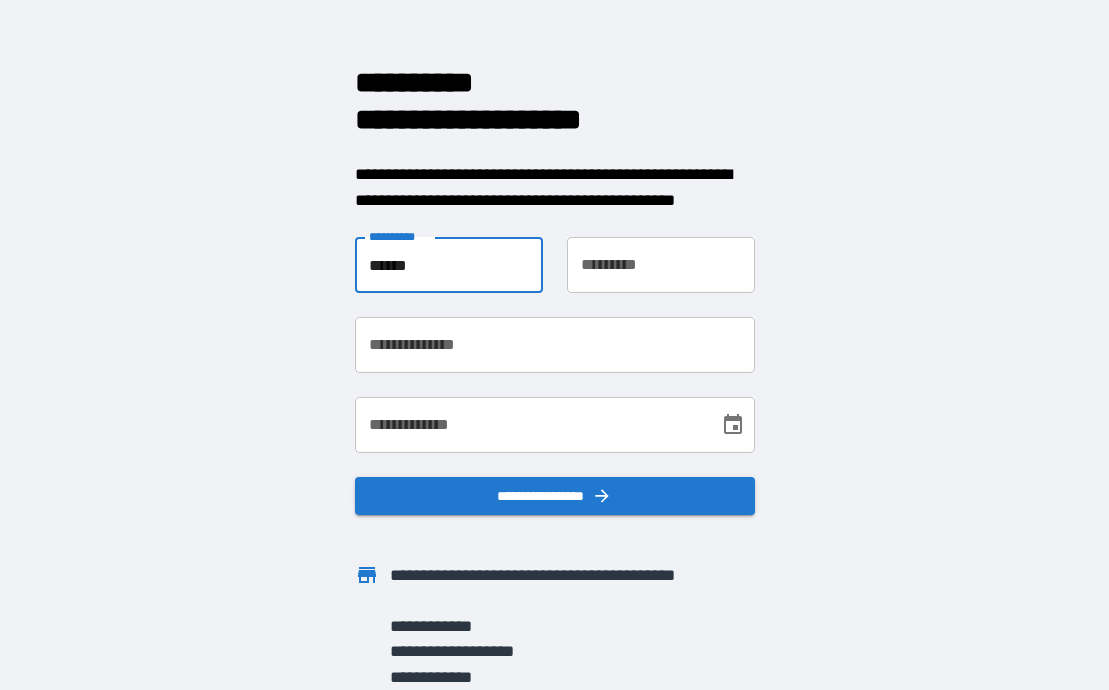 type on "*****" 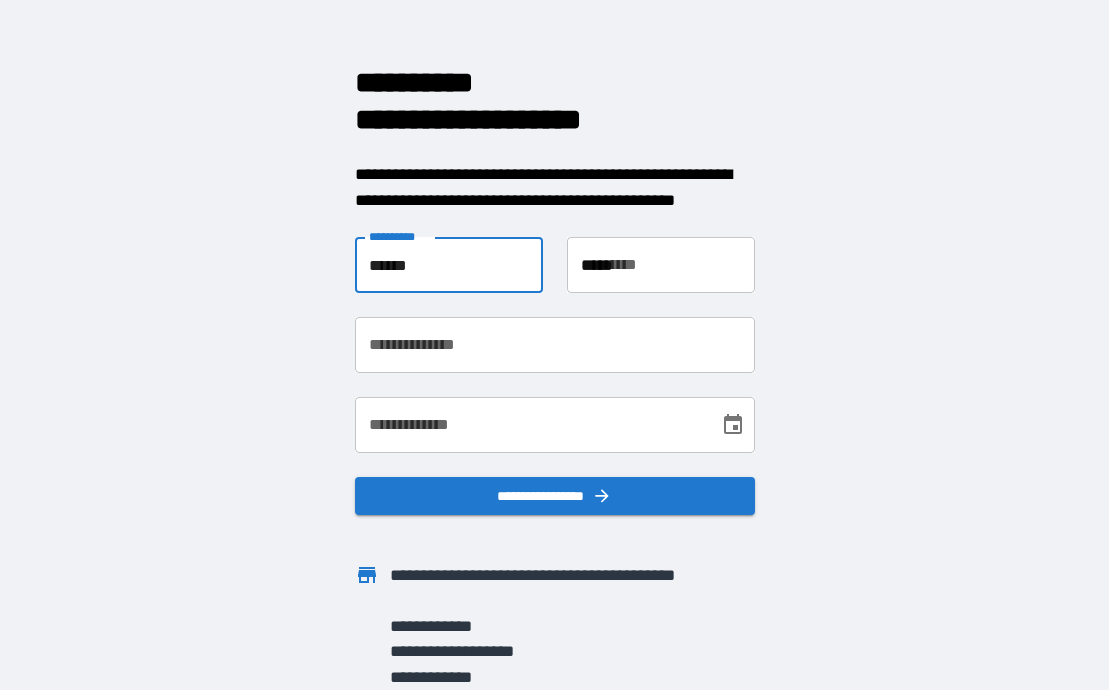 type on "**********" 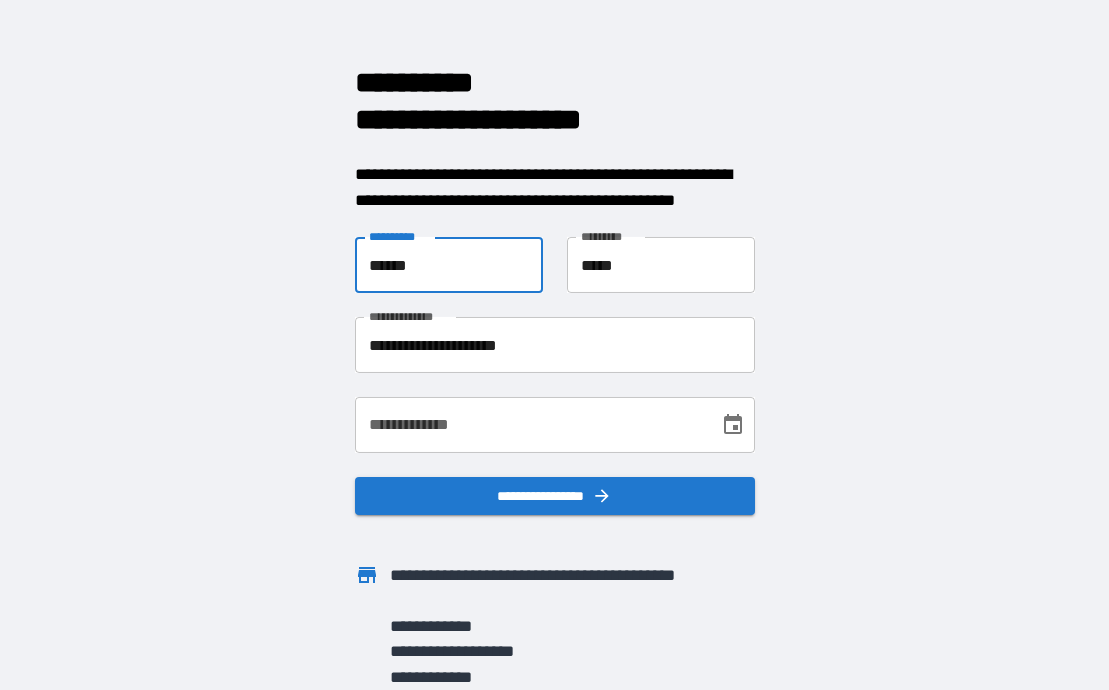 click 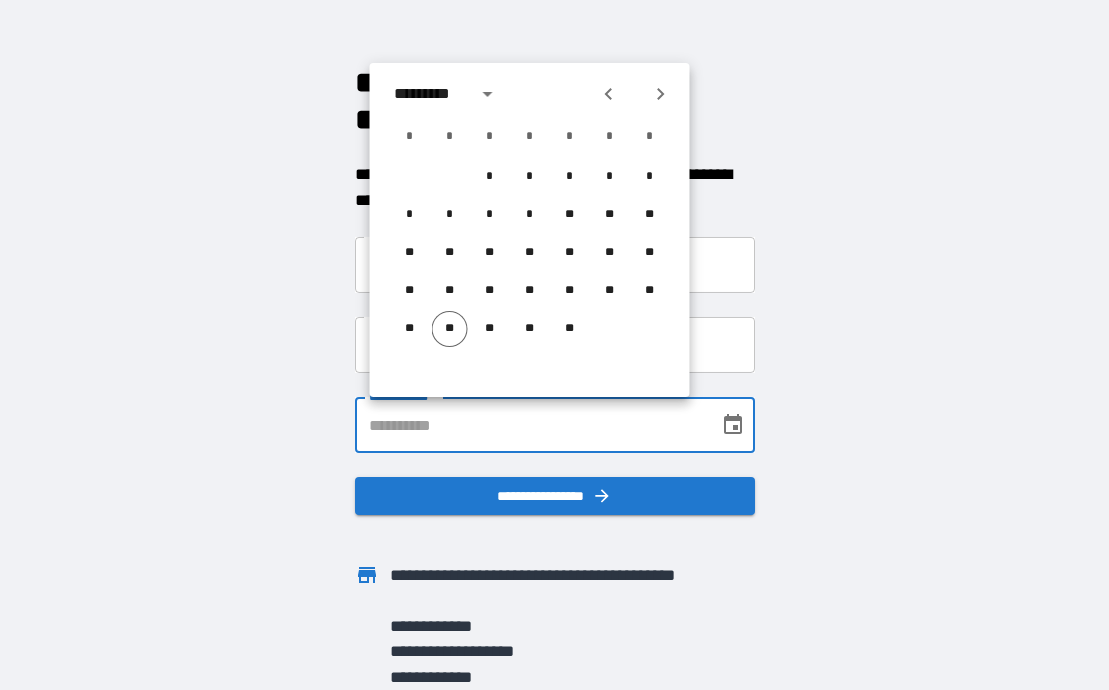 click on "**********" at bounding box center (530, 425) 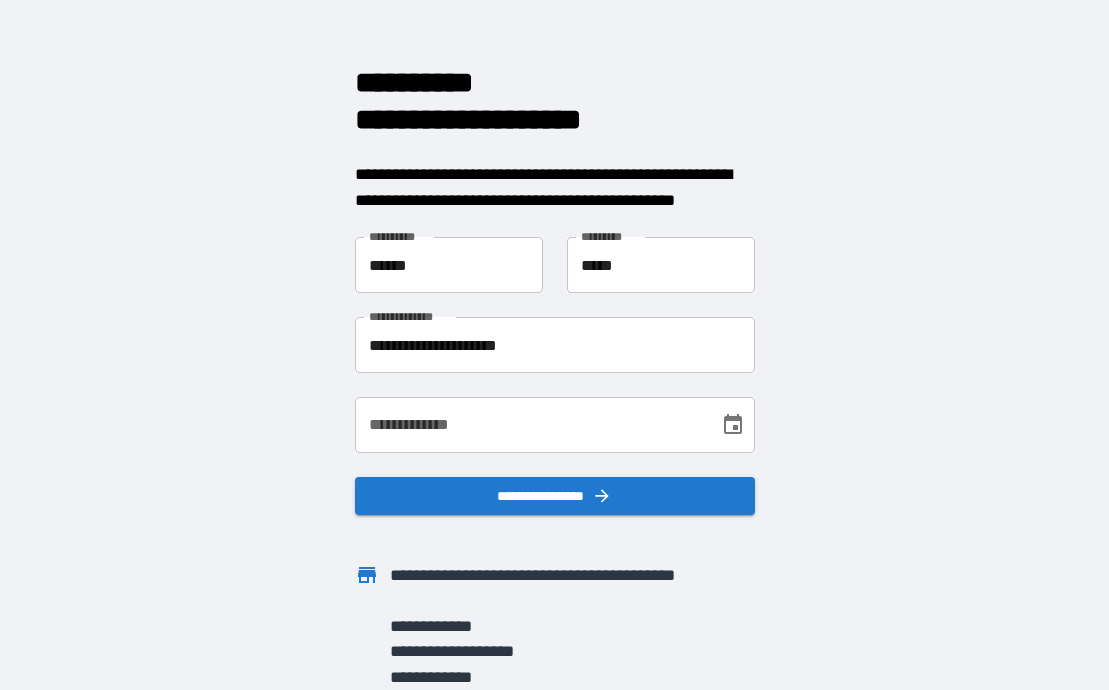 type 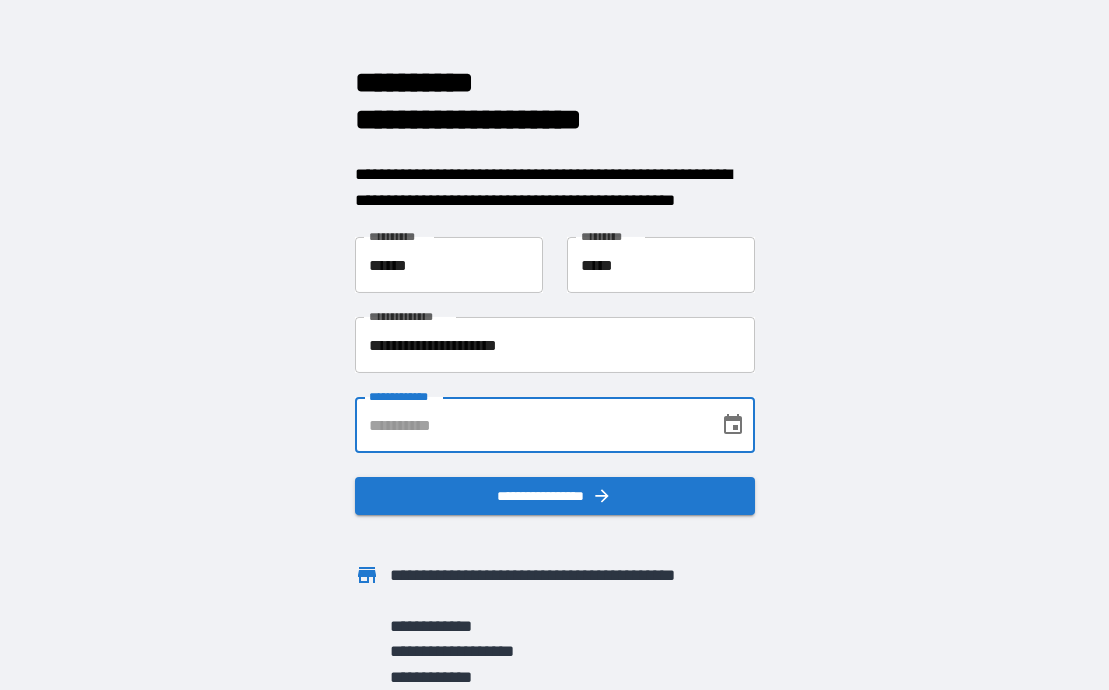 click on "**********" at bounding box center [530, 425] 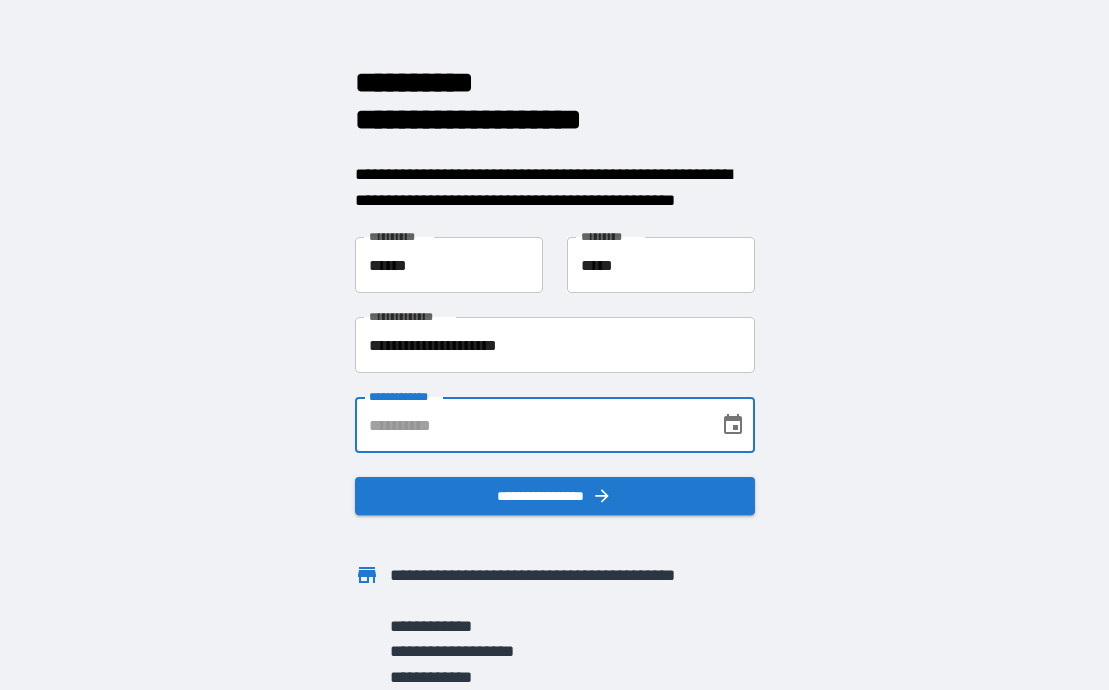 scroll, scrollTop: 3, scrollLeft: 0, axis: vertical 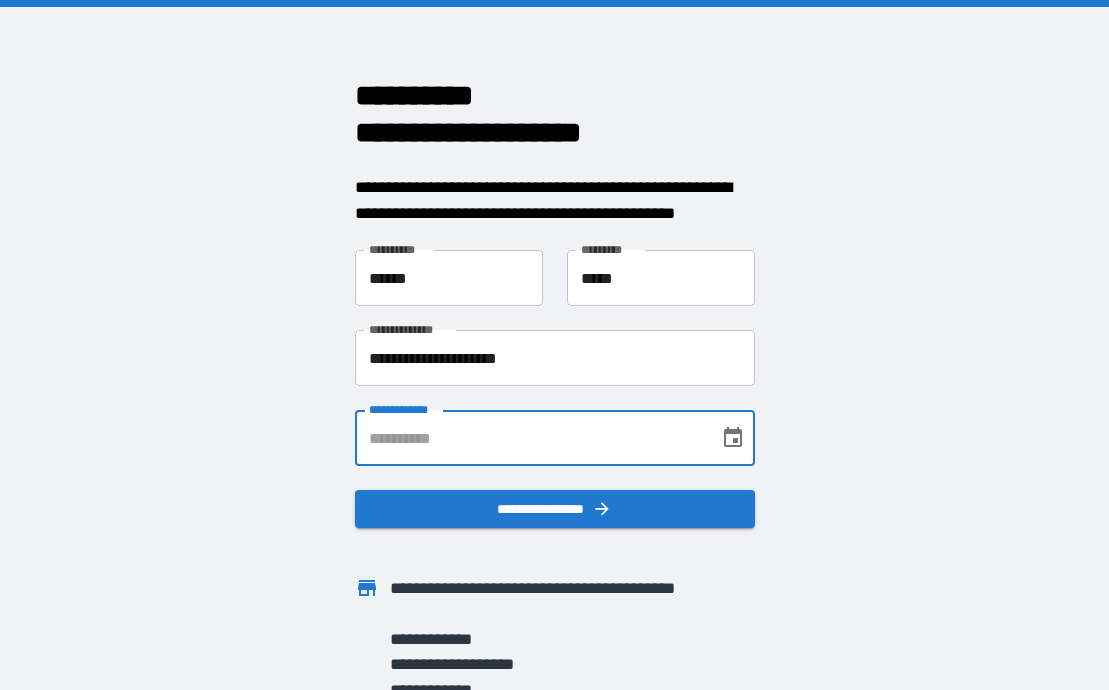 type on "**********" 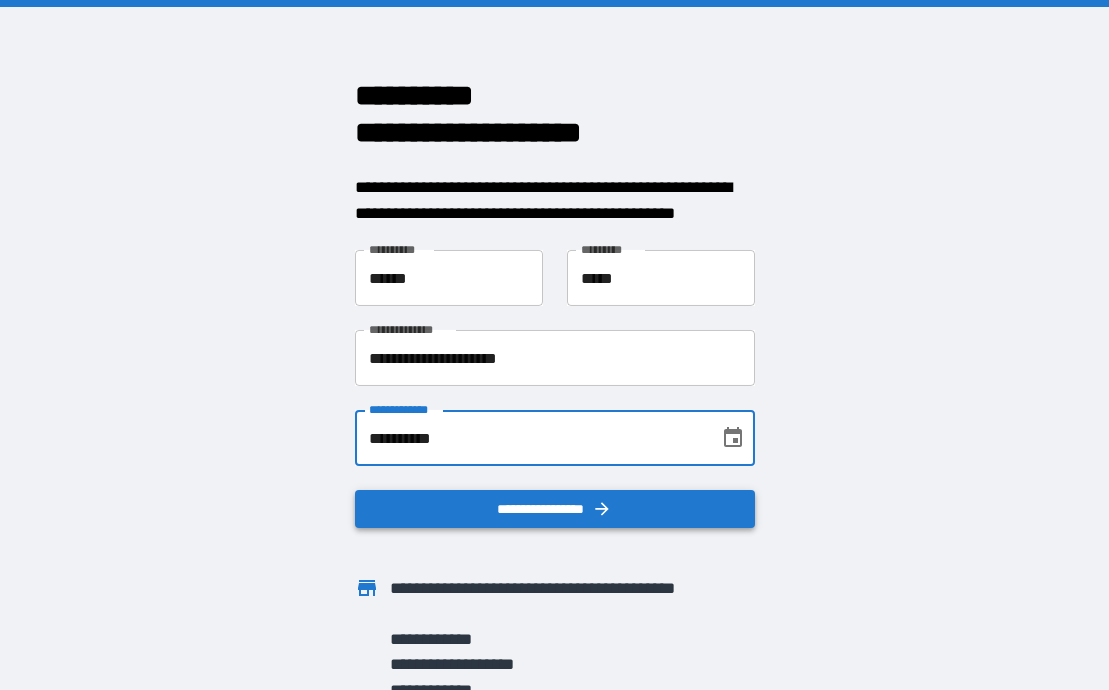 click on "**********" at bounding box center (555, 509) 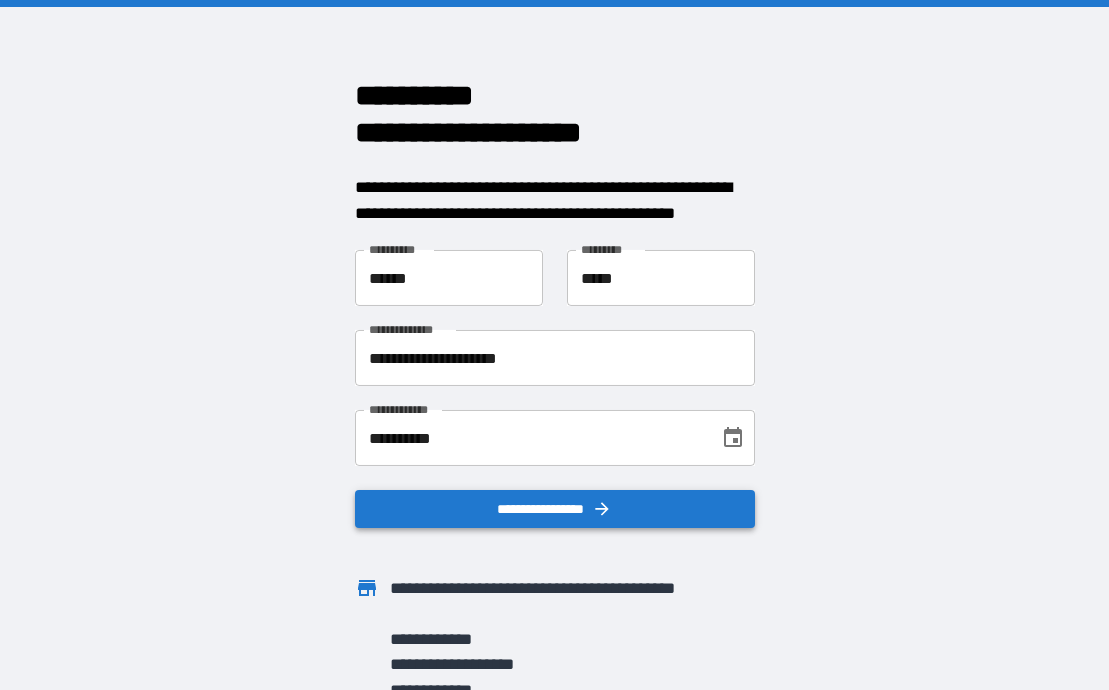 scroll, scrollTop: 0, scrollLeft: 0, axis: both 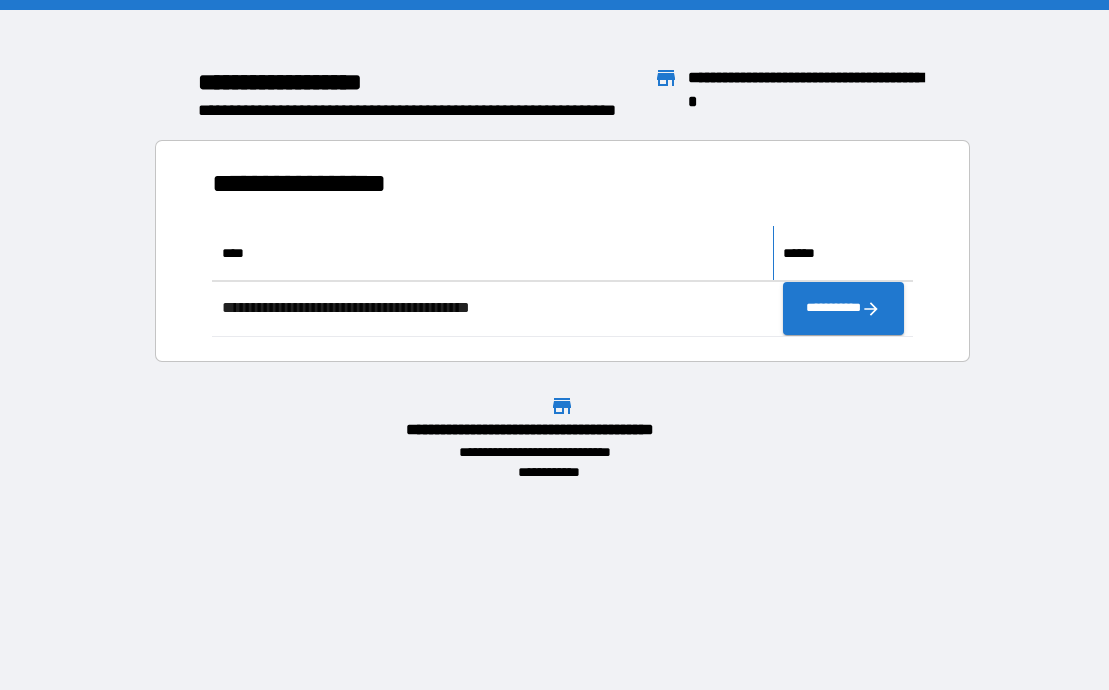 click on "******" at bounding box center [843, 253] 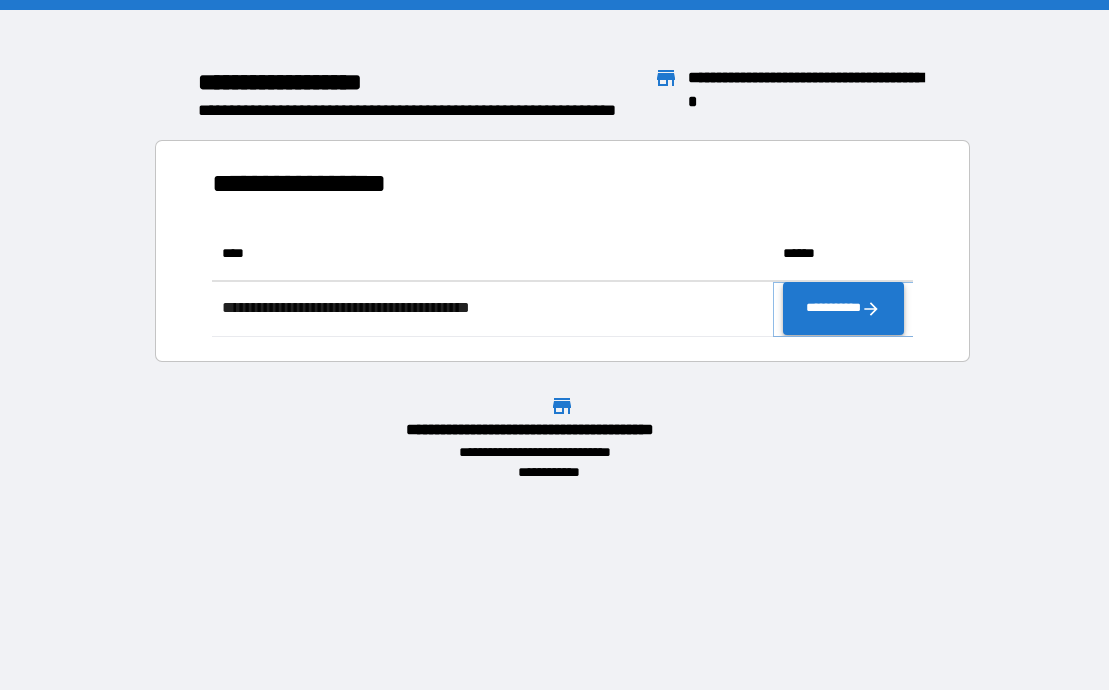 click on "**********" at bounding box center [843, 309] 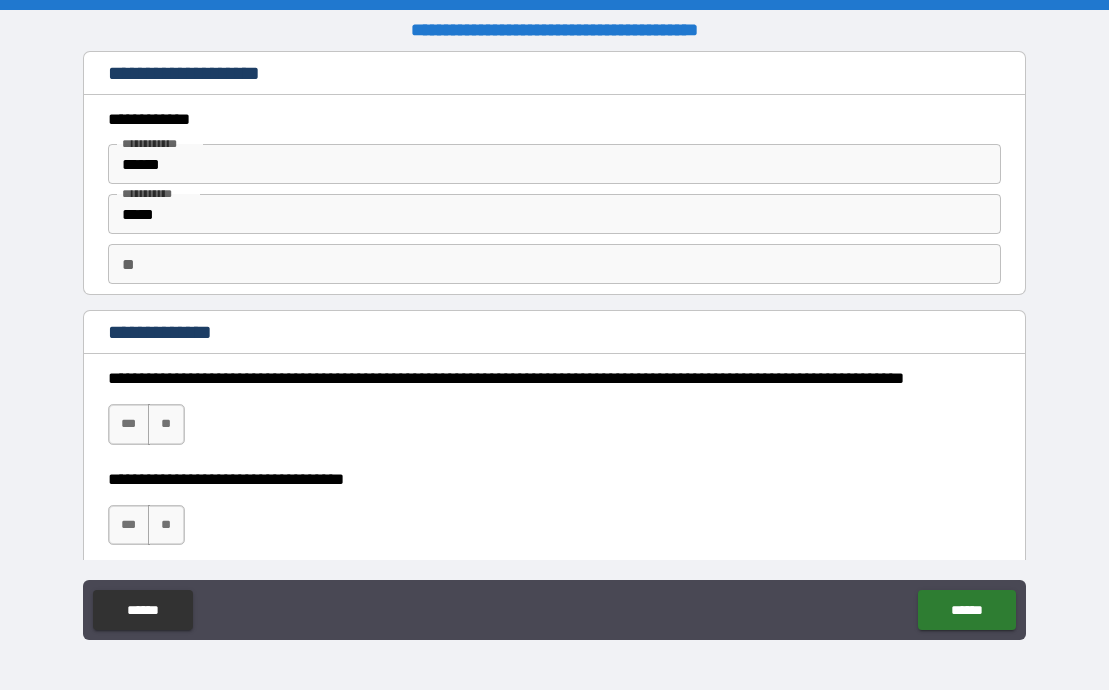 type on "*" 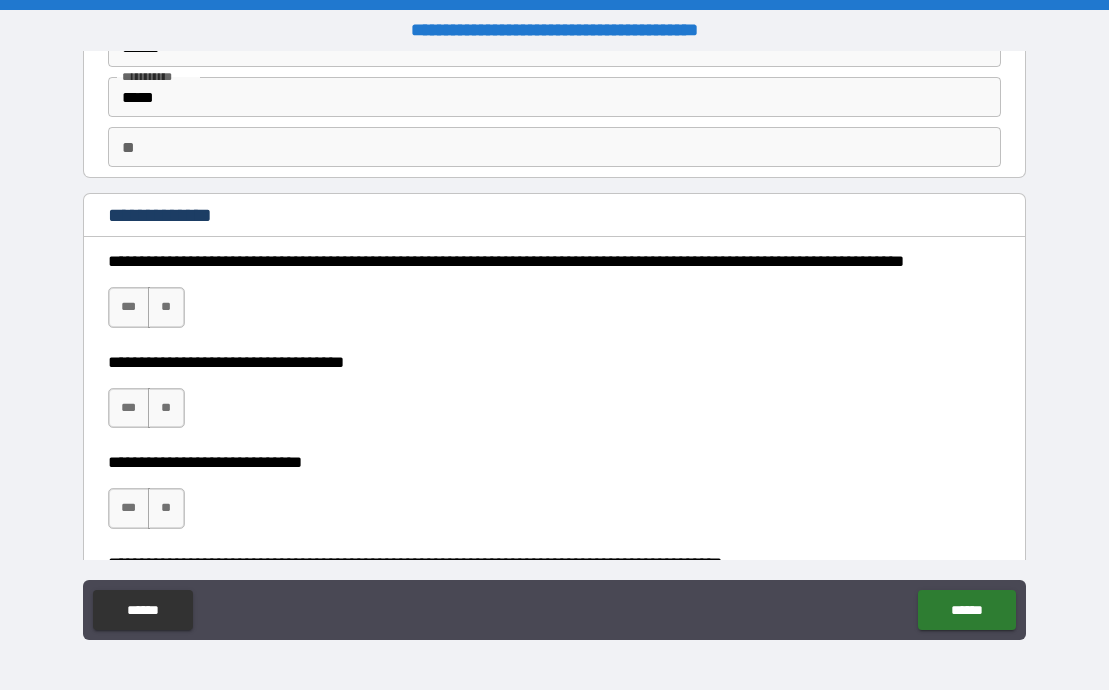 scroll, scrollTop: 141, scrollLeft: 0, axis: vertical 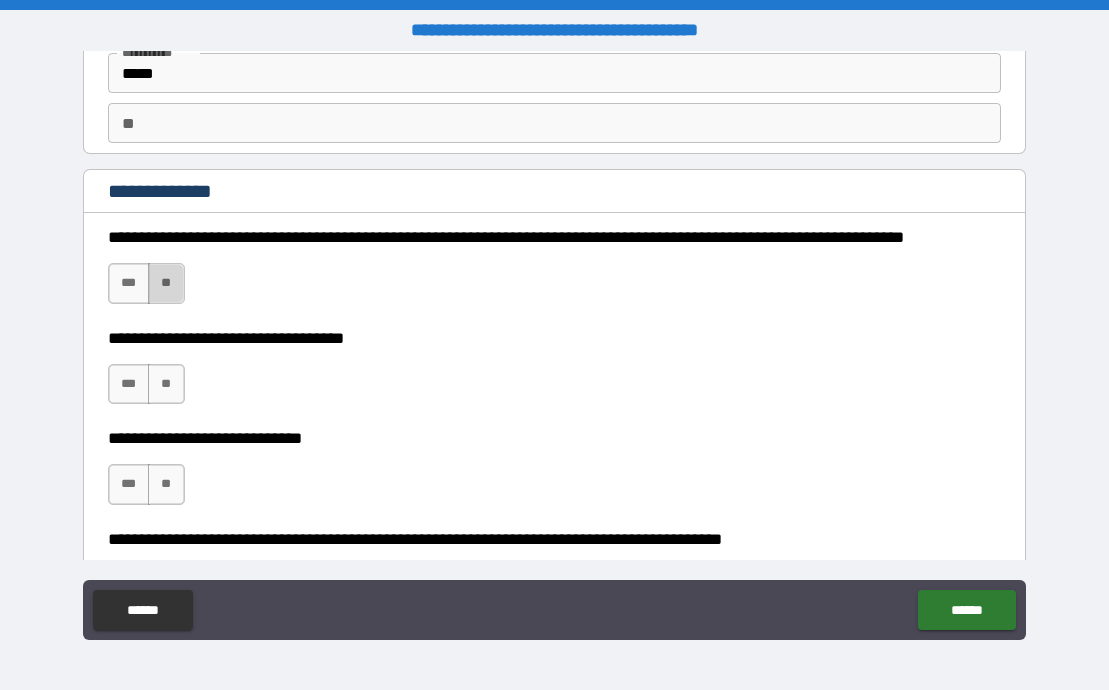 click on "**" at bounding box center [166, 283] 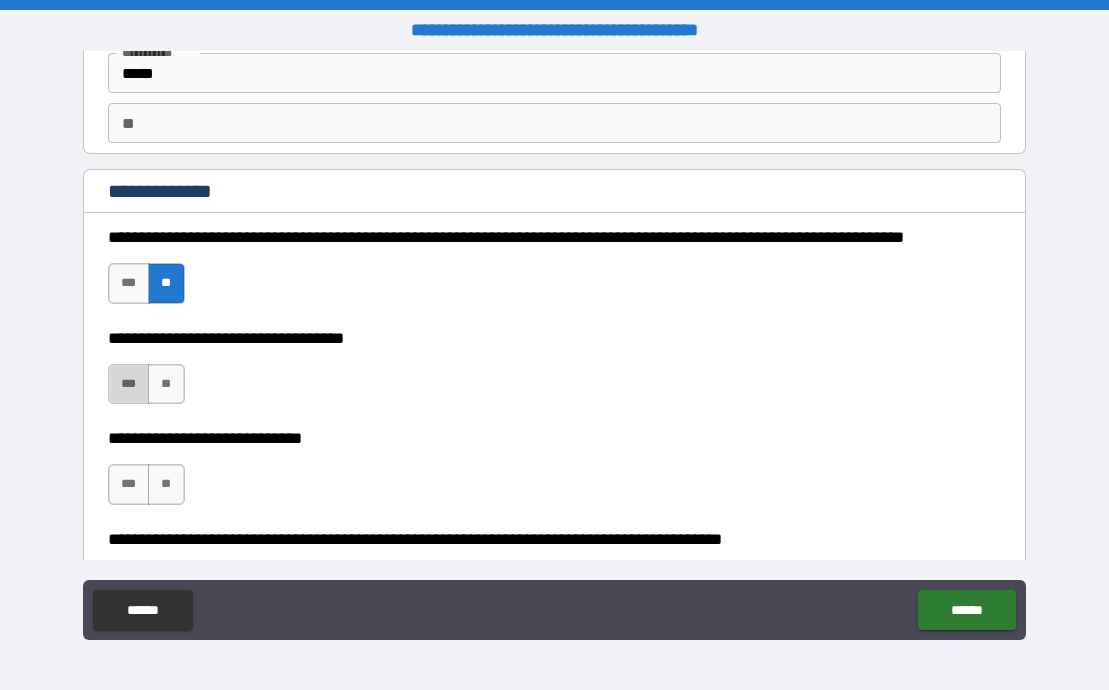 click on "***" at bounding box center (129, 384) 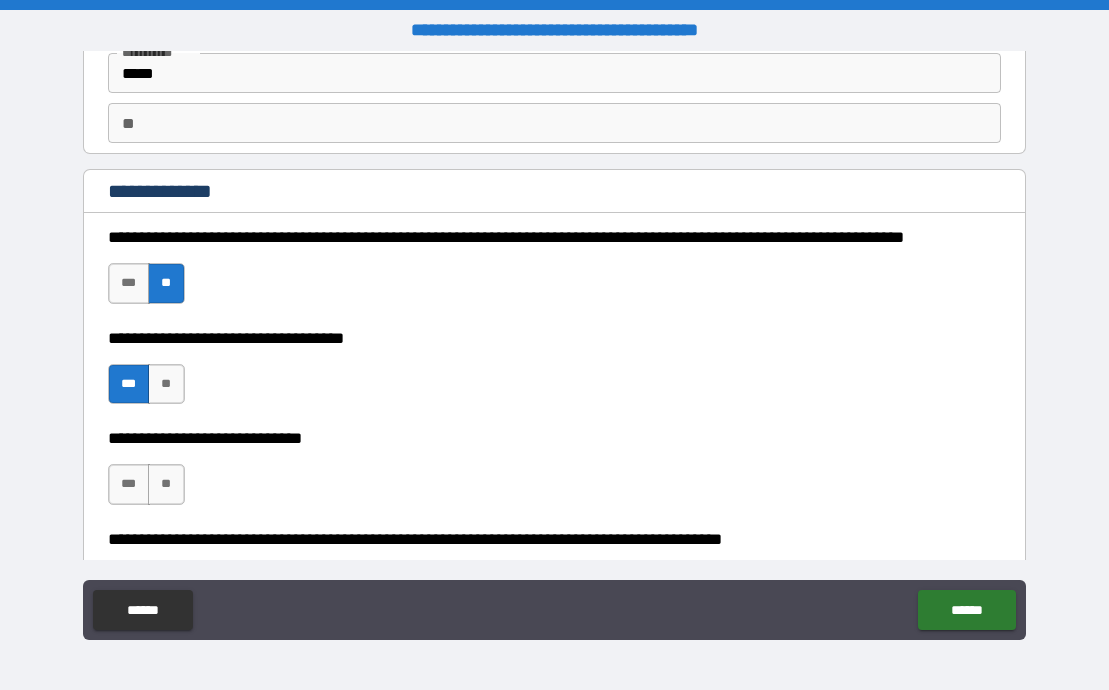 type on "*" 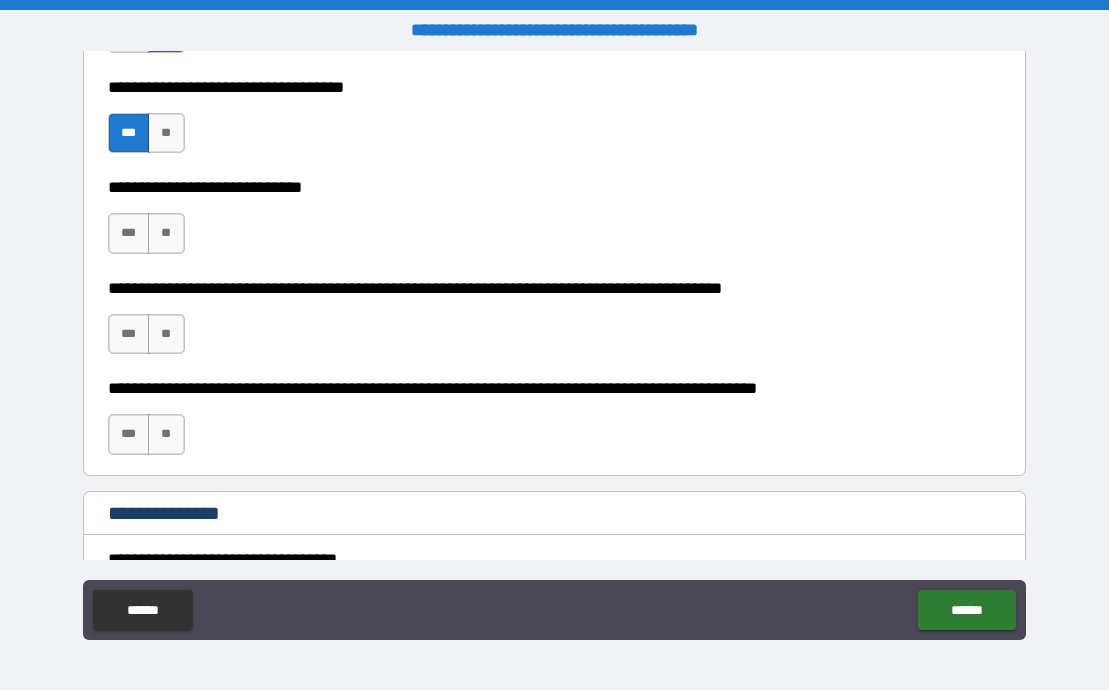 scroll, scrollTop: 445, scrollLeft: 0, axis: vertical 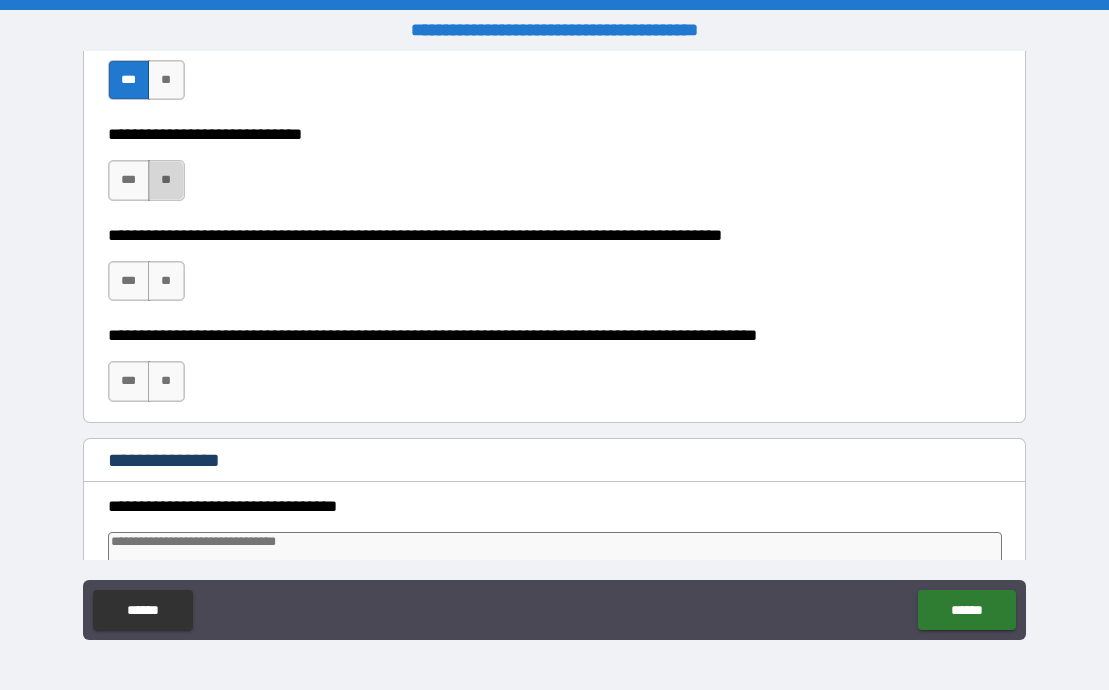 click on "**" at bounding box center [166, 180] 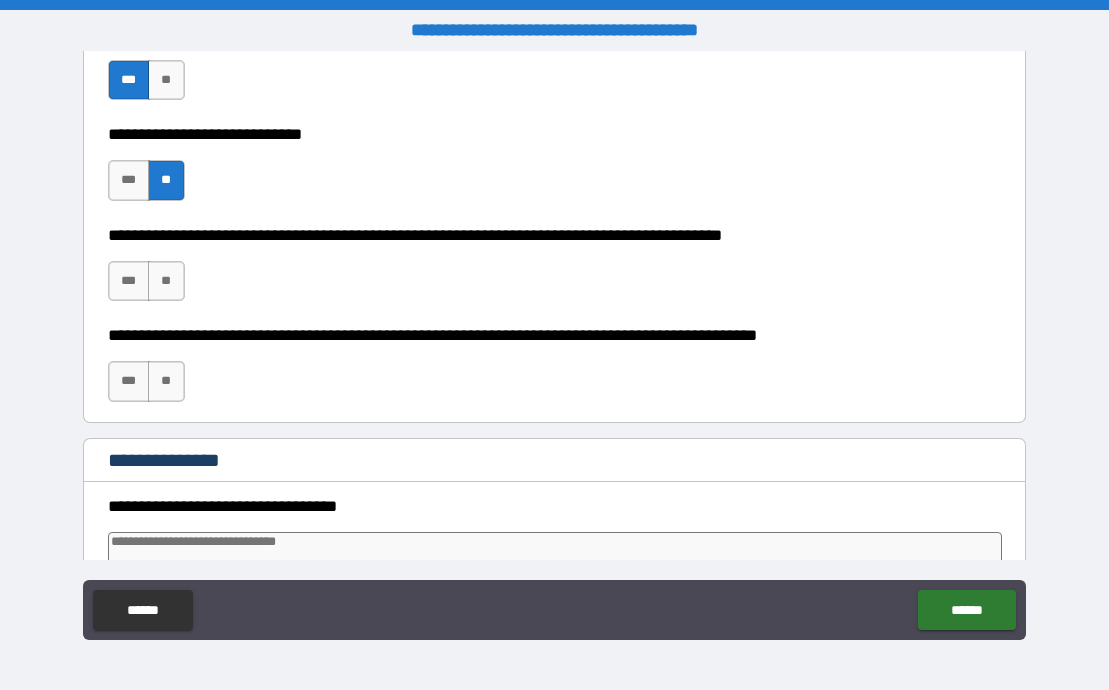 type on "*" 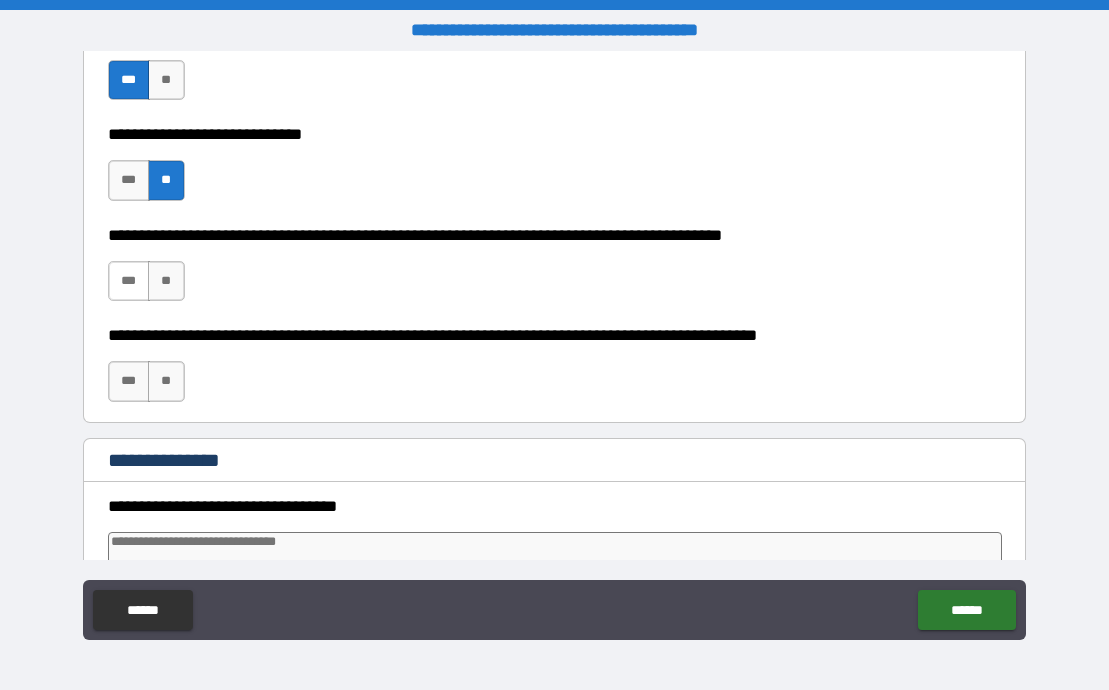 click on "***" at bounding box center [129, 281] 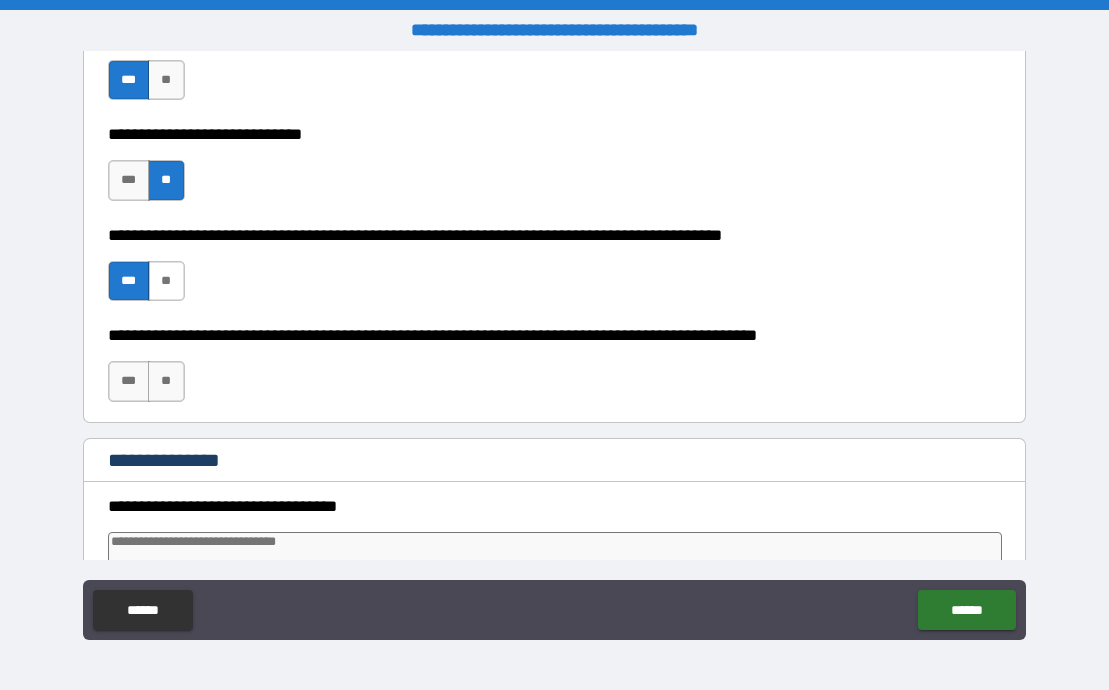 type on "*" 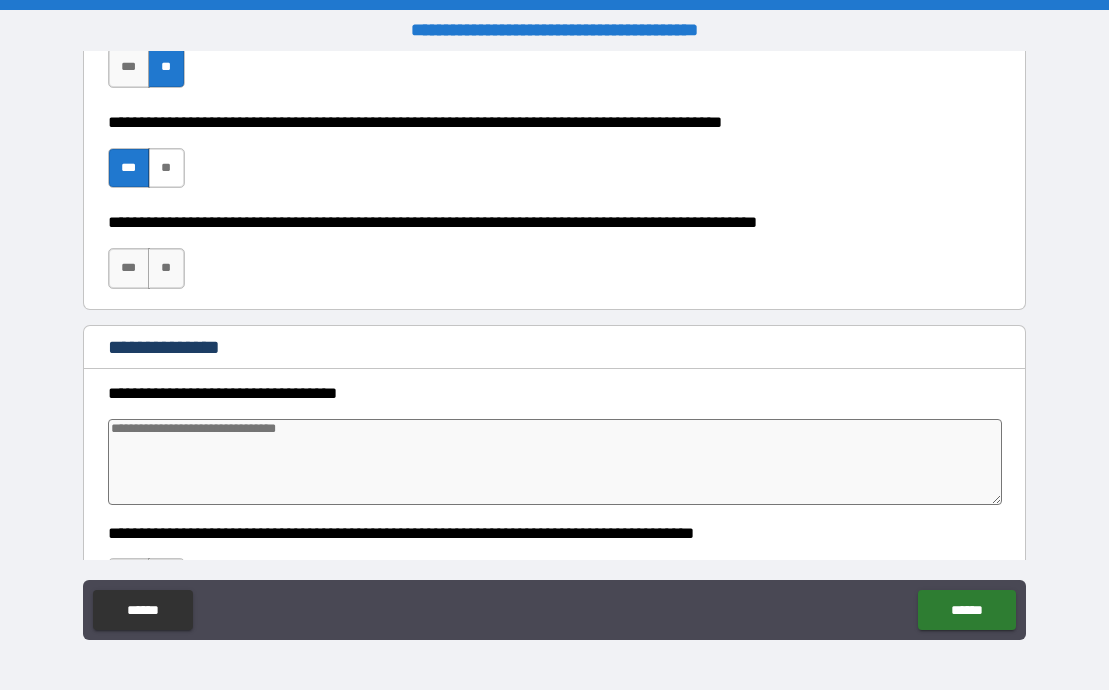 scroll, scrollTop: 561, scrollLeft: 0, axis: vertical 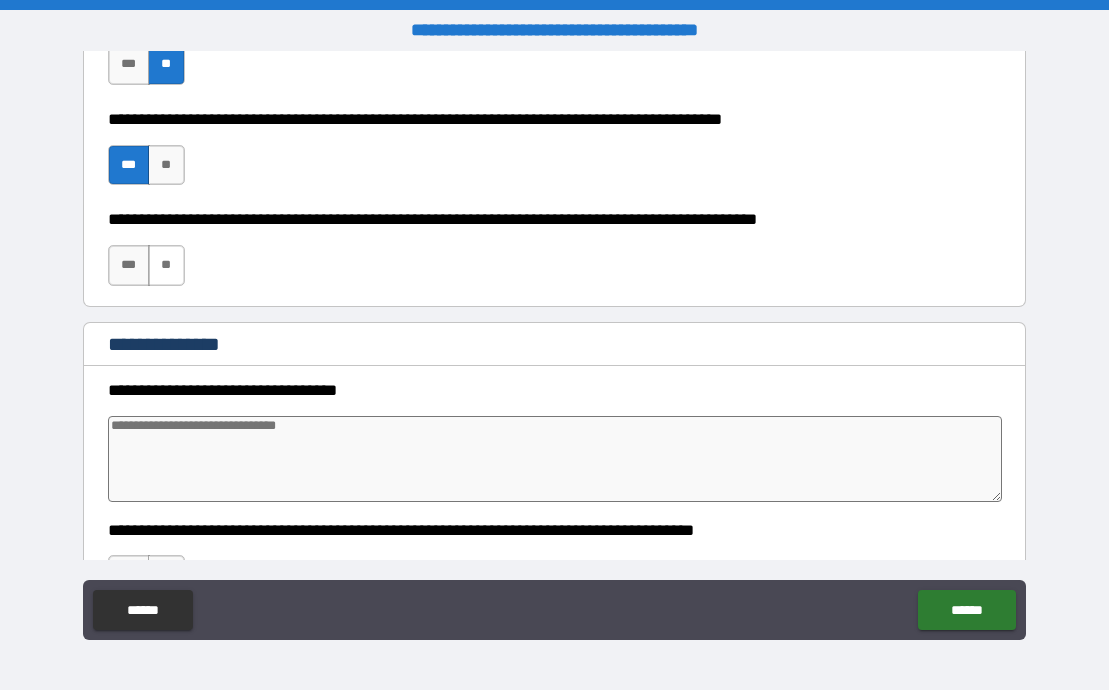 drag, startPoint x: 127, startPoint y: 255, endPoint x: 177, endPoint y: 262, distance: 50.48762 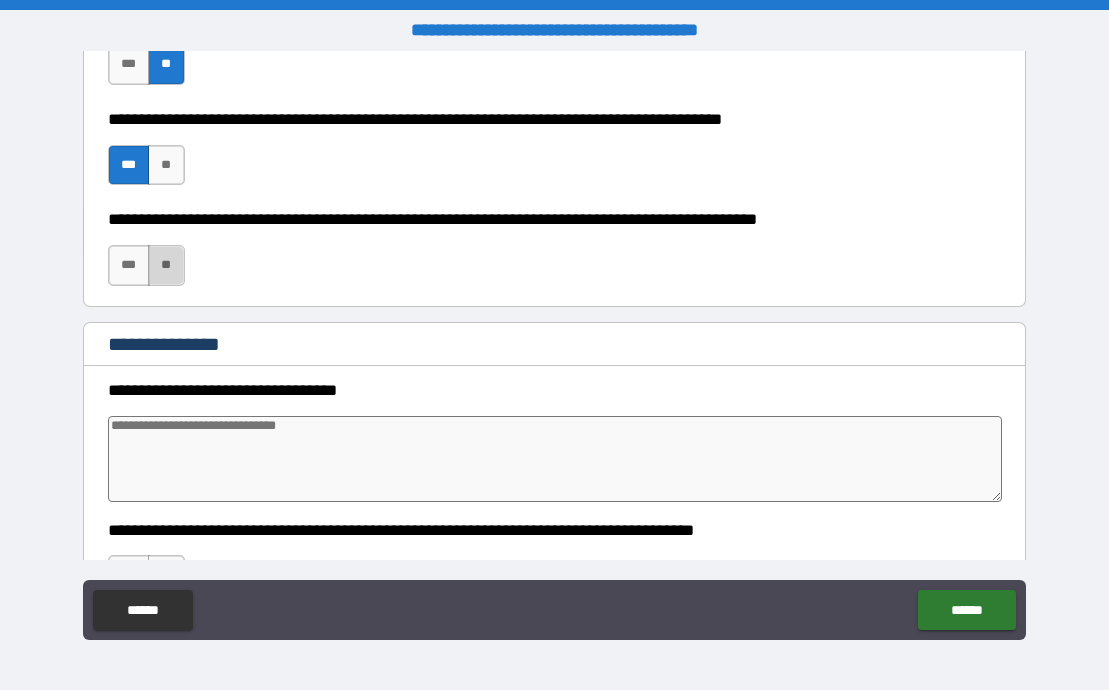 click on "**" at bounding box center (166, 265) 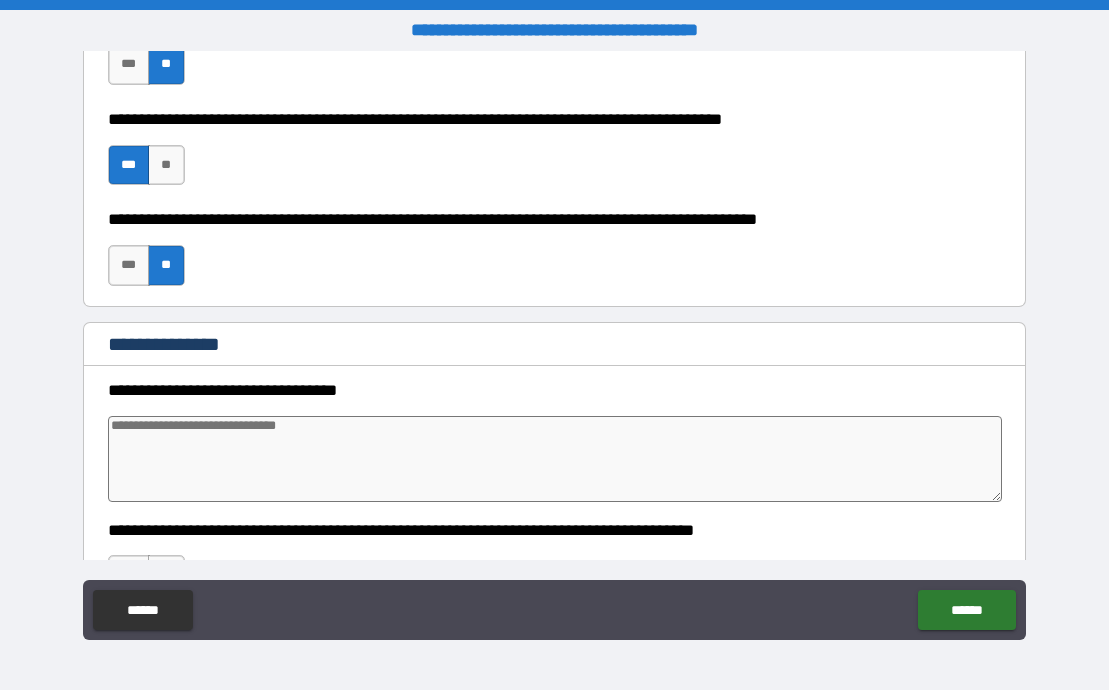 type on "*" 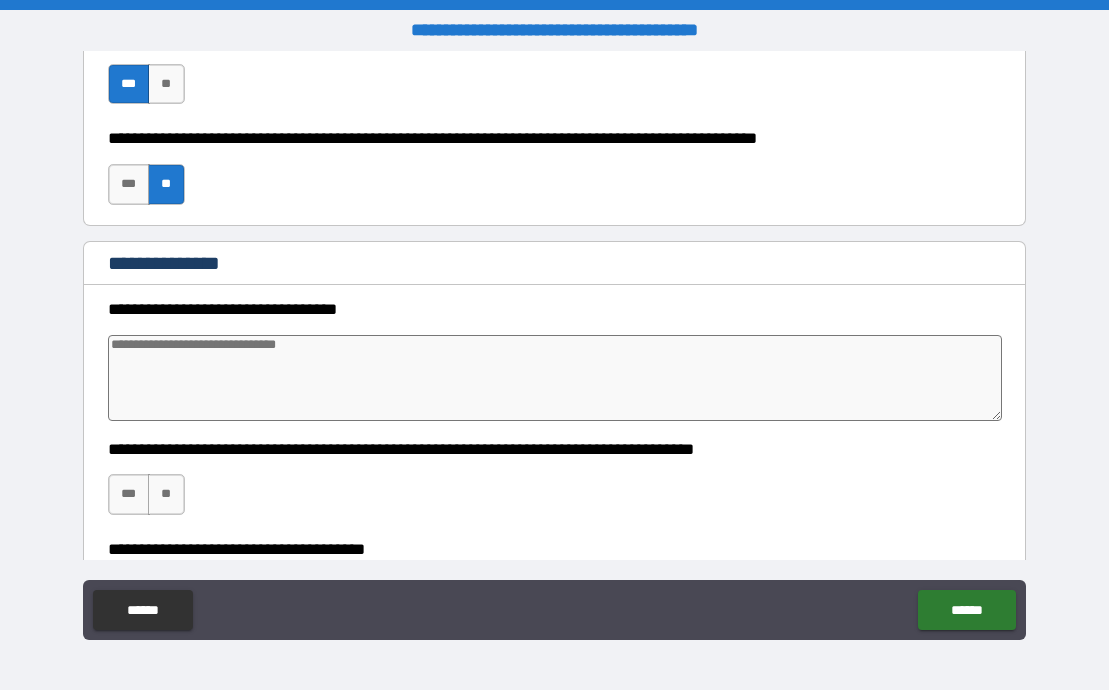 scroll, scrollTop: 650, scrollLeft: 0, axis: vertical 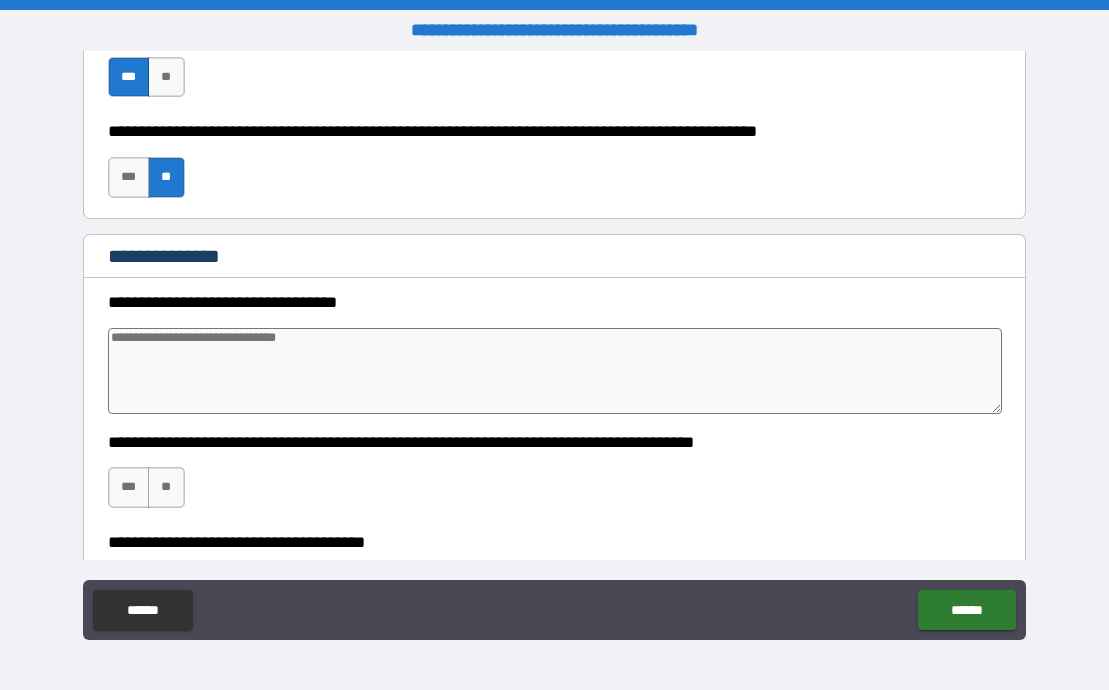 click at bounding box center (555, 371) 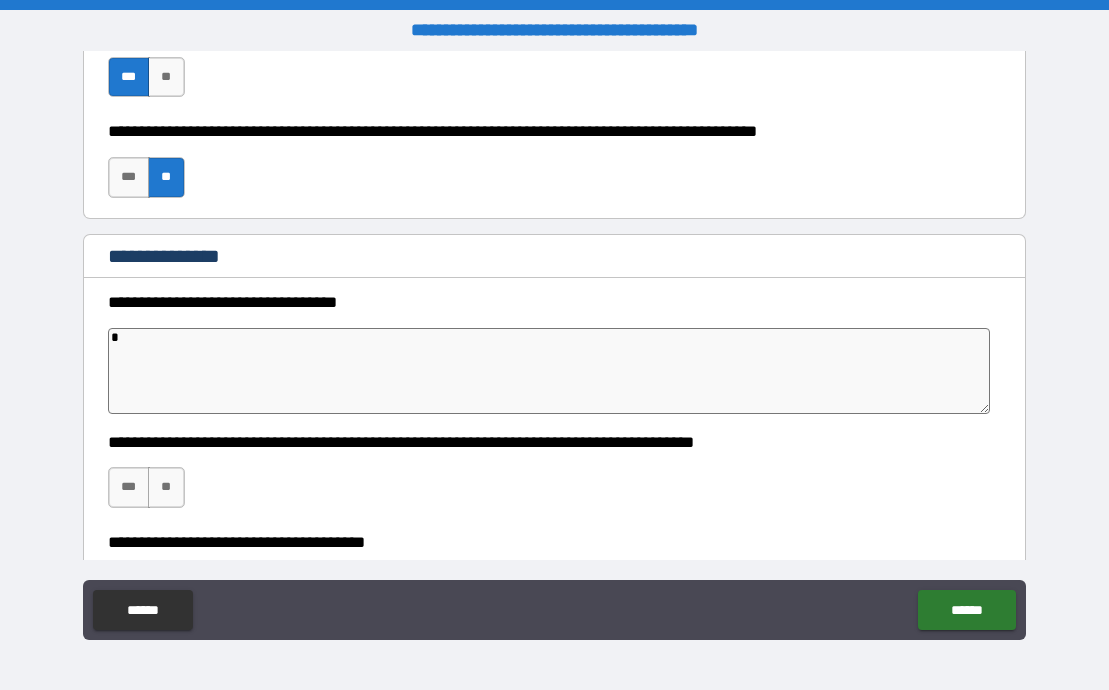 type on "*" 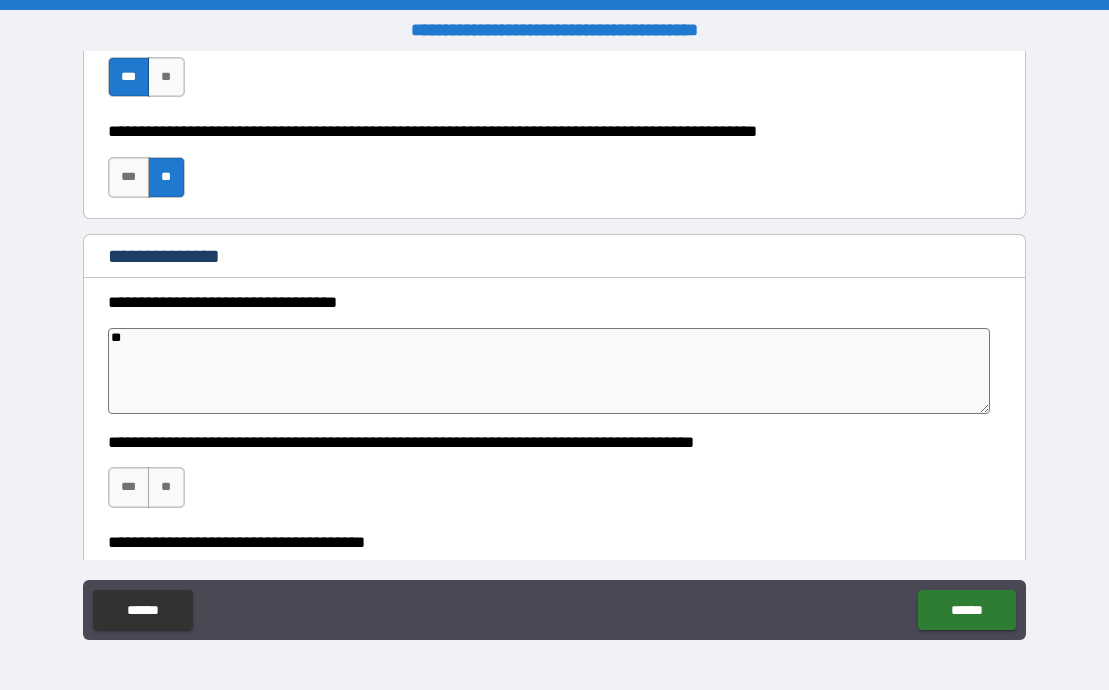 type on "*" 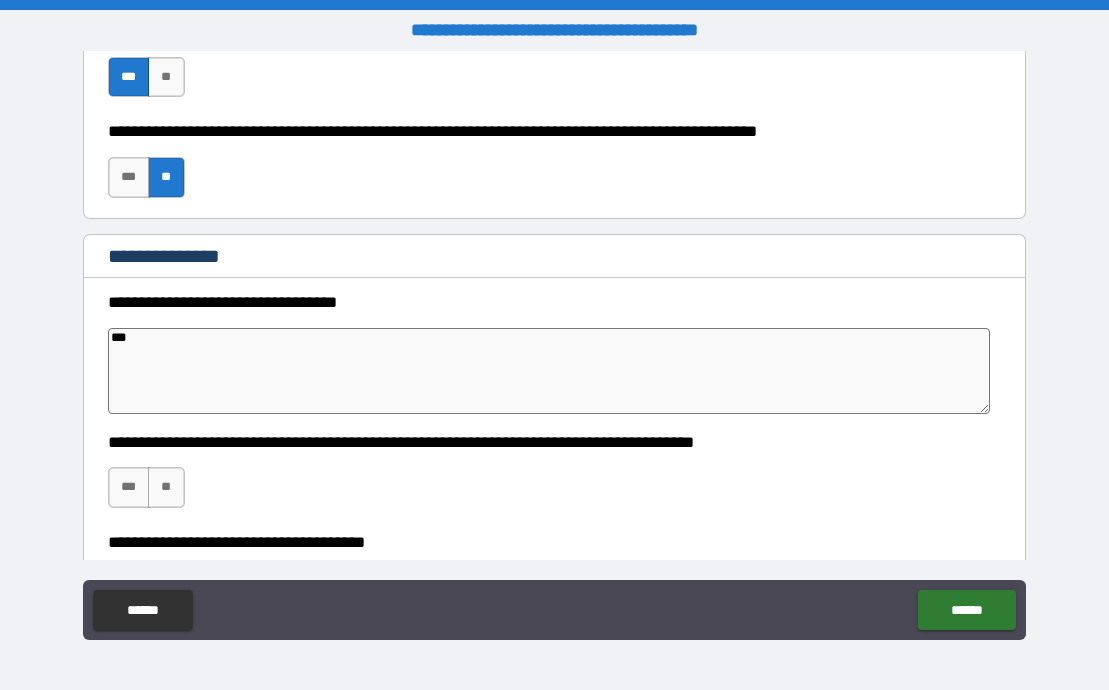 type on "*" 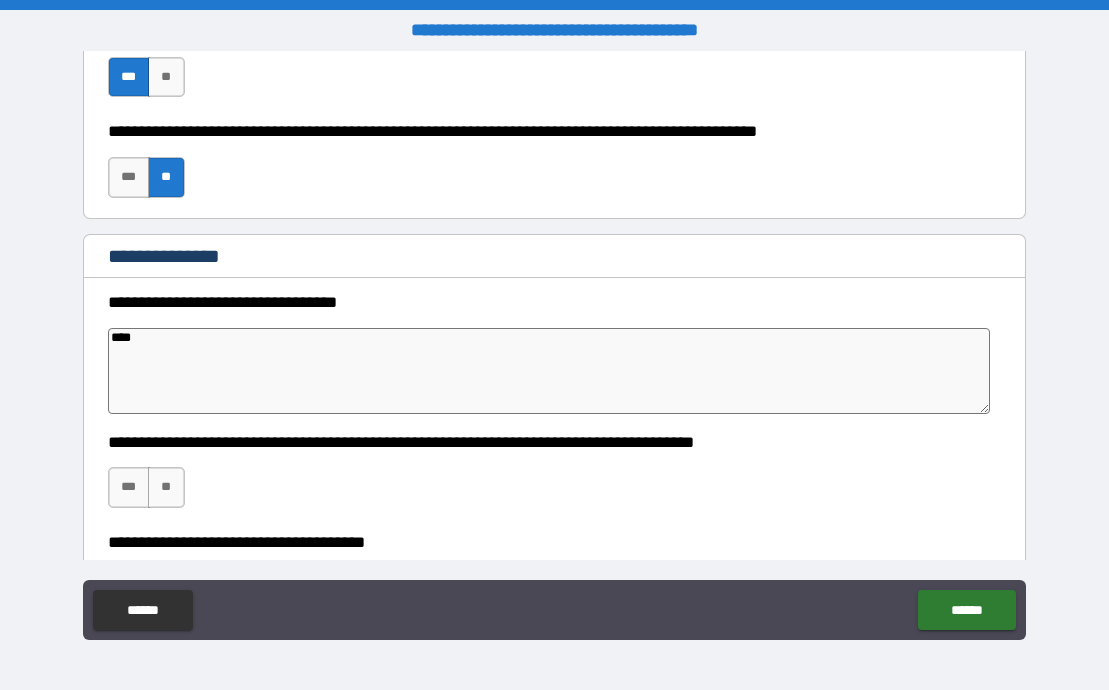 type on "*" 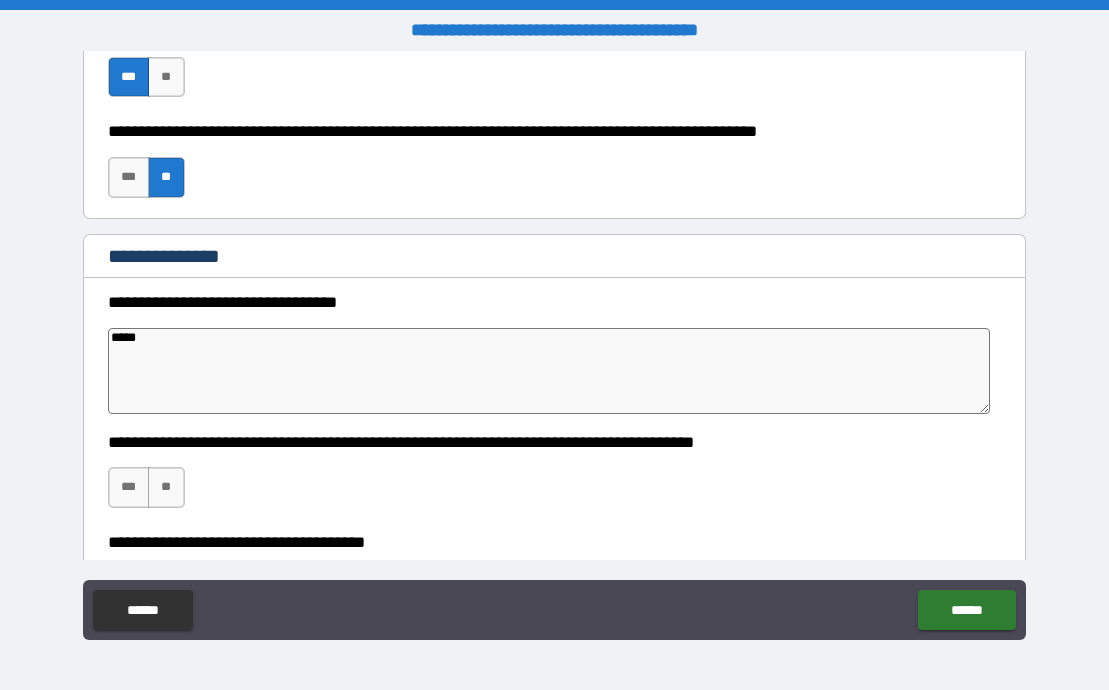 type on "*" 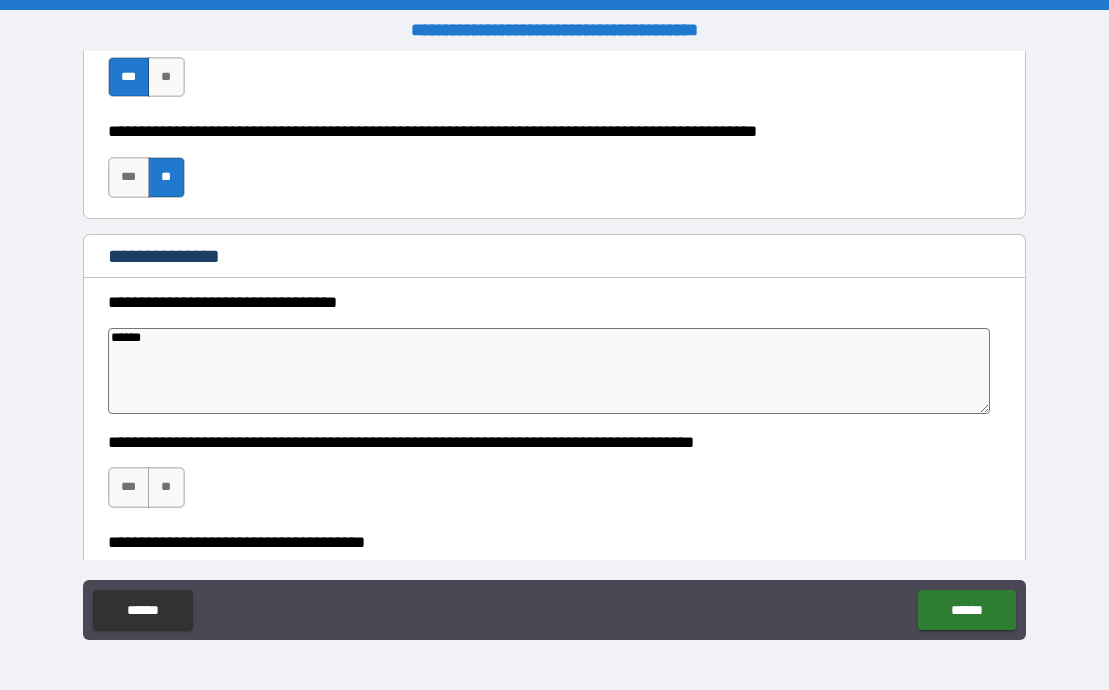 type on "*" 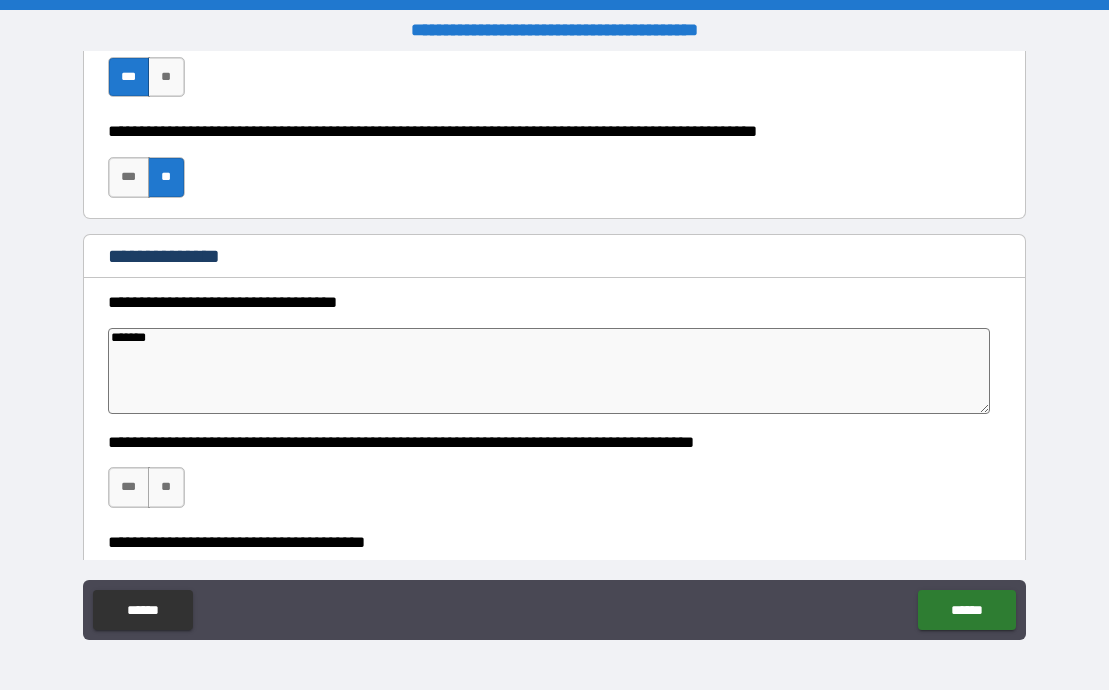 type on "********" 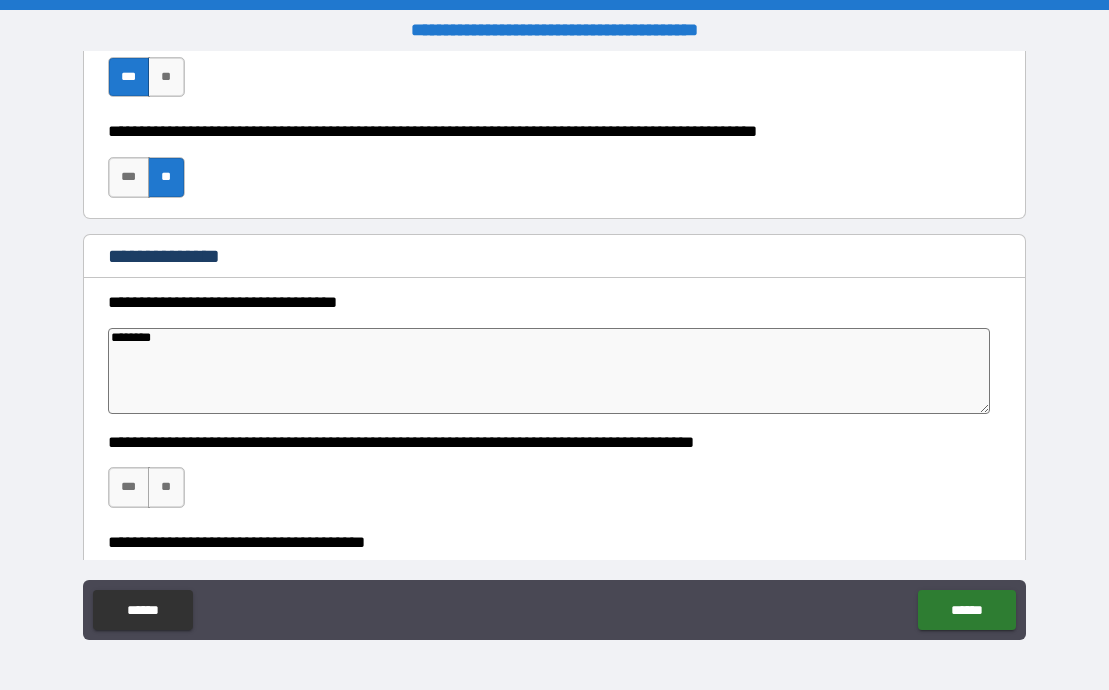 type on "*" 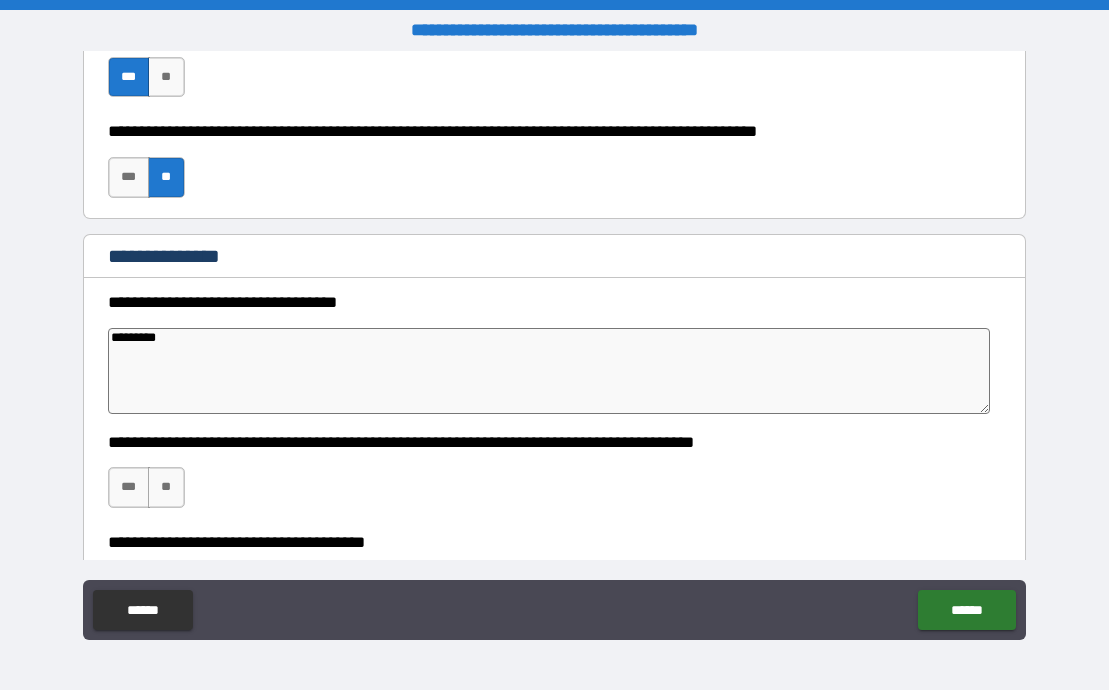 type on "*" 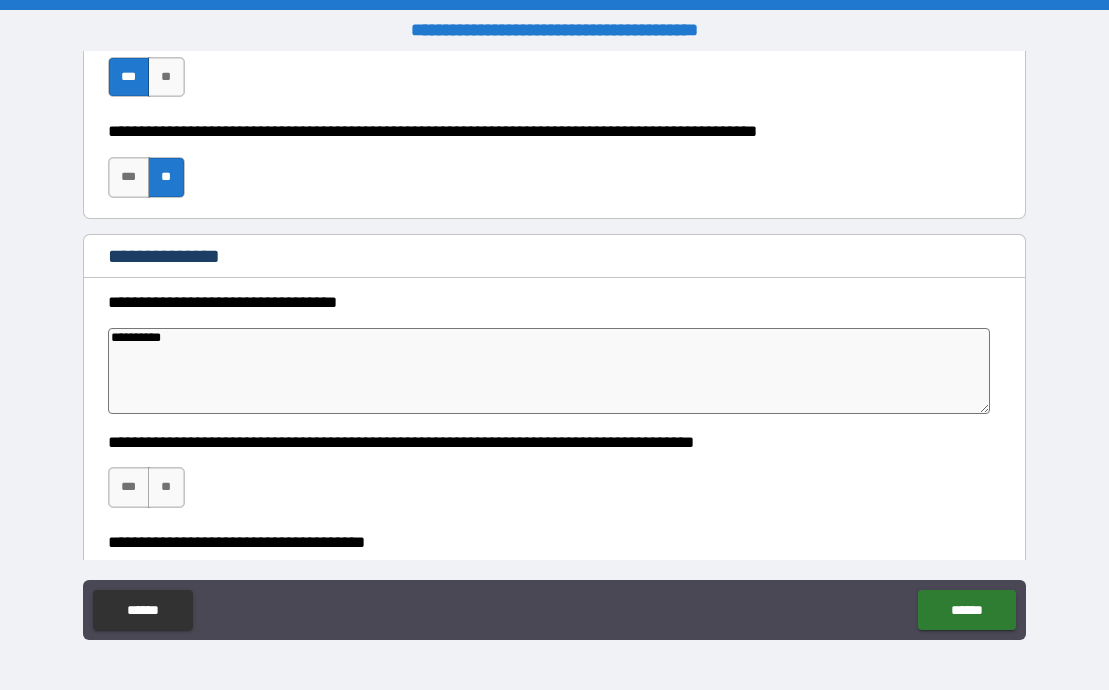 type on "*" 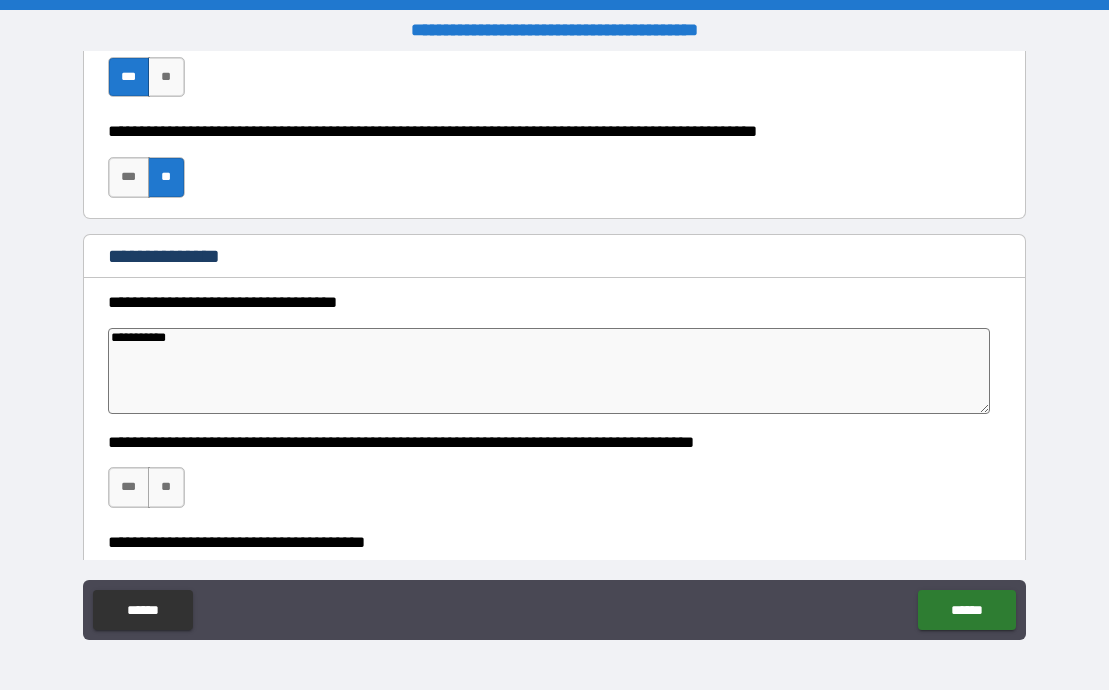 type on "*" 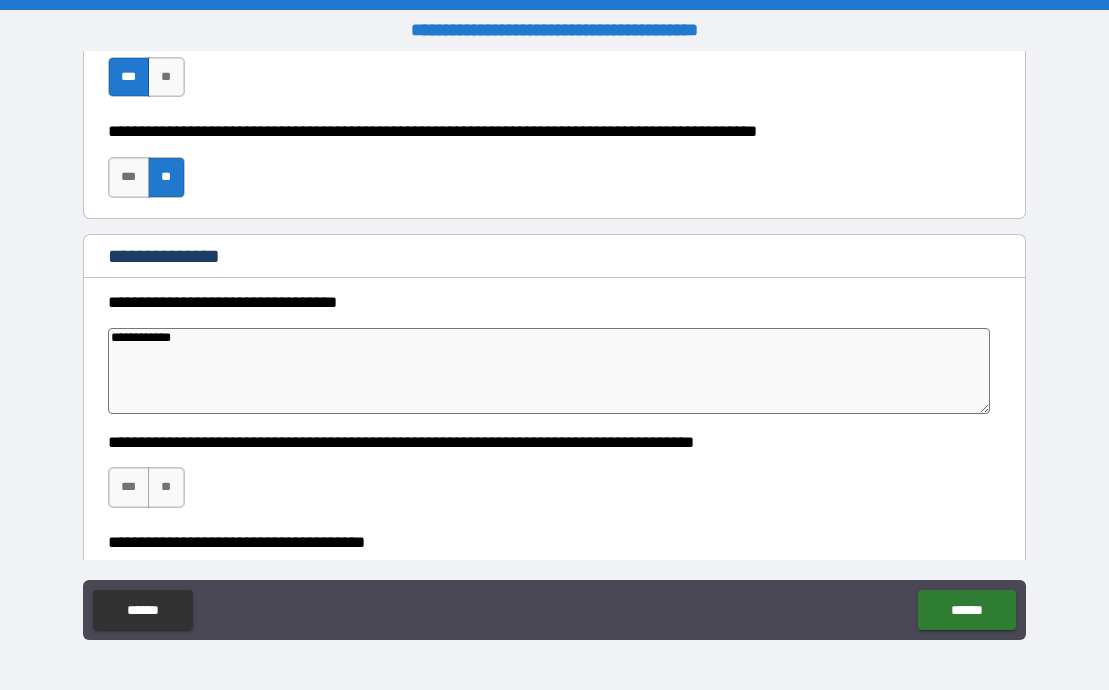 type on "*" 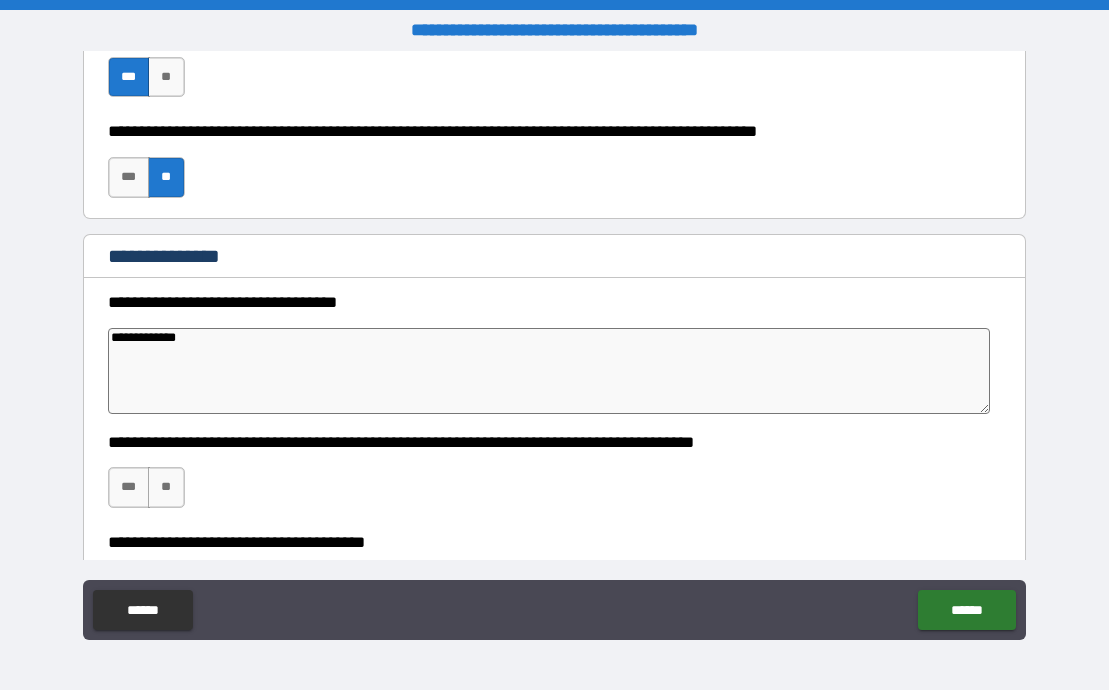 type on "*" 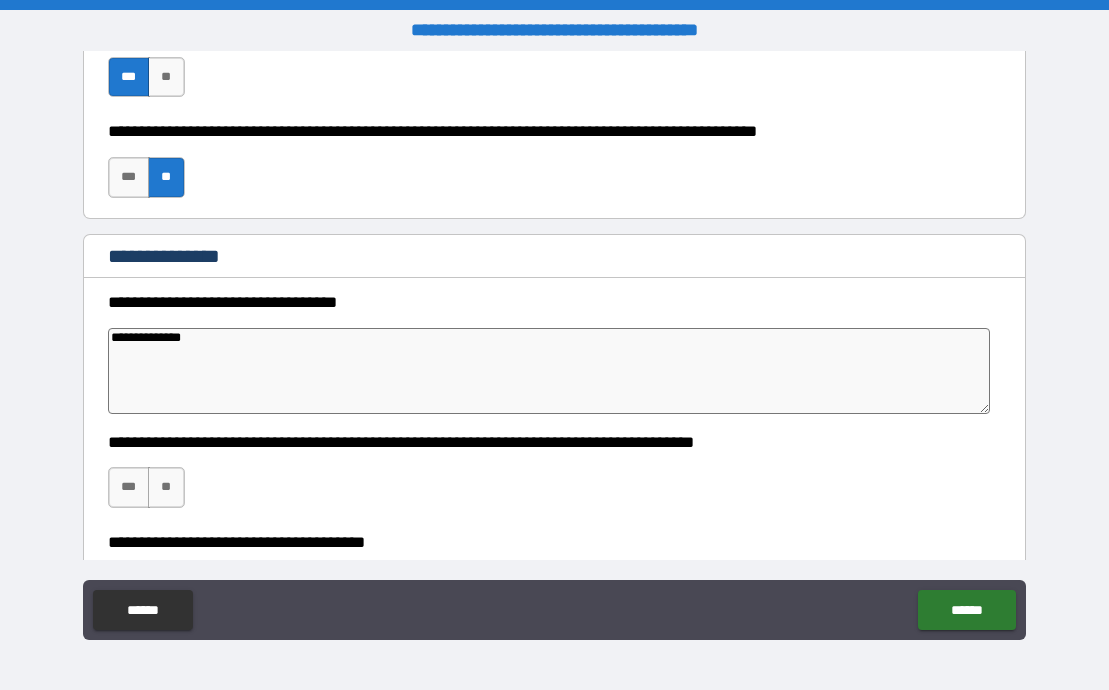 type on "*" 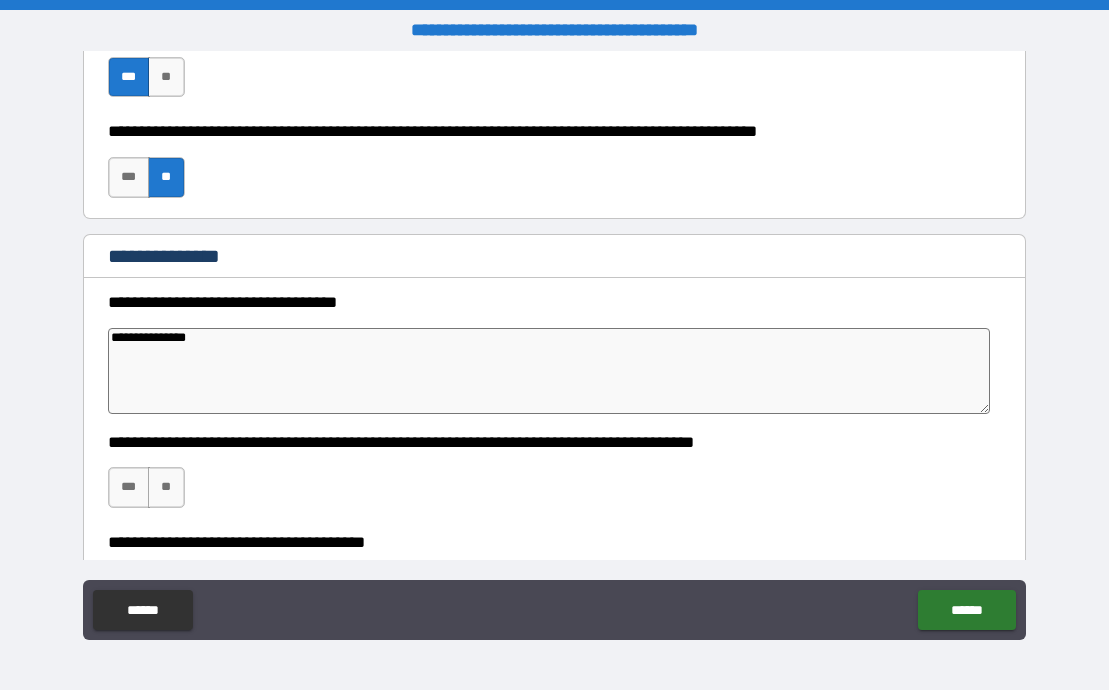 type on "*" 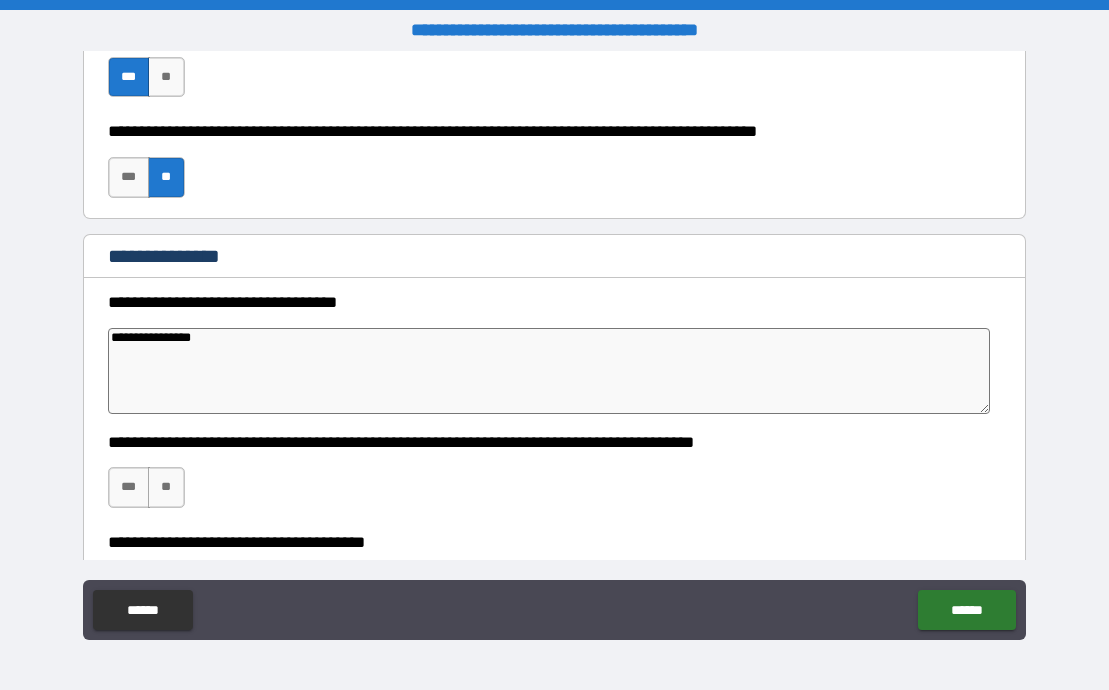 type on "*" 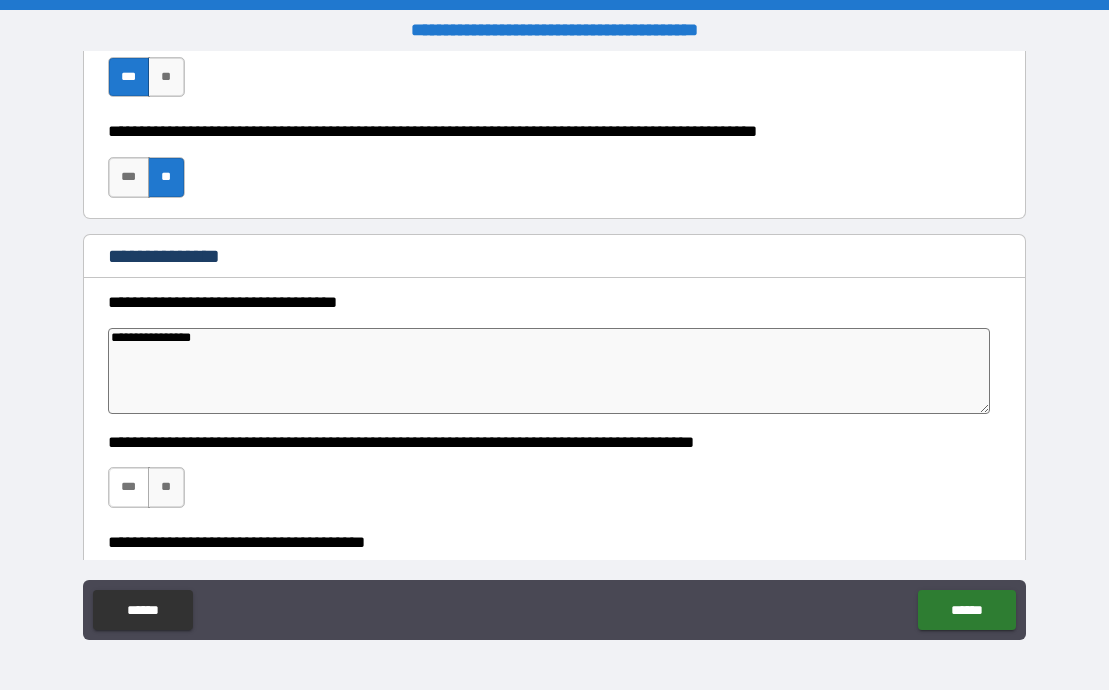 type on "**********" 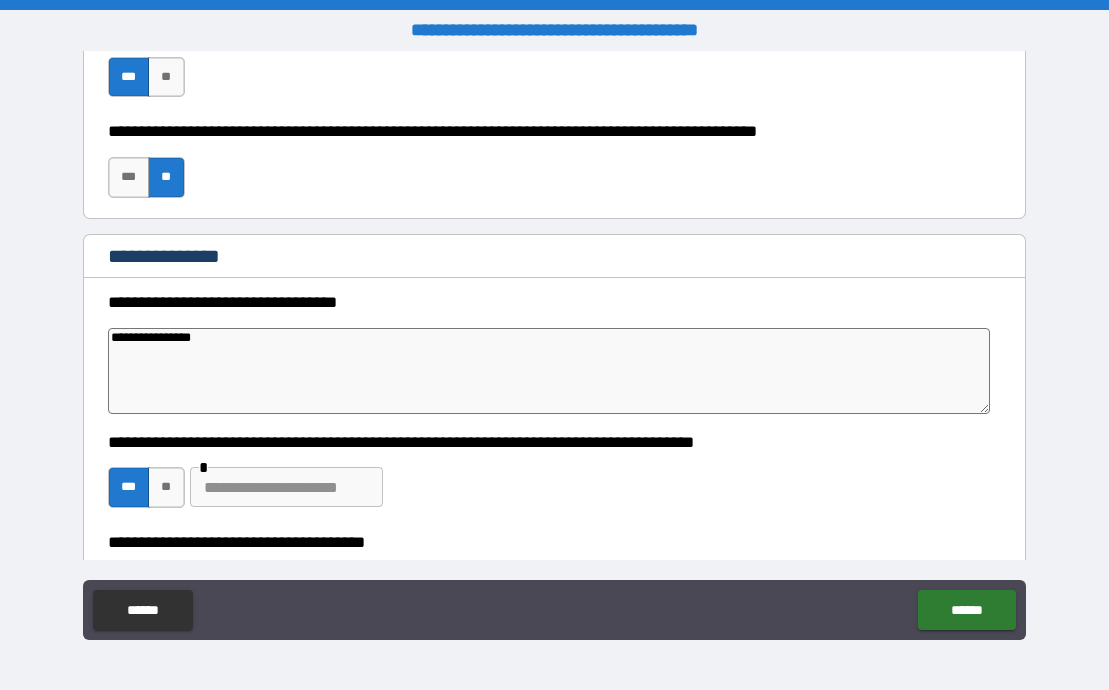 type on "*" 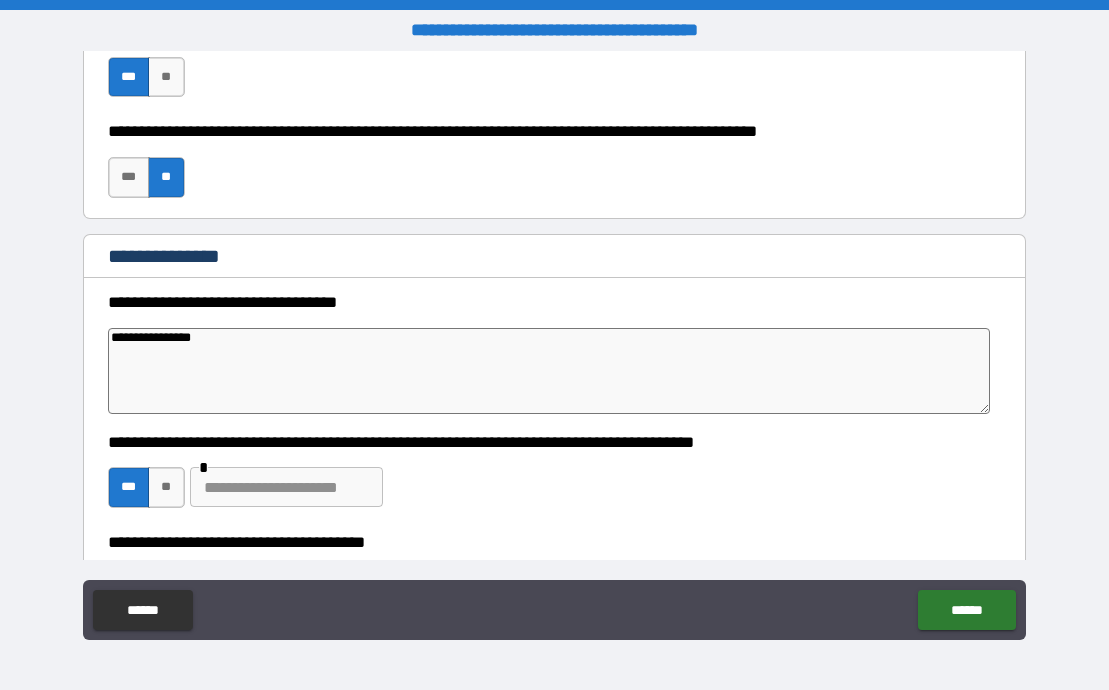 type on "*" 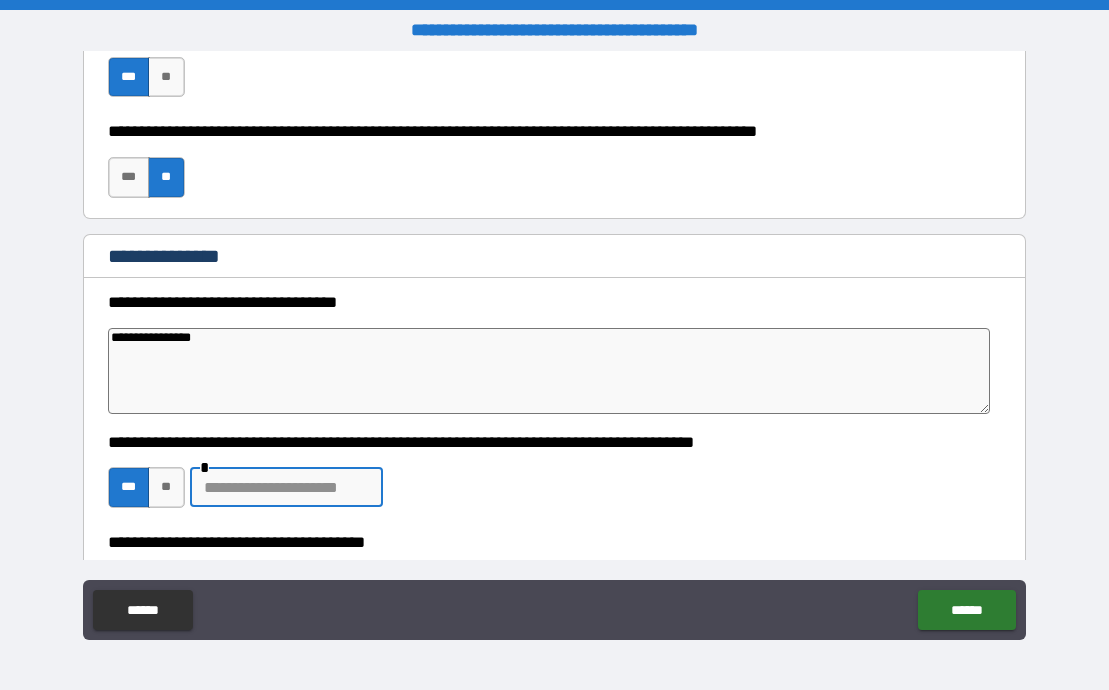 click at bounding box center [286, 487] 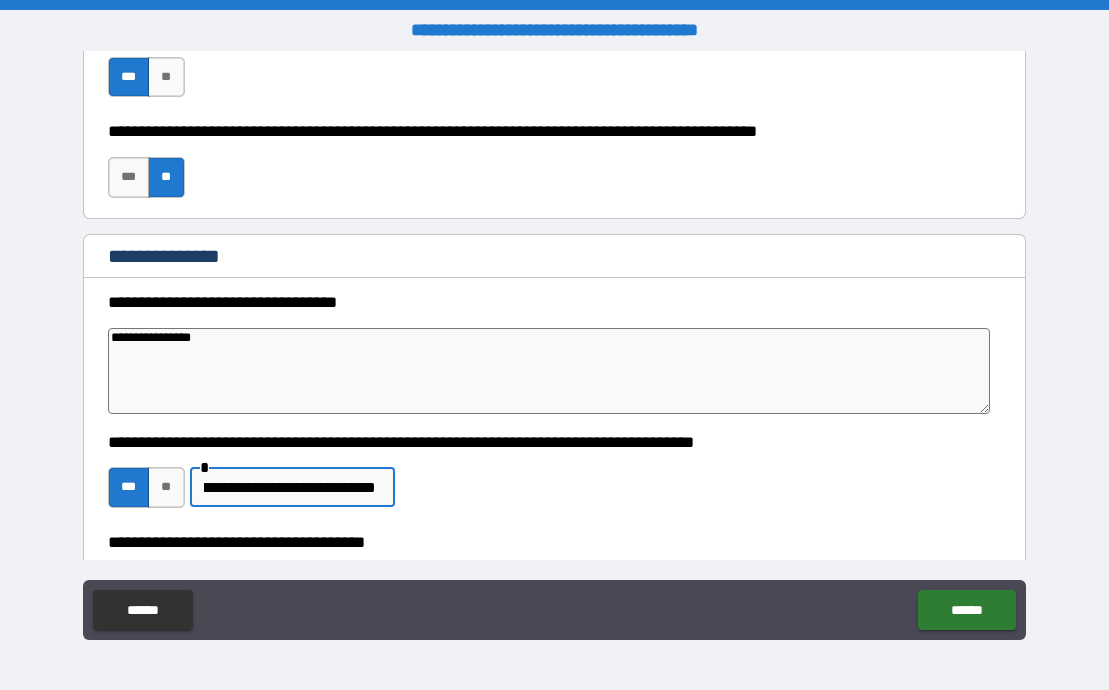 scroll, scrollTop: 0, scrollLeft: 131, axis: horizontal 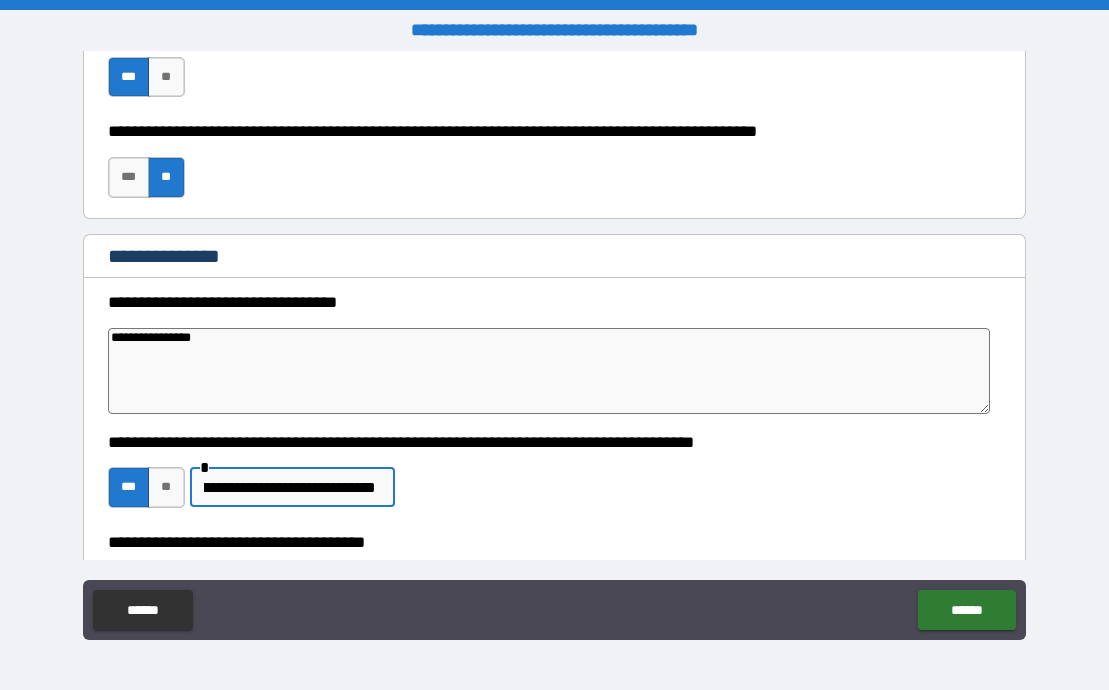 click on "**********" at bounding box center [290, 487] 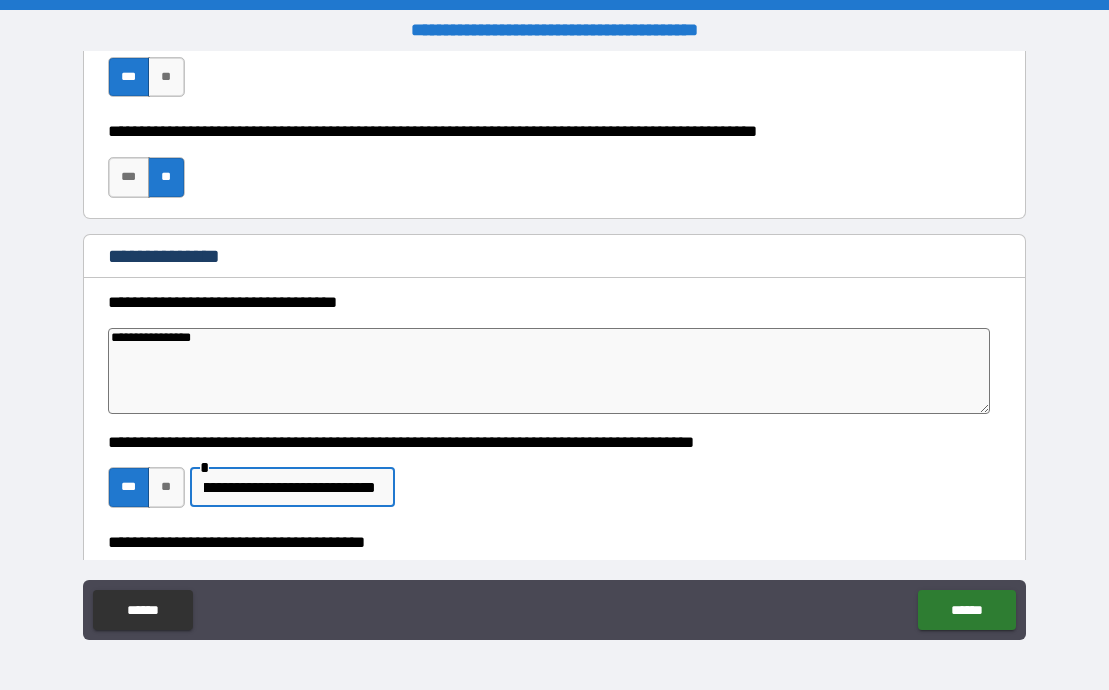 type on "**********" 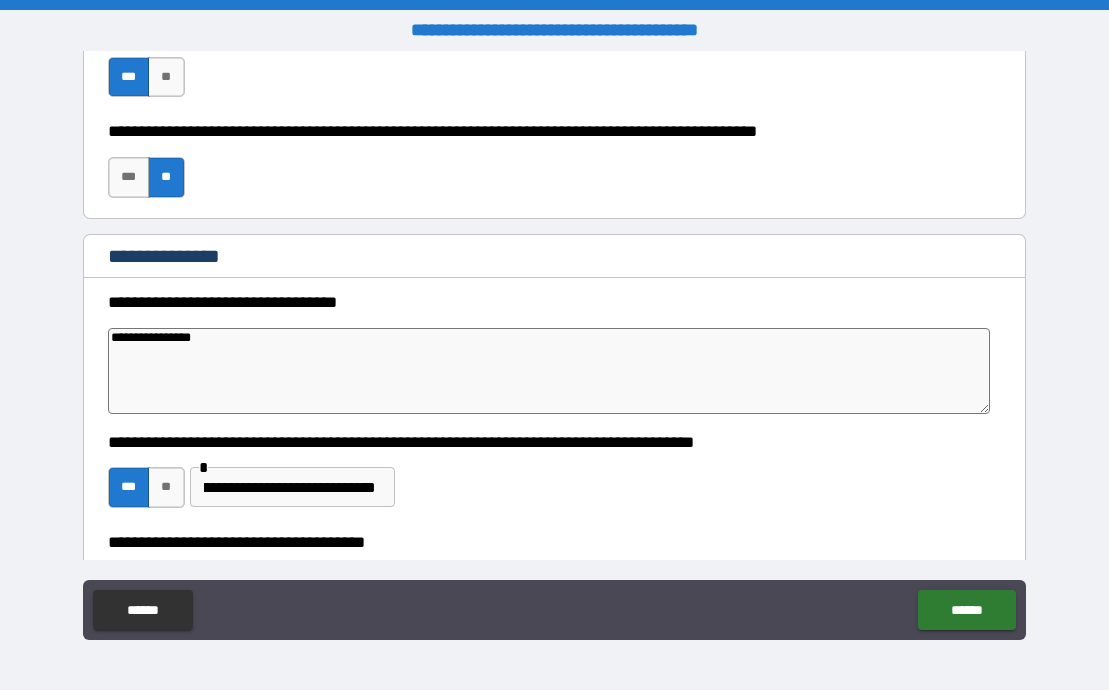 type on "*" 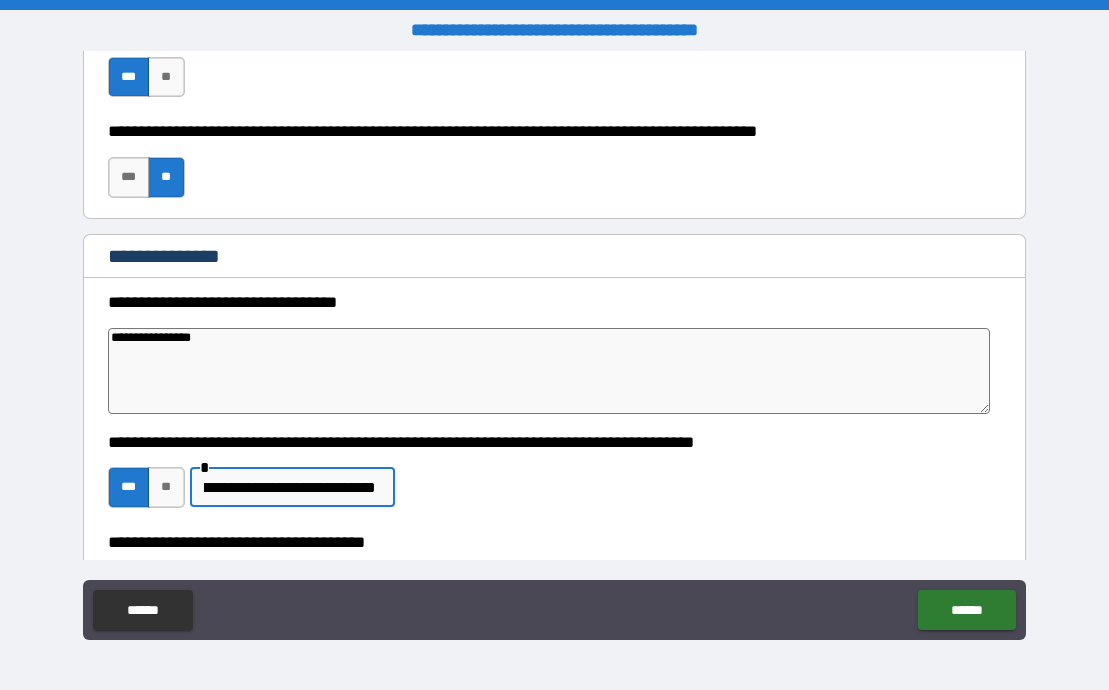 scroll, scrollTop: 0, scrollLeft: 0, axis: both 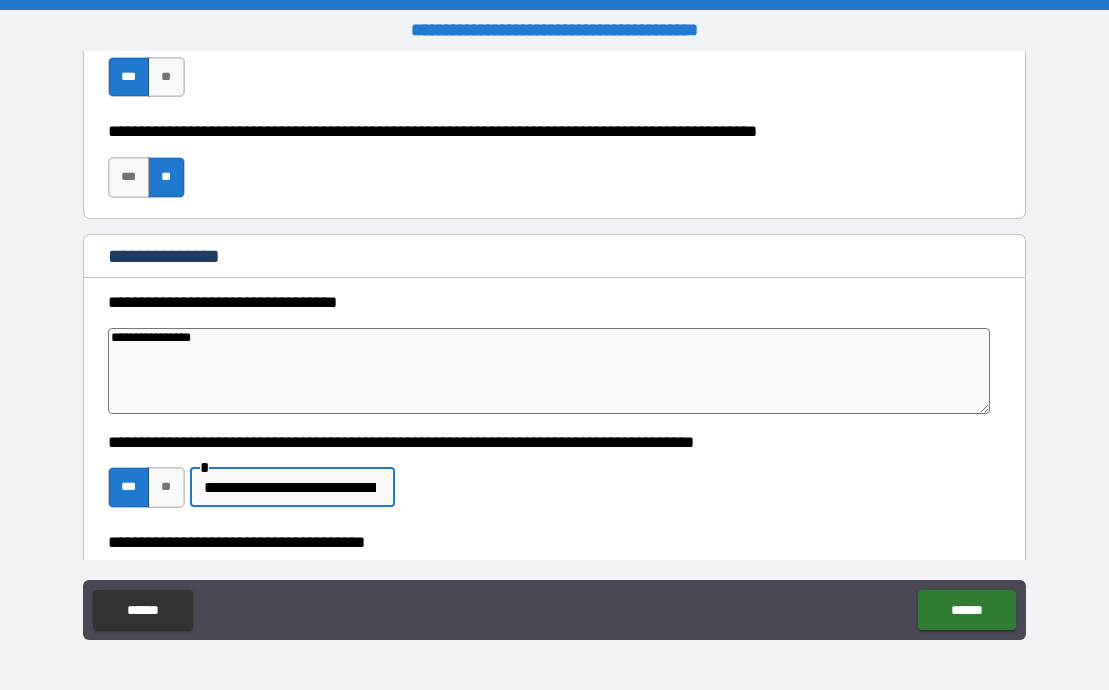 type on "*" 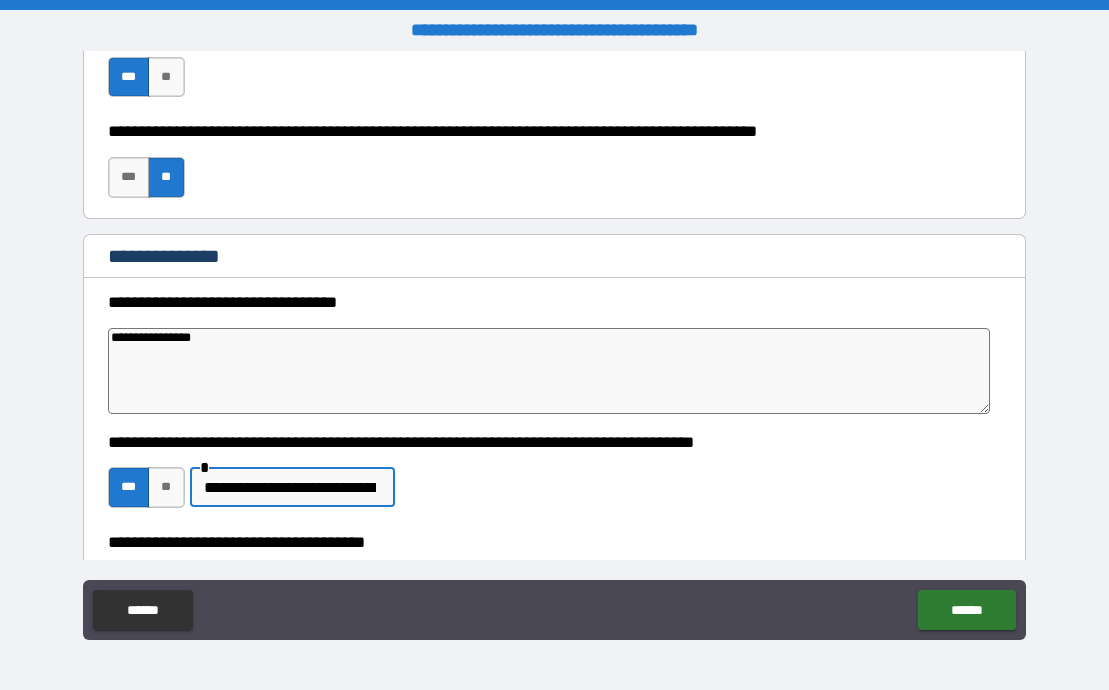 click on "**********" at bounding box center [290, 487] 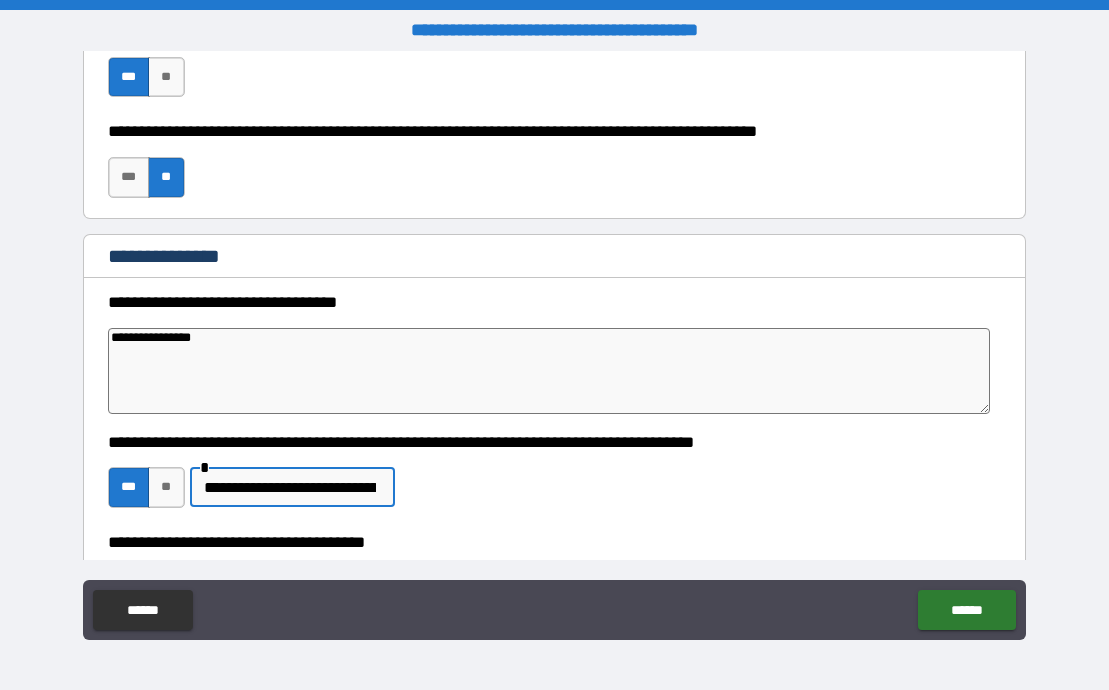 scroll, scrollTop: 0, scrollLeft: 89, axis: horizontal 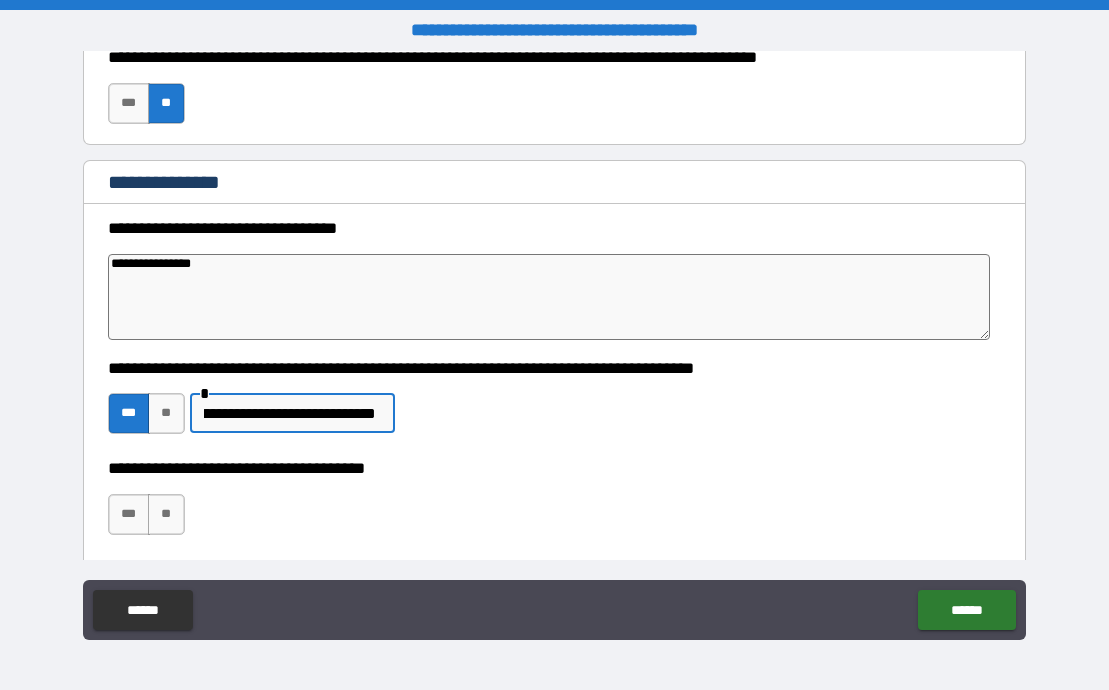 click on "**********" at bounding box center [290, 413] 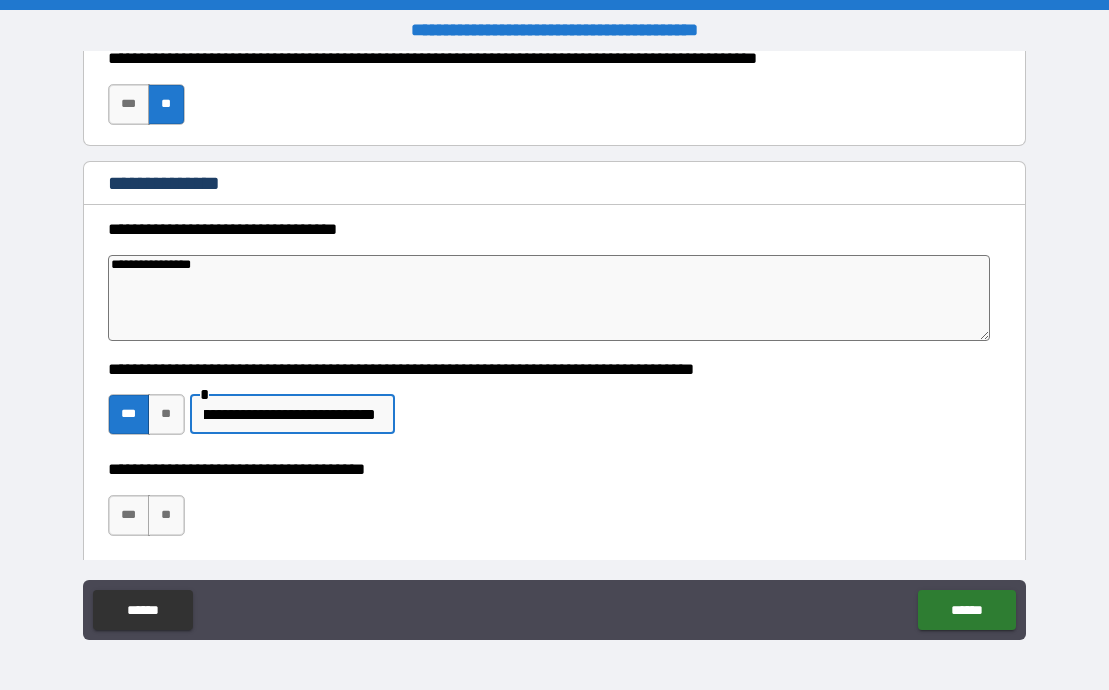 scroll, scrollTop: 720, scrollLeft: 0, axis: vertical 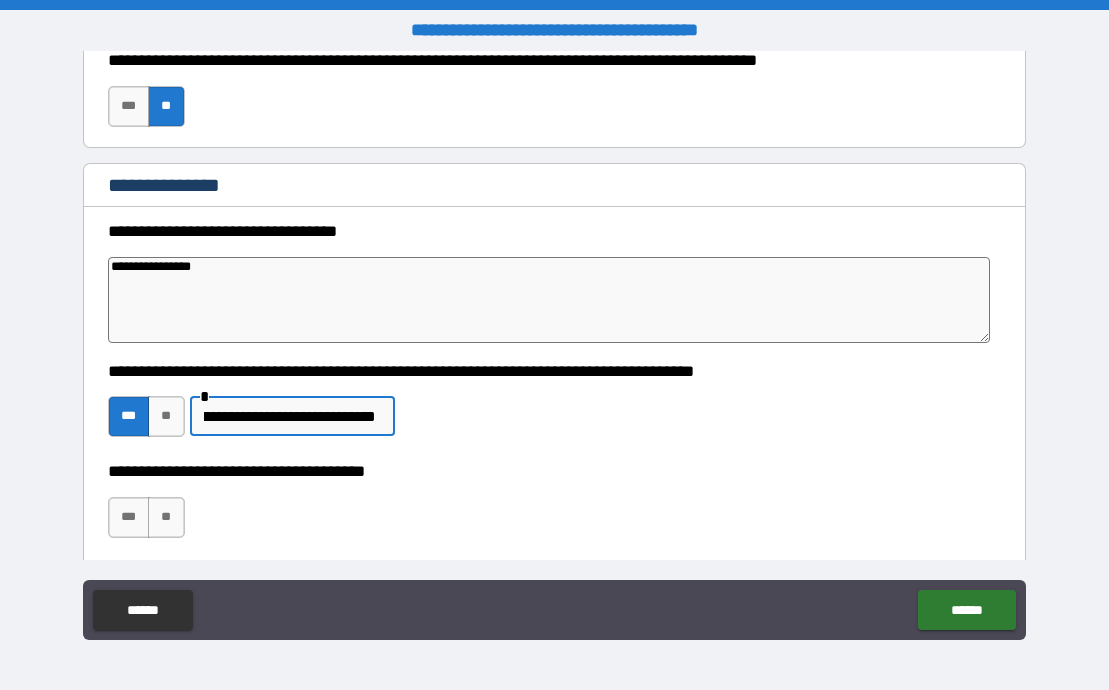 paste on "**********" 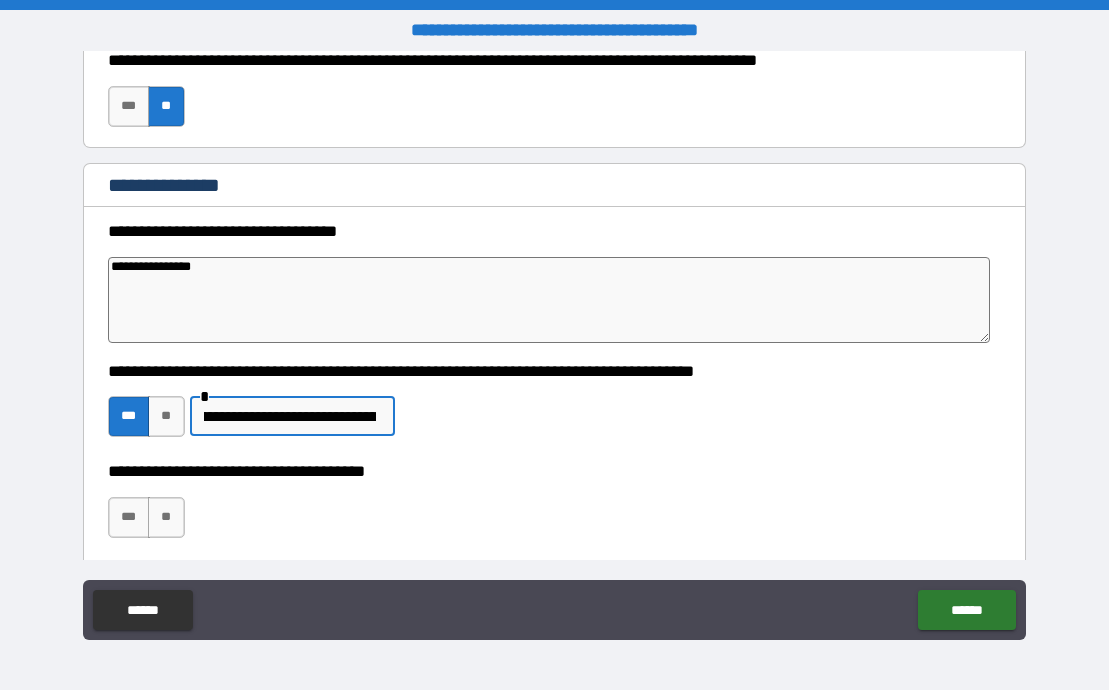 scroll, scrollTop: 0, scrollLeft: 93, axis: horizontal 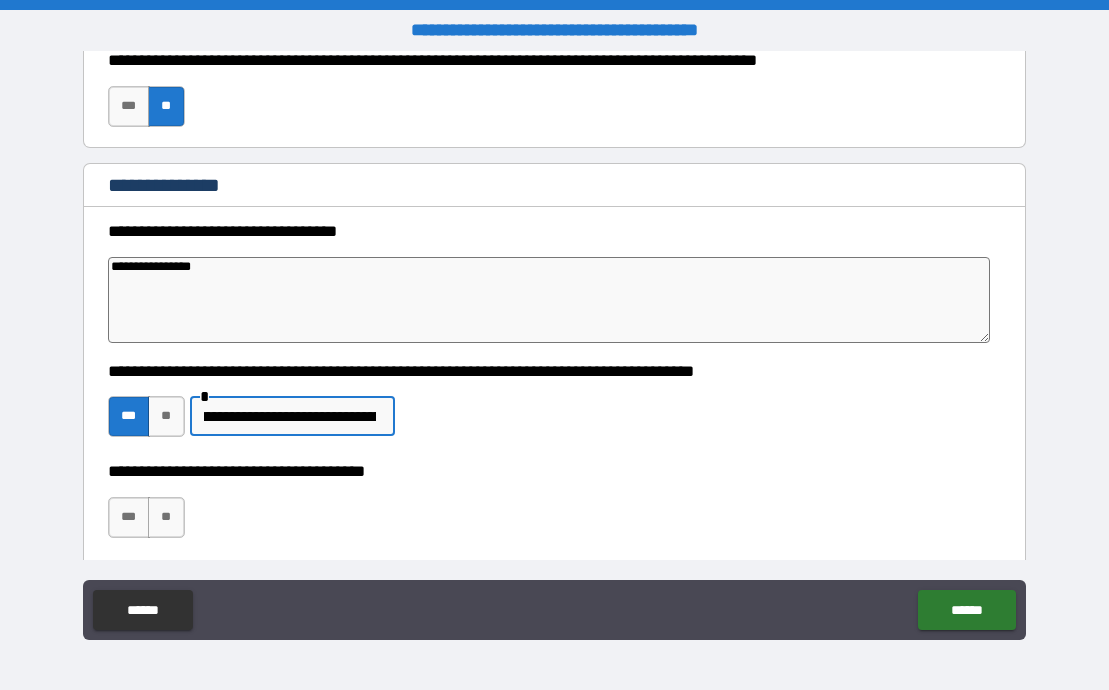 click on "**********" at bounding box center (290, 416) 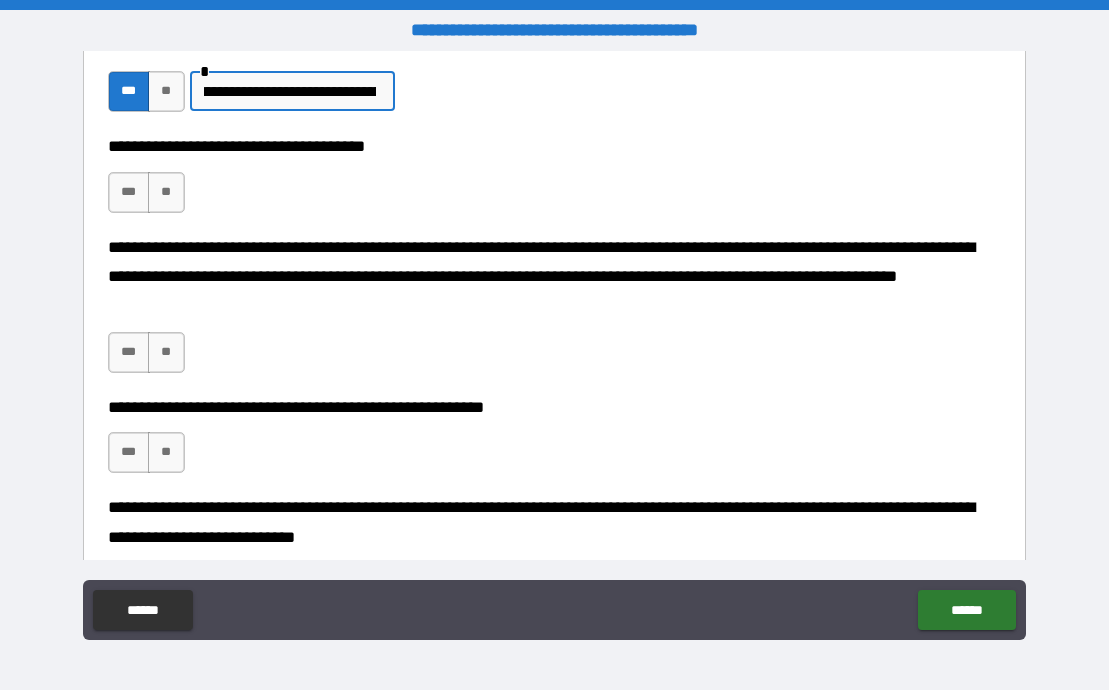 scroll, scrollTop: 1057, scrollLeft: 0, axis: vertical 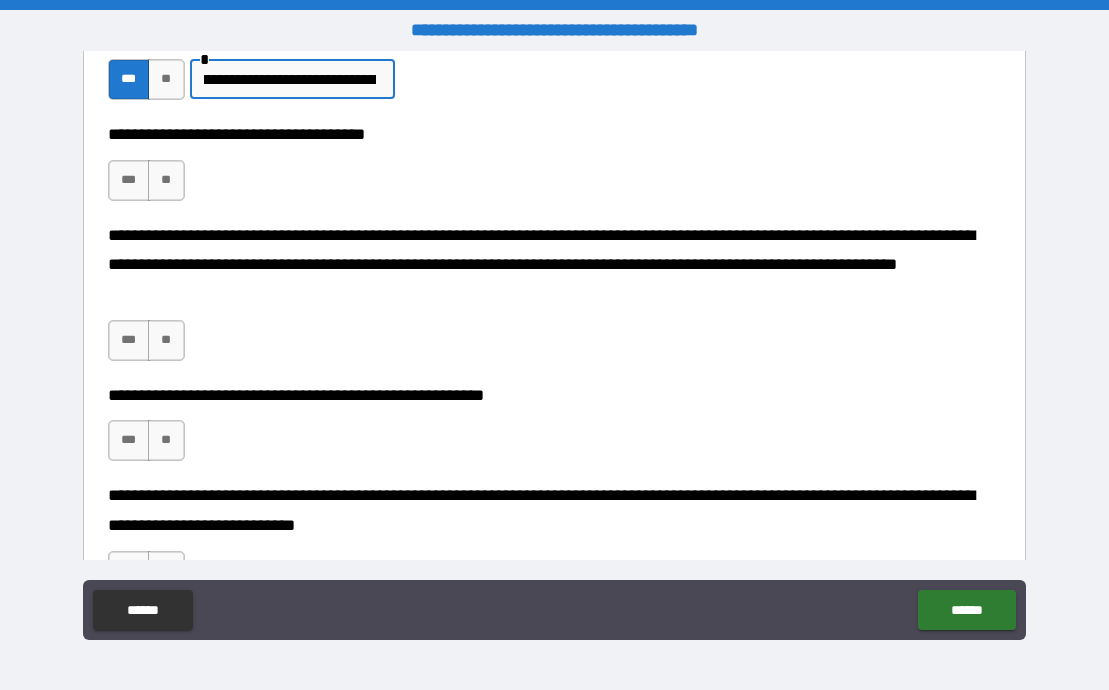 type on "**********" 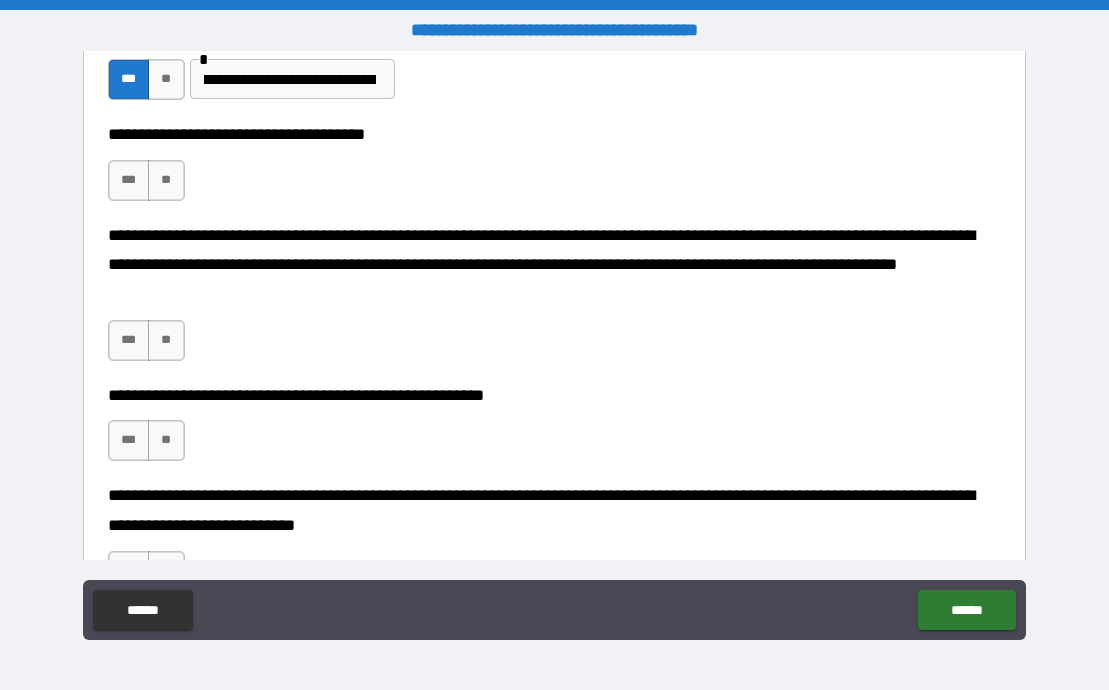 type on "*" 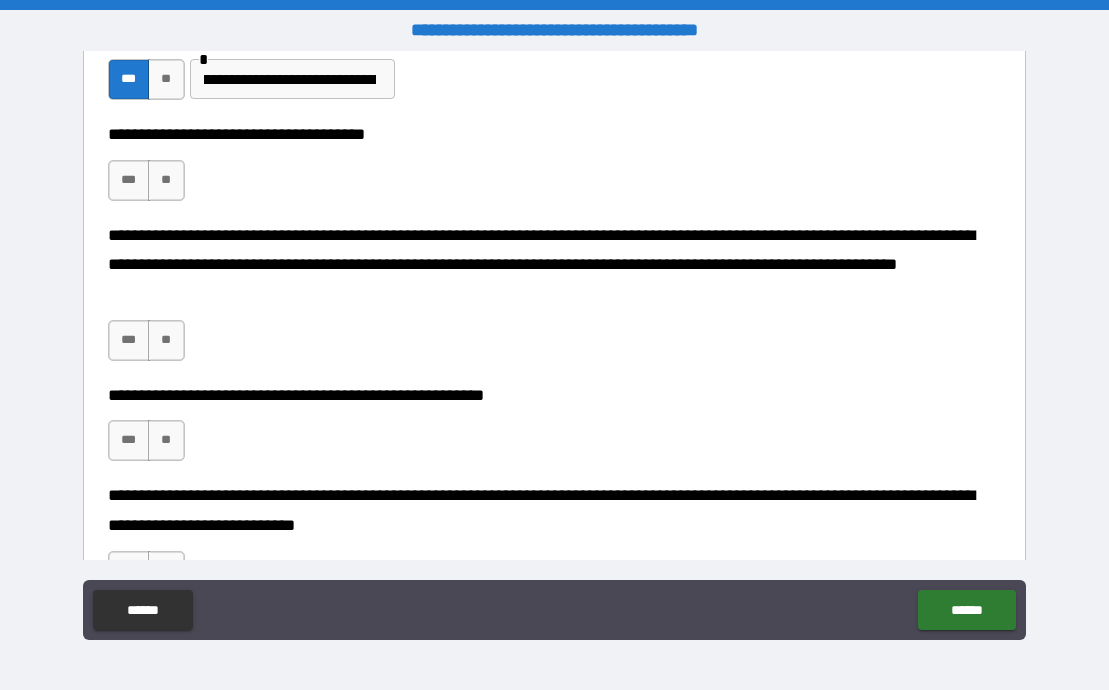 scroll, scrollTop: 0, scrollLeft: 0, axis: both 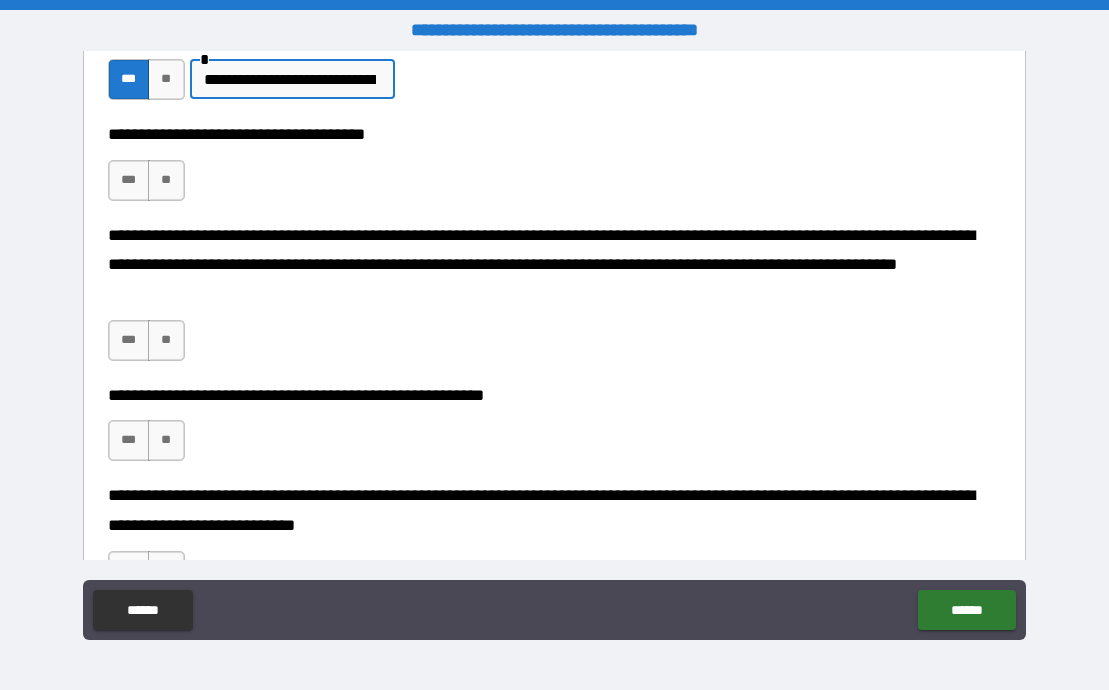 type on "*" 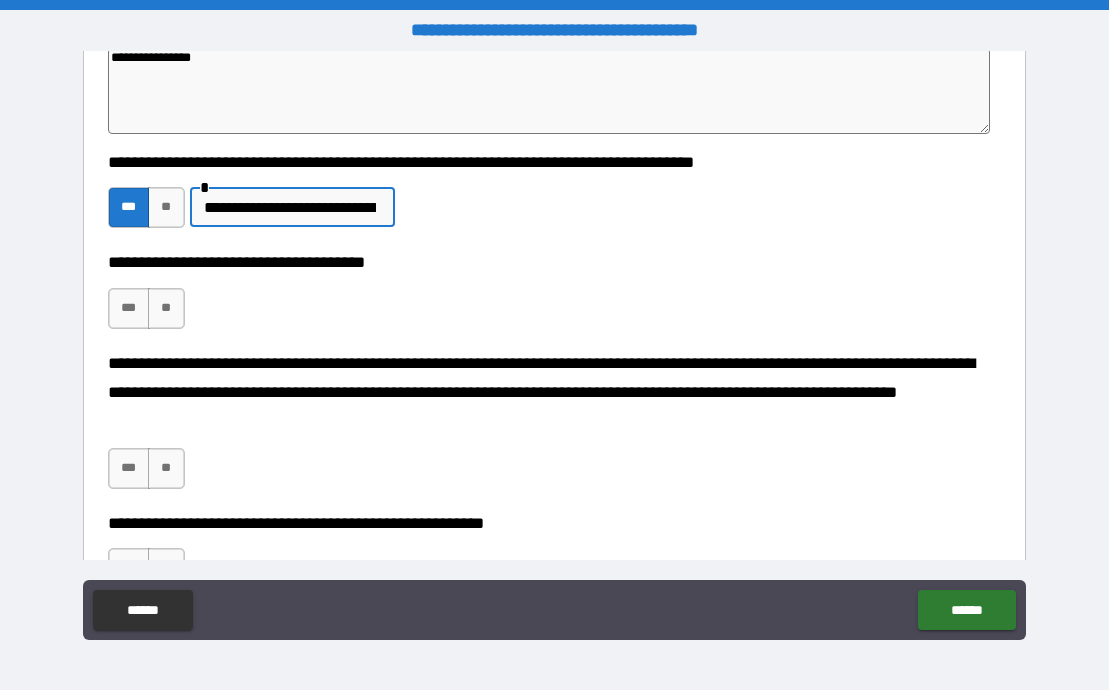 scroll, scrollTop: 822, scrollLeft: 0, axis: vertical 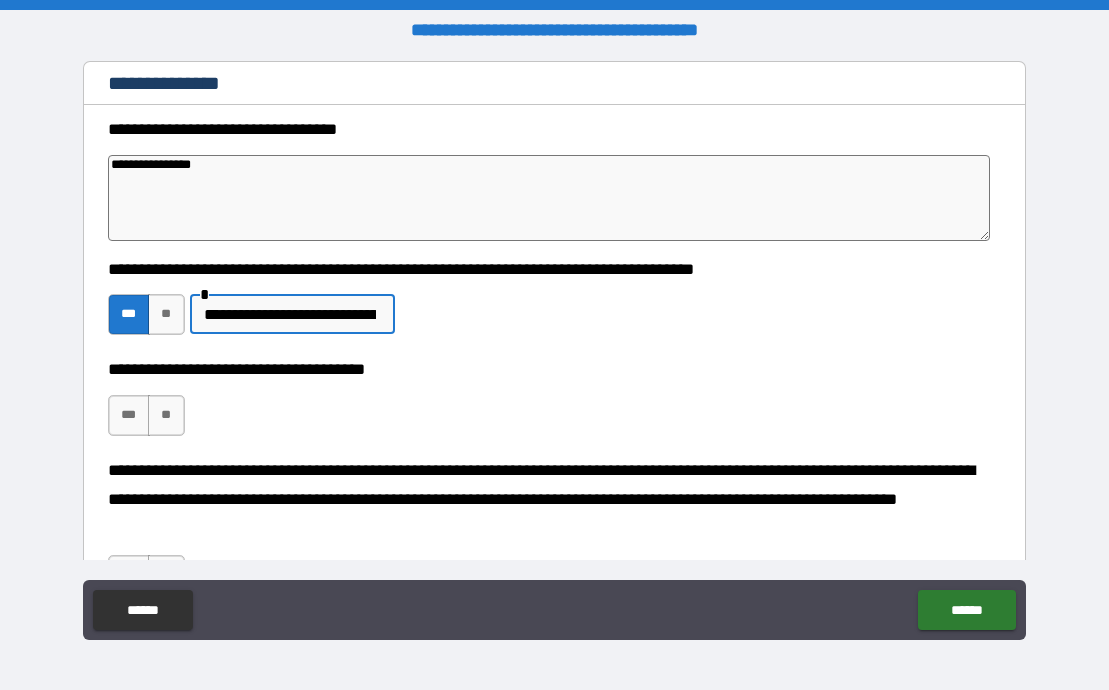 click on "**********" at bounding box center (290, 314) 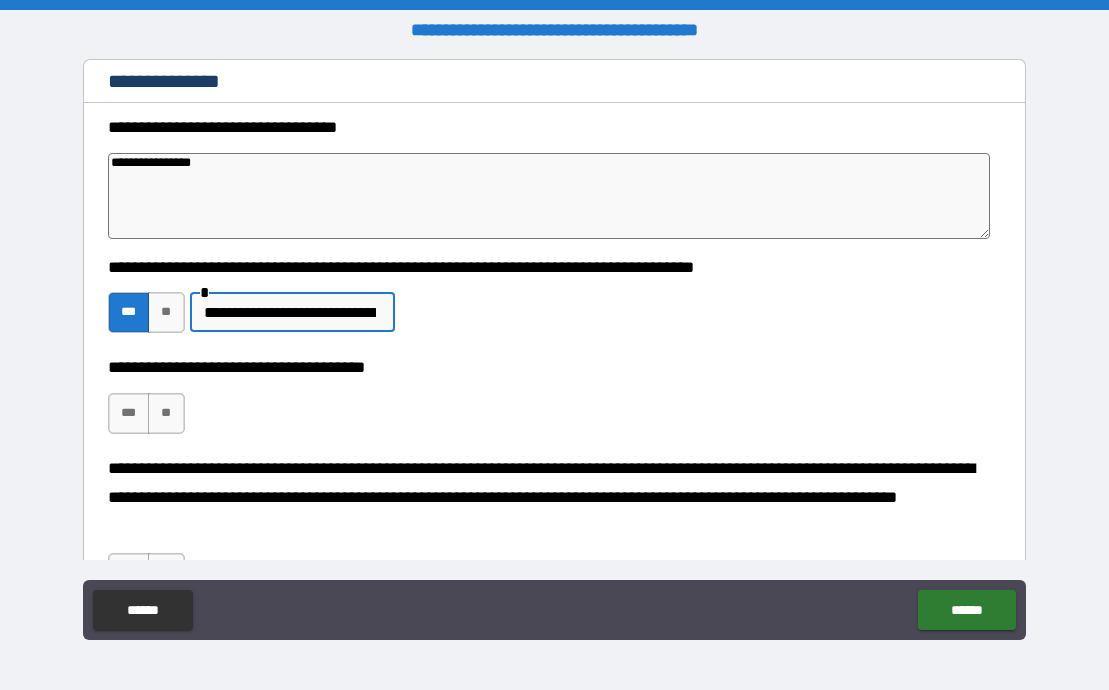 scroll, scrollTop: 825, scrollLeft: 0, axis: vertical 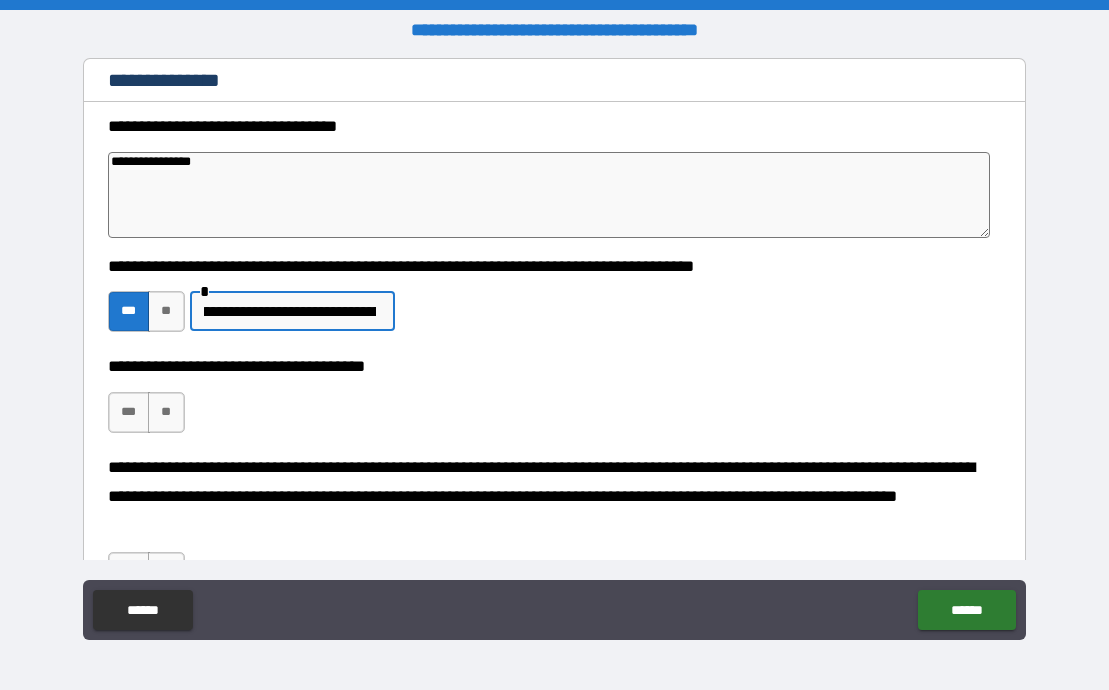 type on "**********" 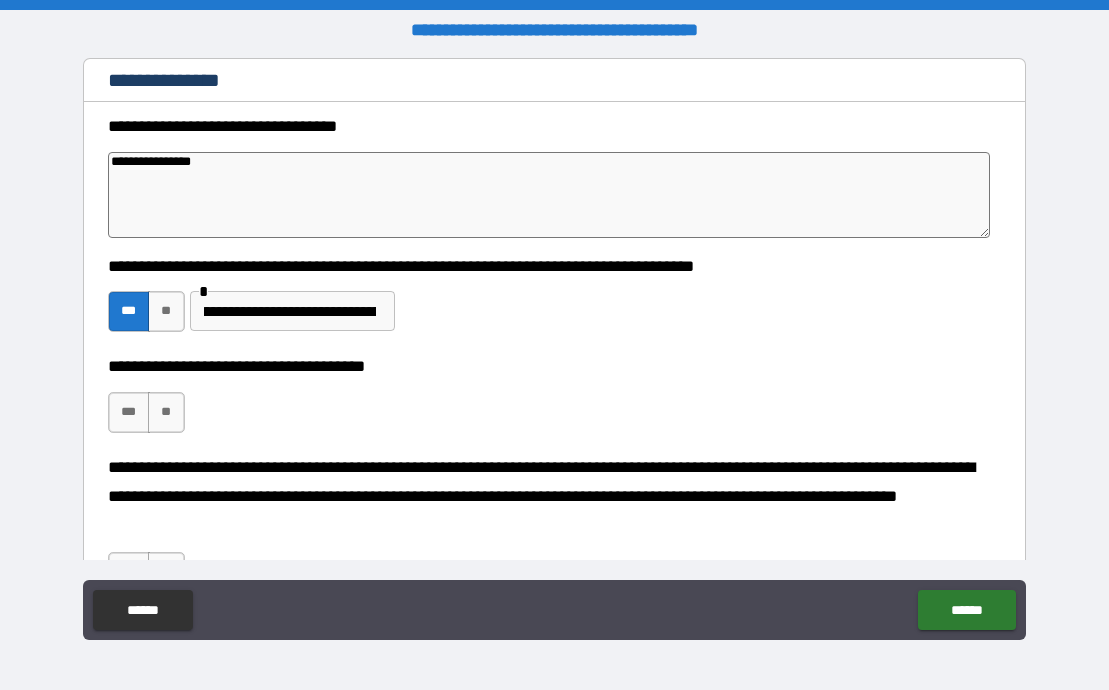 type on "*" 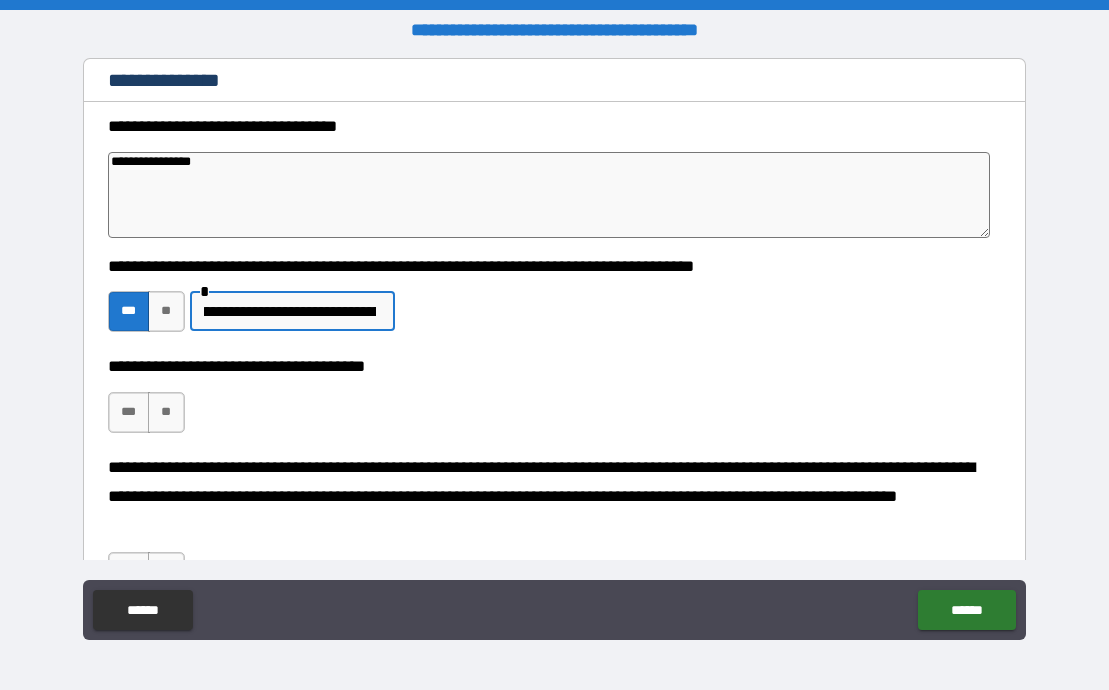 scroll, scrollTop: 0, scrollLeft: 0, axis: both 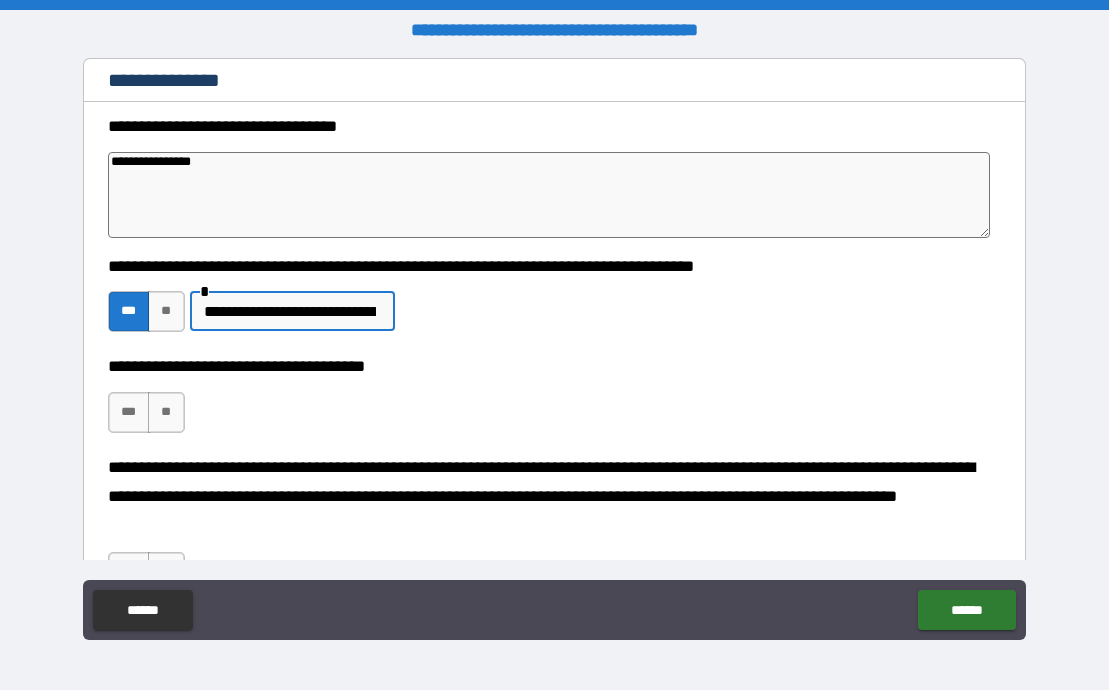 type on "*" 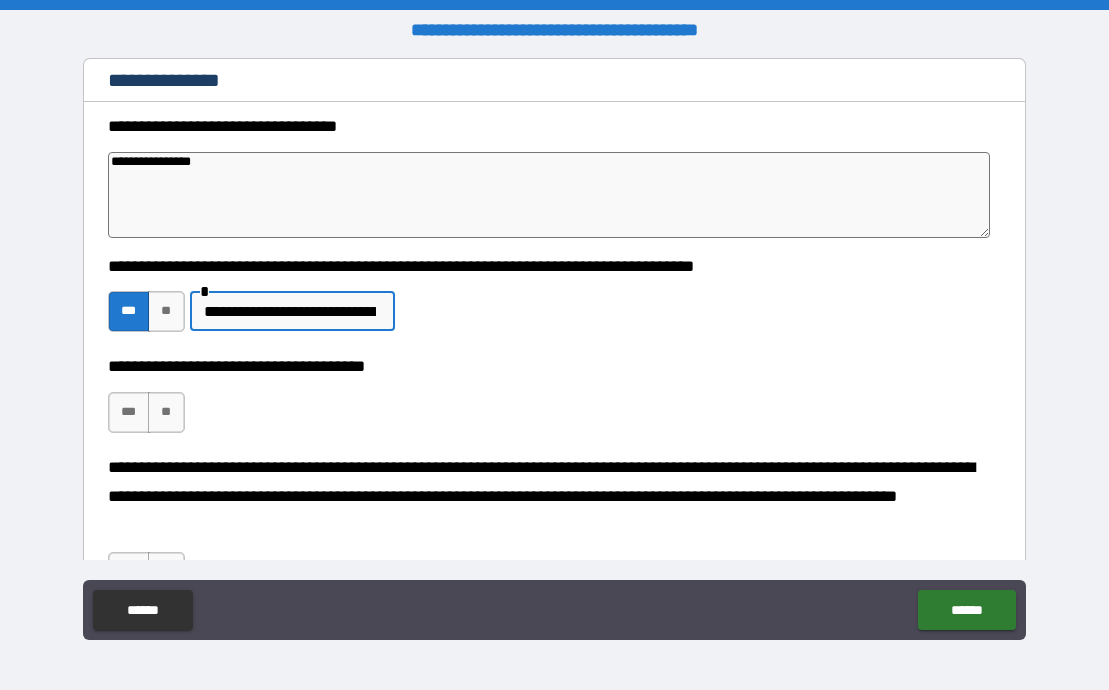 click on "**********" at bounding box center [290, 311] 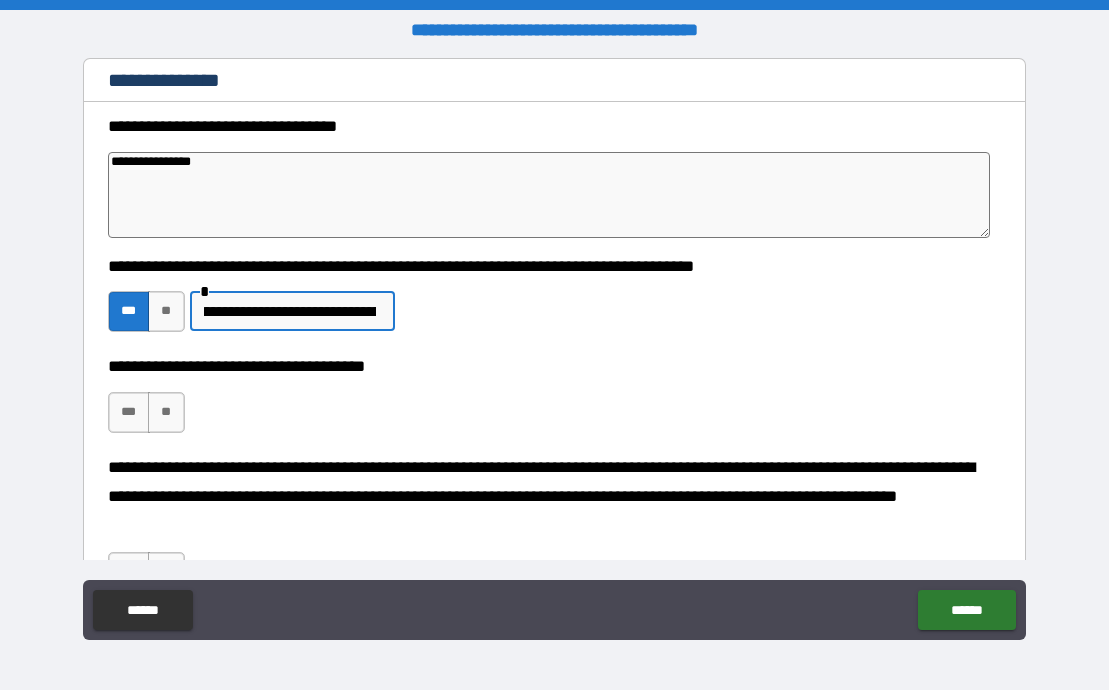 scroll, scrollTop: 0, scrollLeft: 77, axis: horizontal 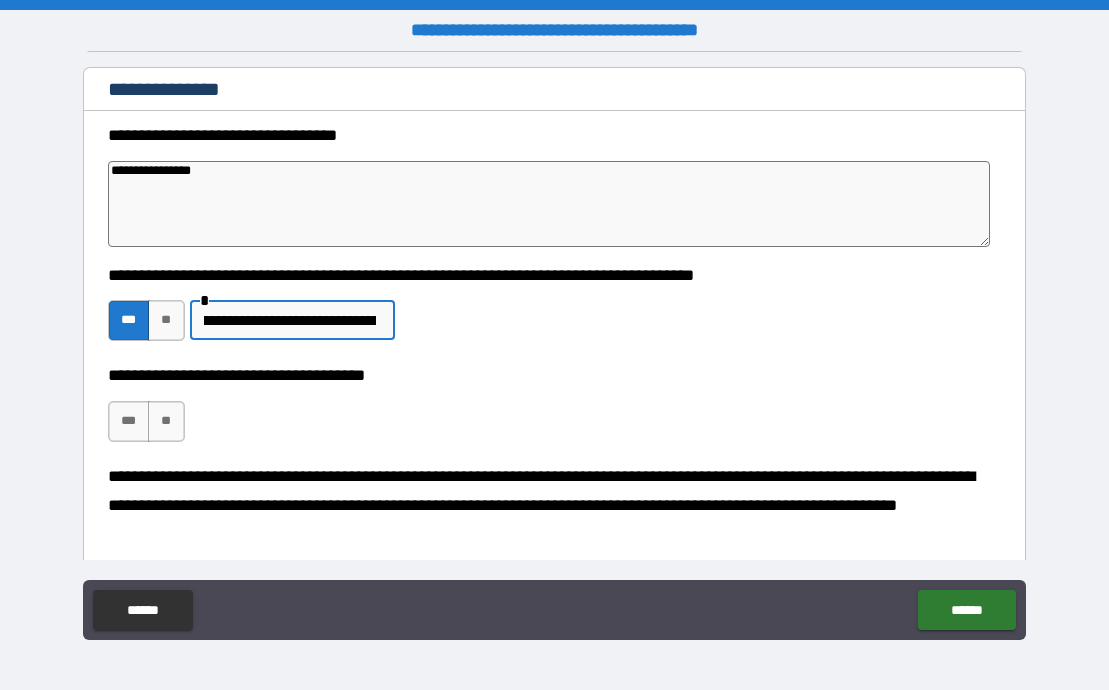 paste on "**********" 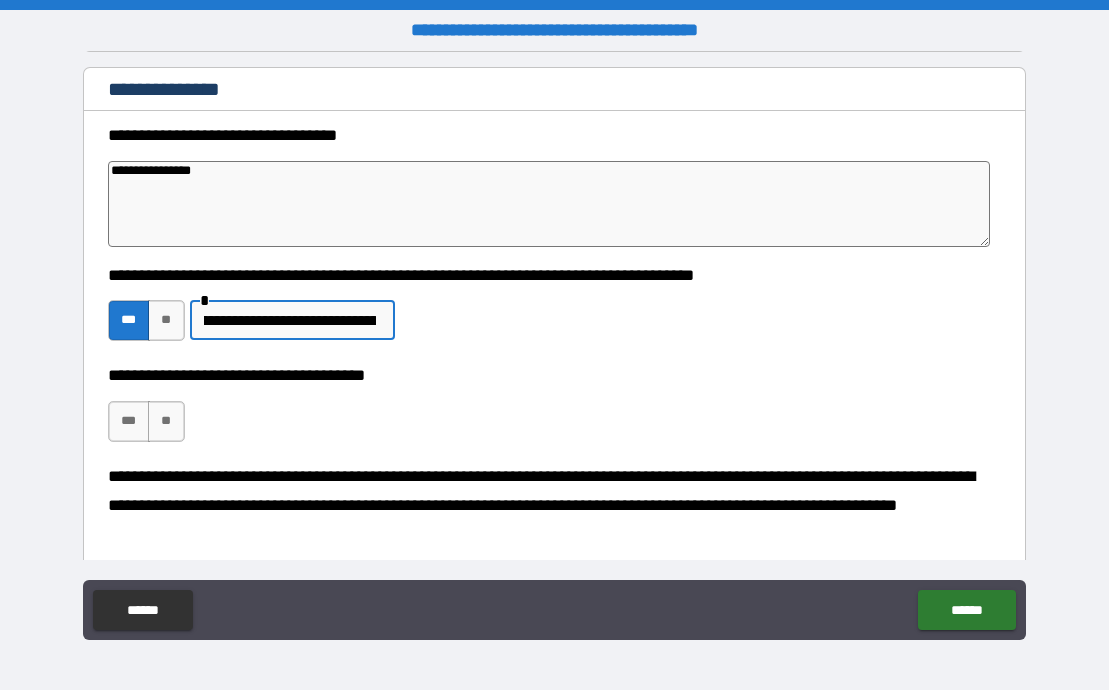 click on "**********" at bounding box center [290, 320] 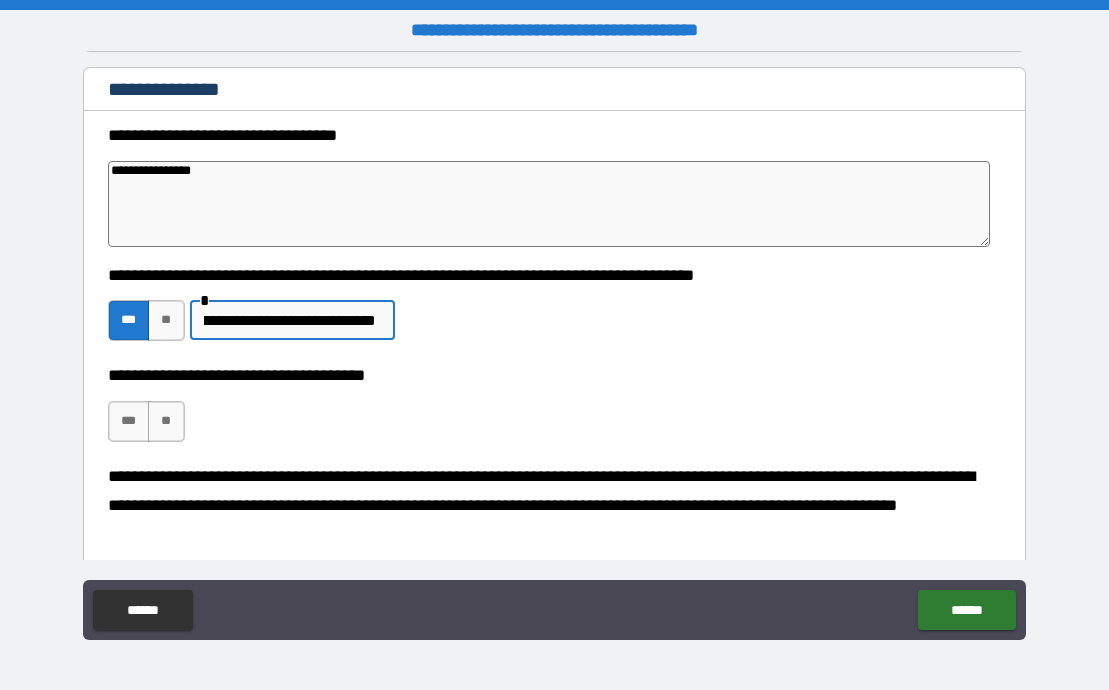 scroll, scrollTop: 0, scrollLeft: 902, axis: horizontal 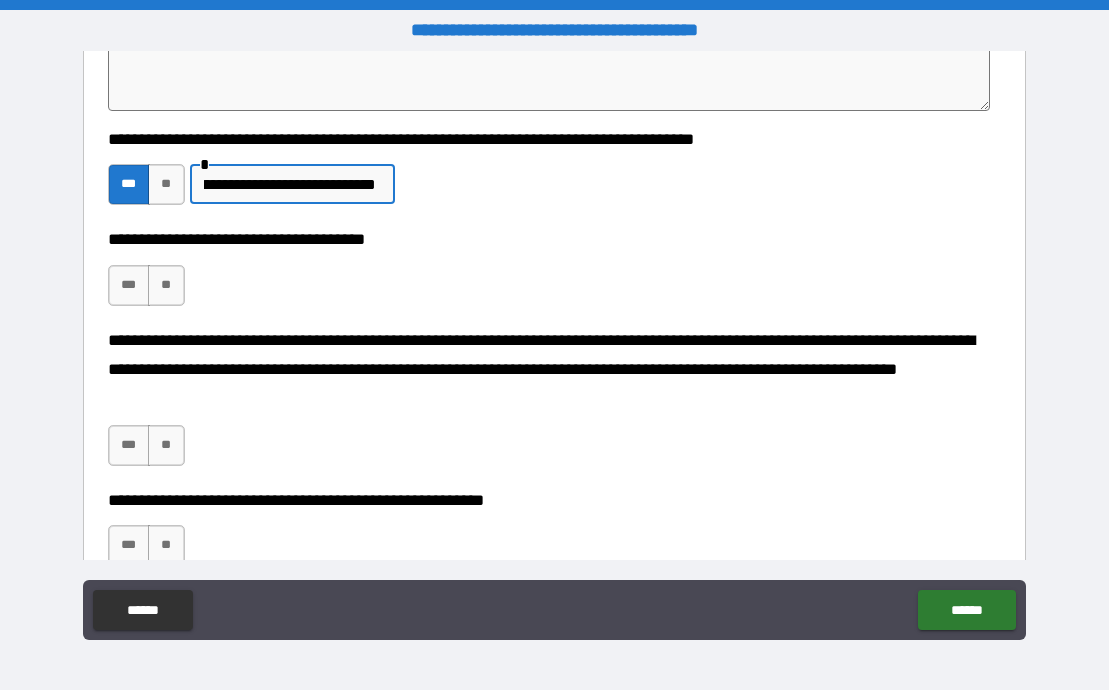 type on "**********" 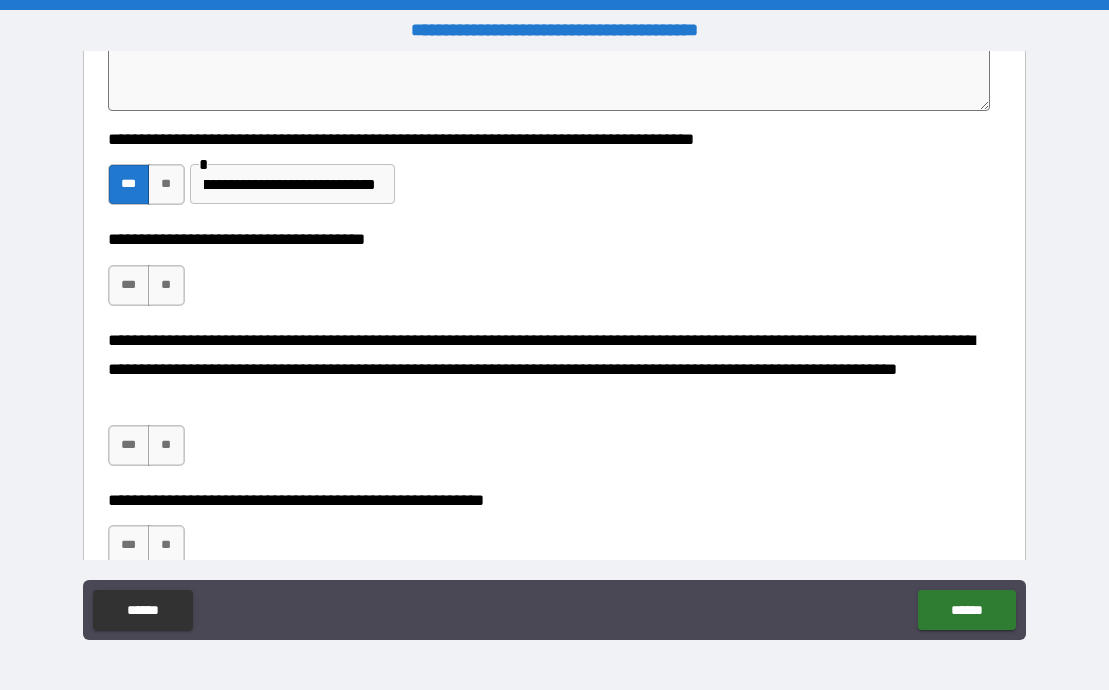 type on "*" 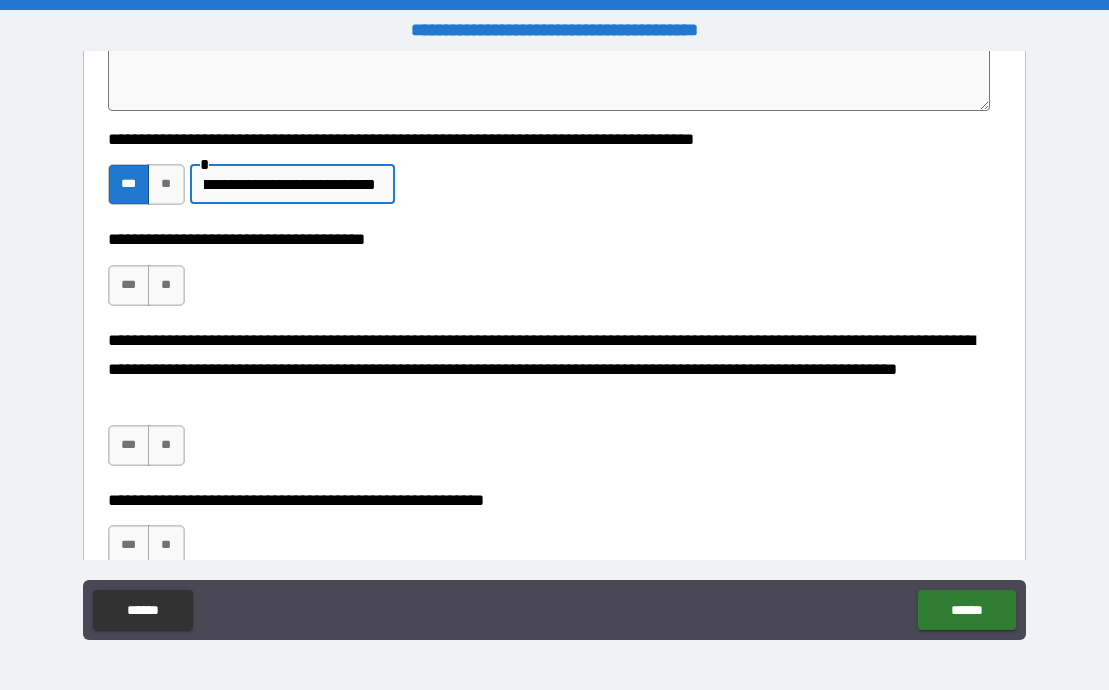 scroll, scrollTop: 0, scrollLeft: 0, axis: both 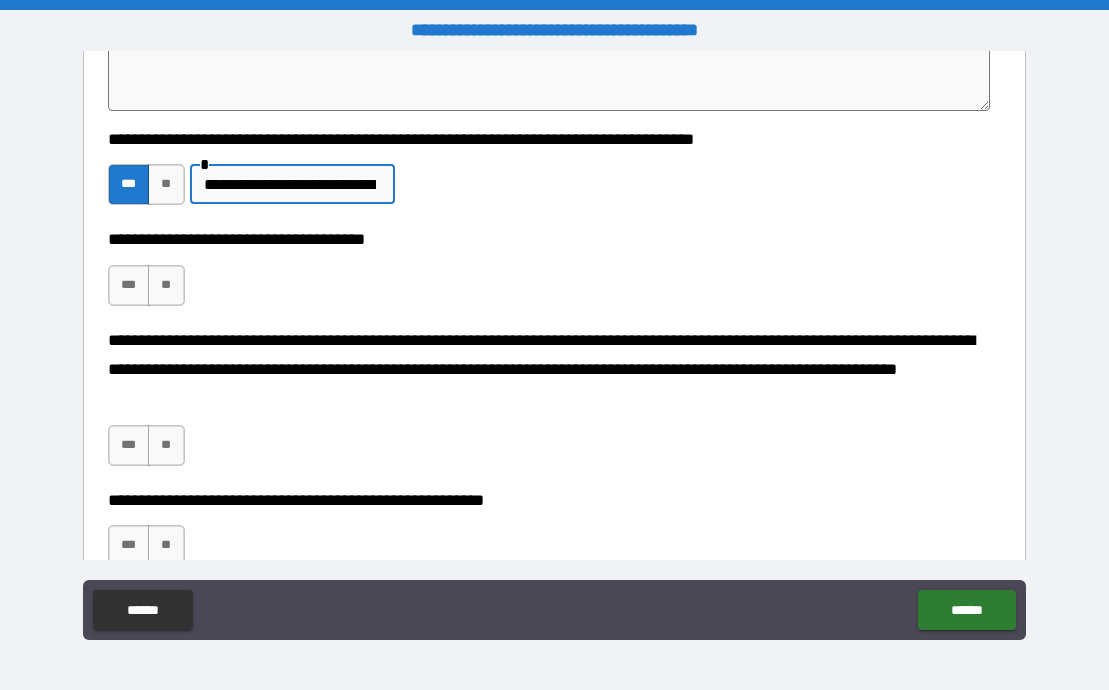 type on "*" 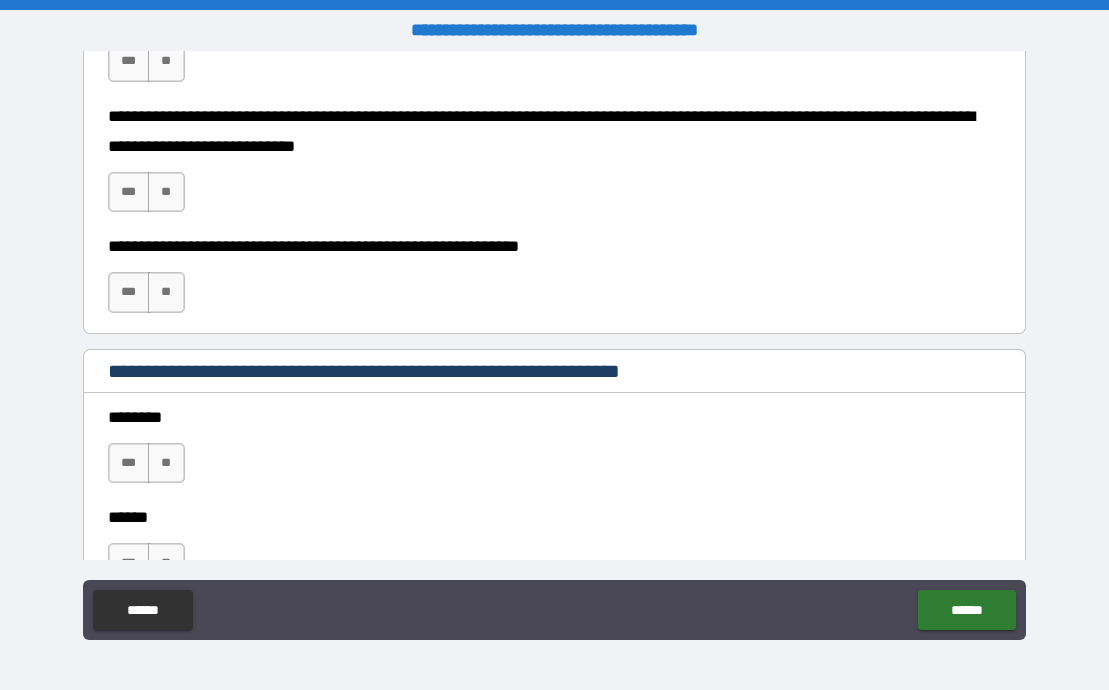 scroll, scrollTop: 1439, scrollLeft: 0, axis: vertical 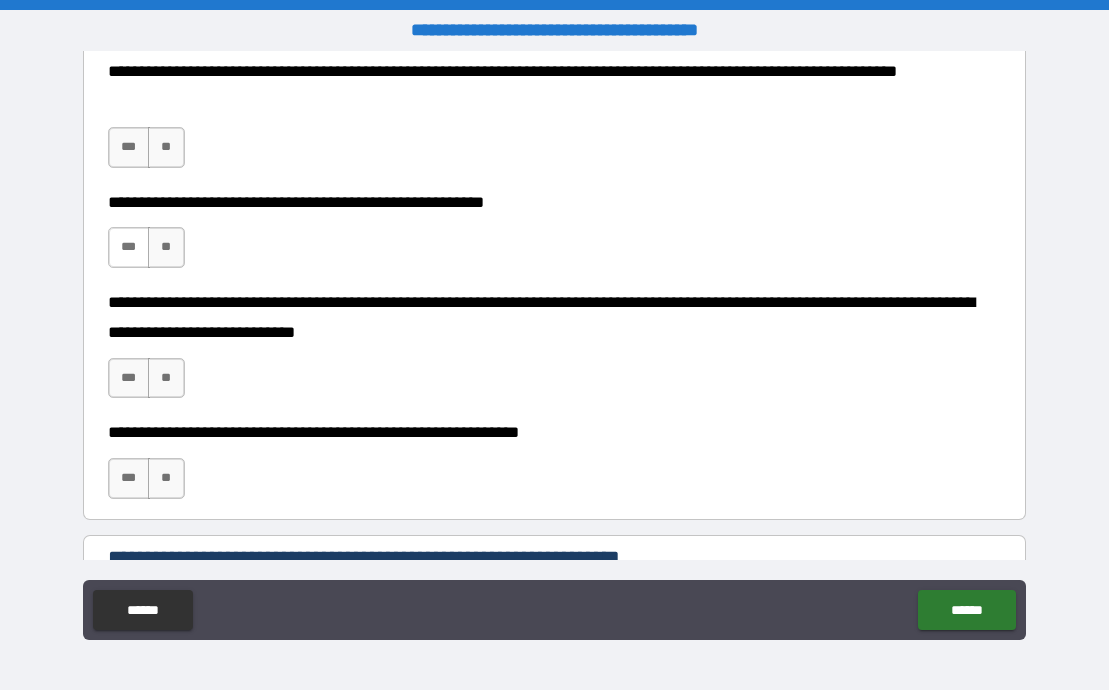 type on "*" 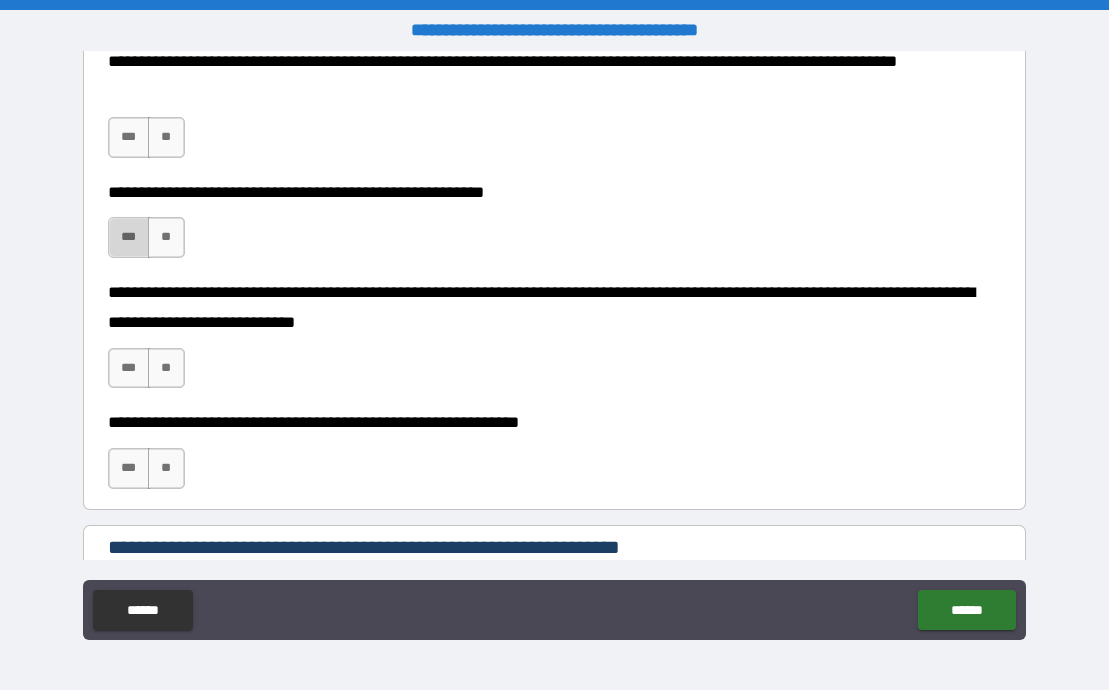 click on "***" at bounding box center (129, 237) 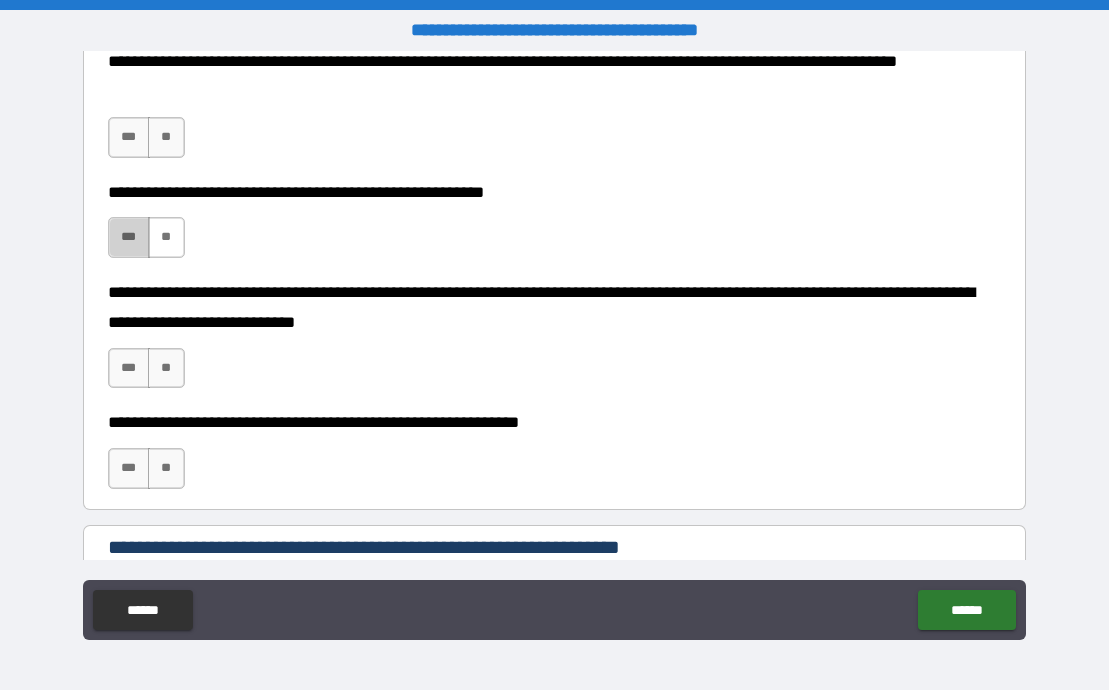type on "*" 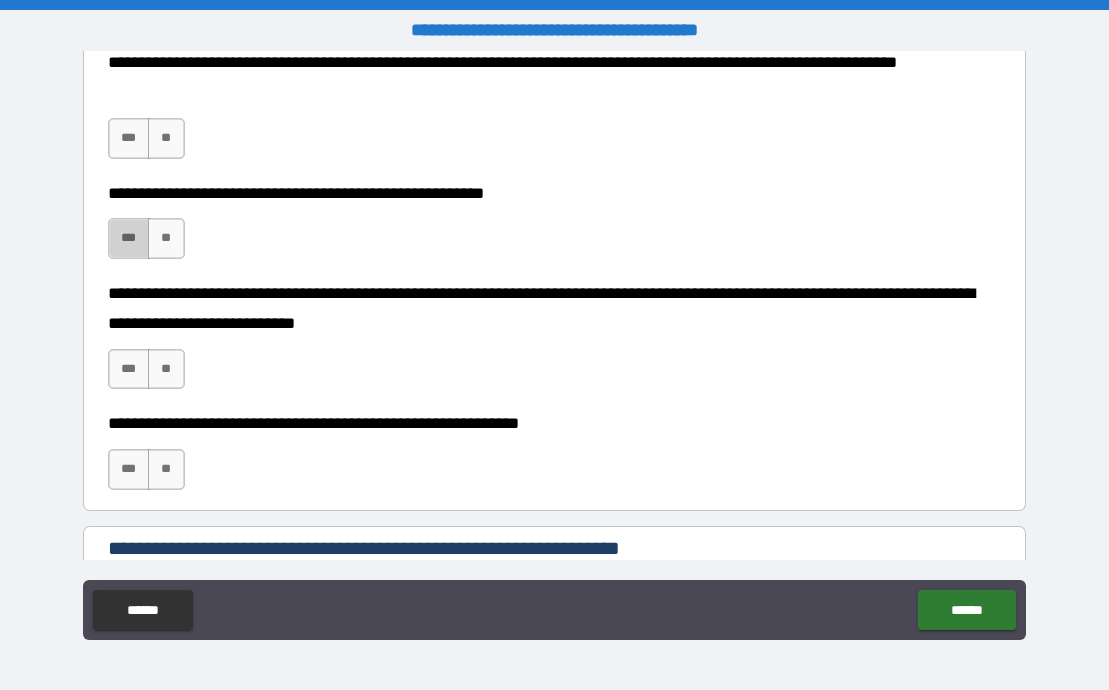 type on "*" 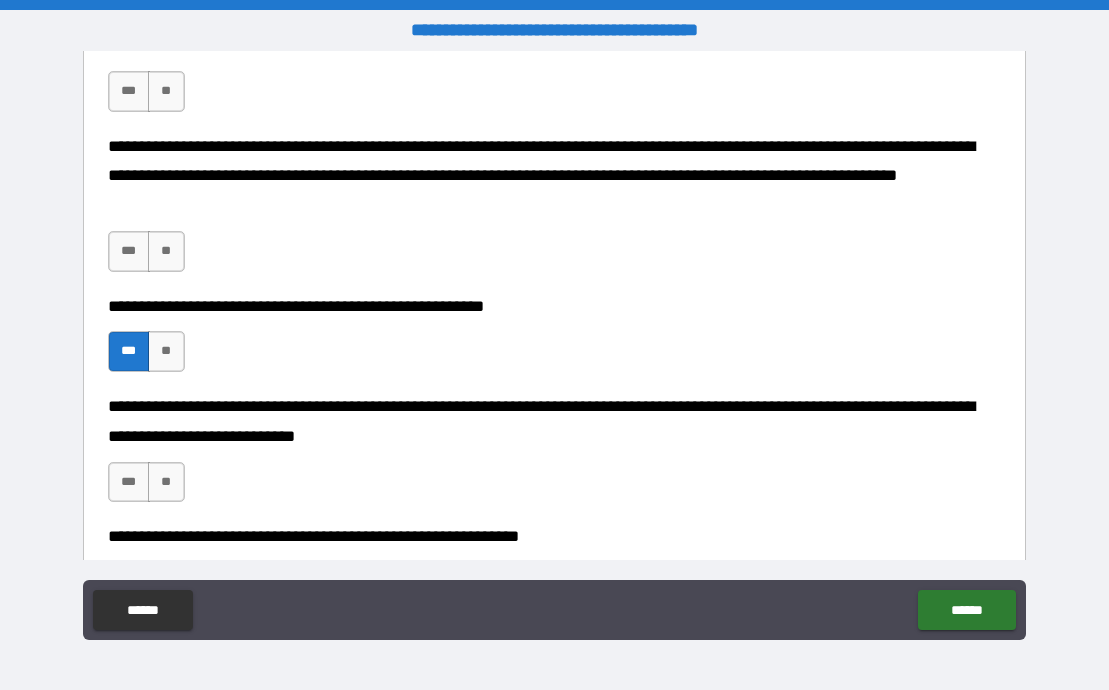 scroll, scrollTop: 1121, scrollLeft: 0, axis: vertical 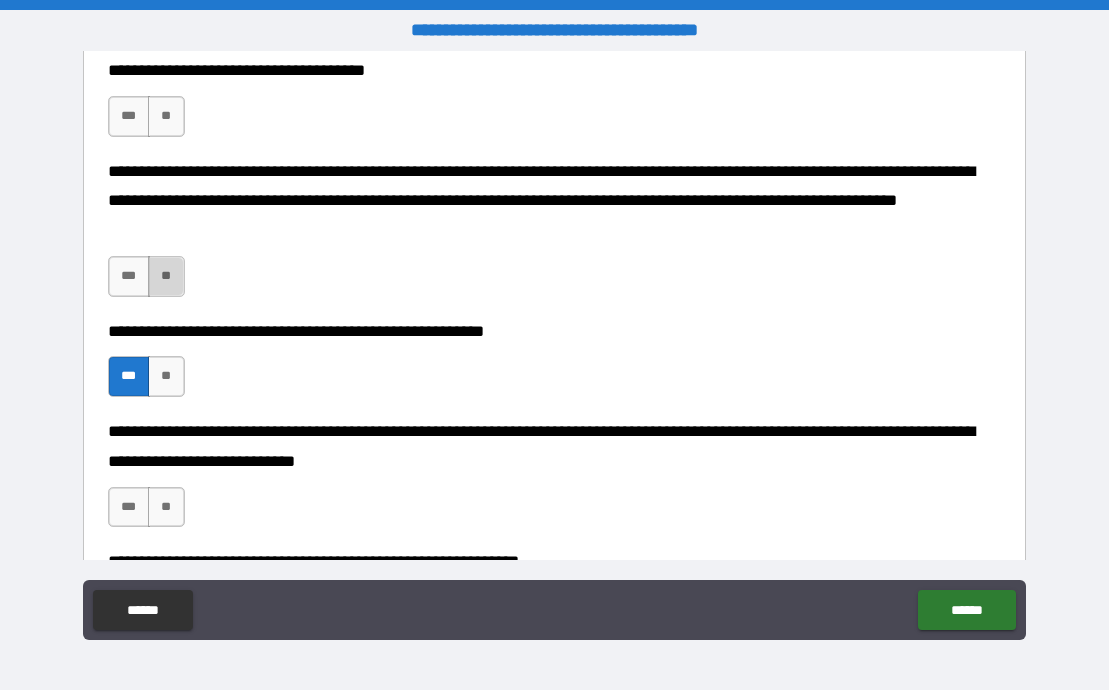 click on "**" at bounding box center (166, 276) 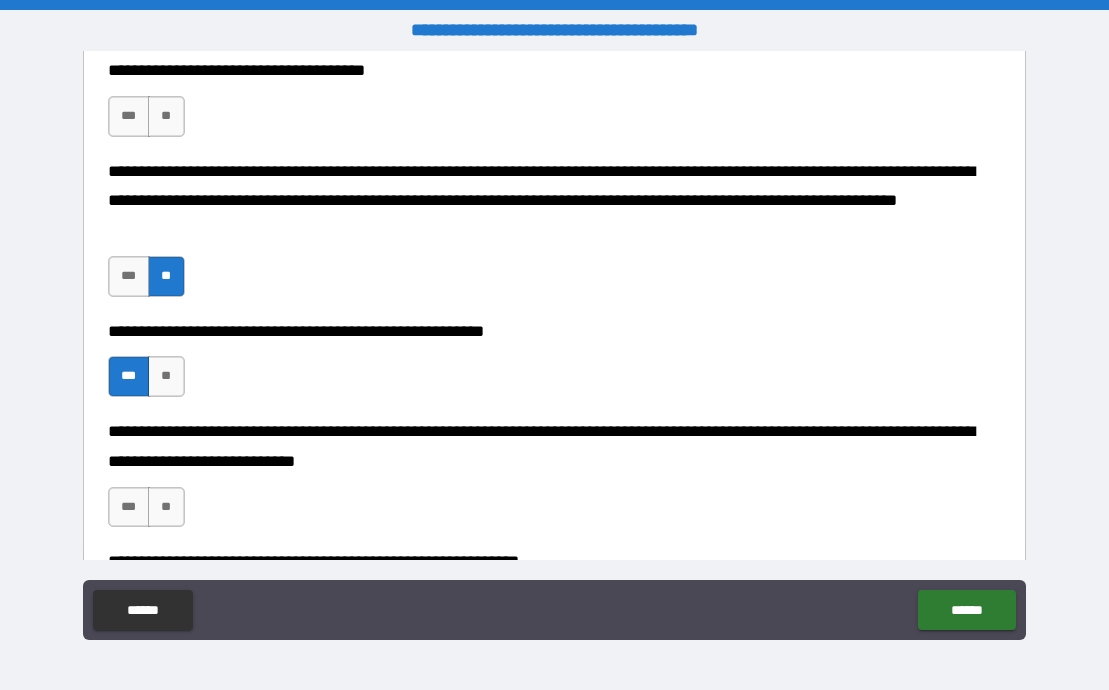type on "*" 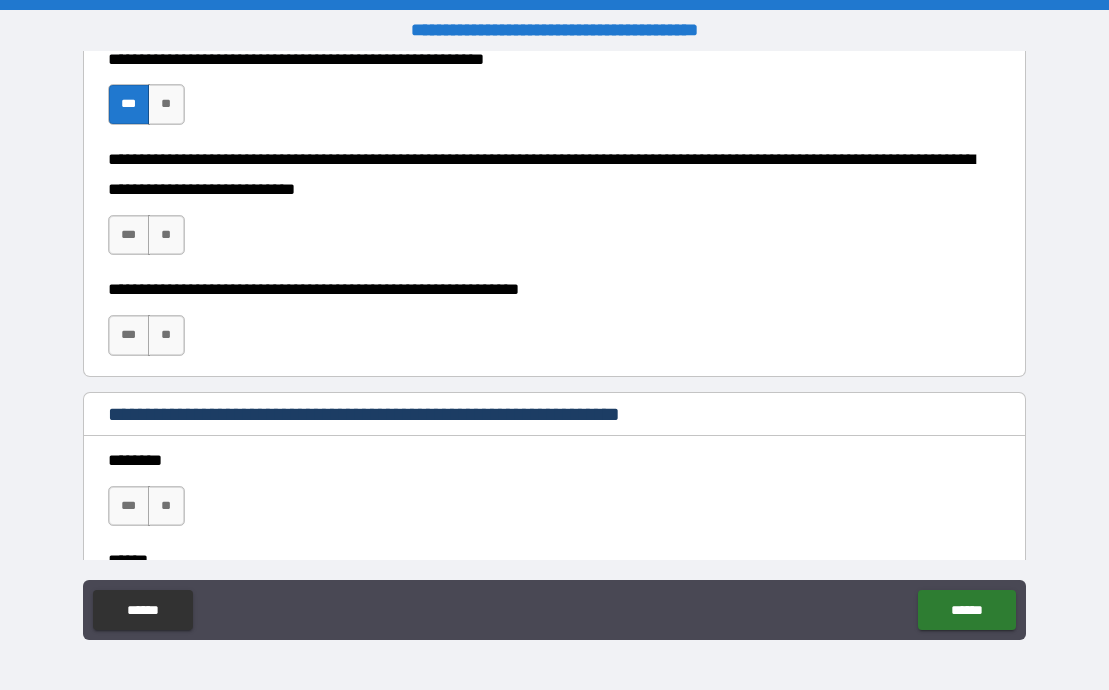 scroll, scrollTop: 1376, scrollLeft: 0, axis: vertical 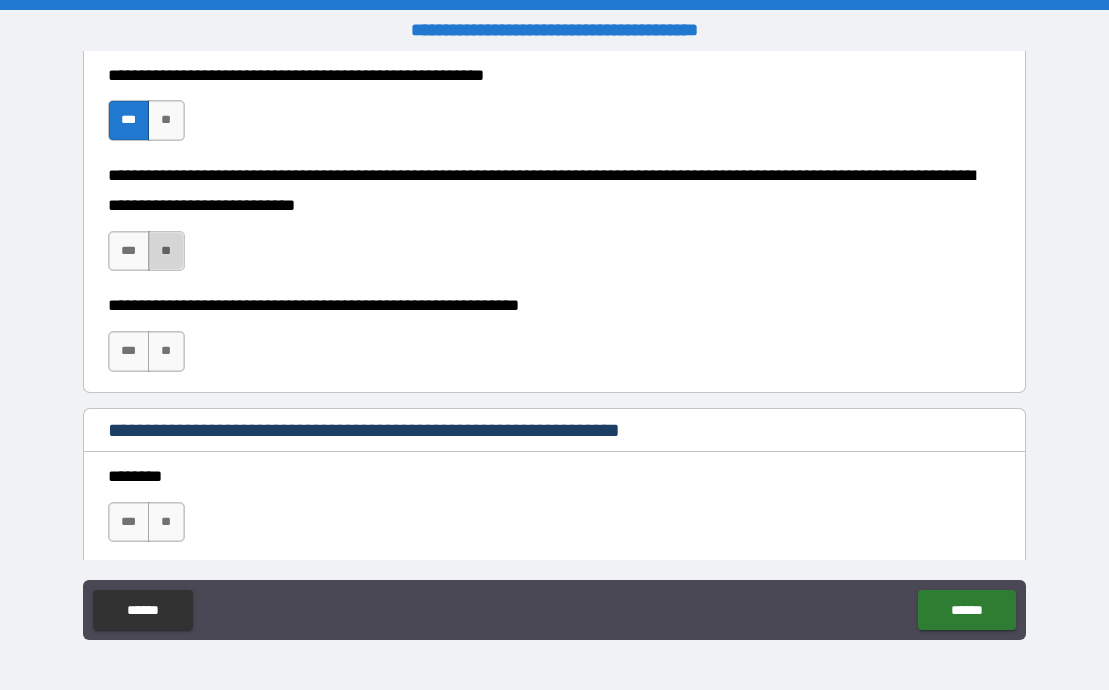 click on "**" at bounding box center (166, 251) 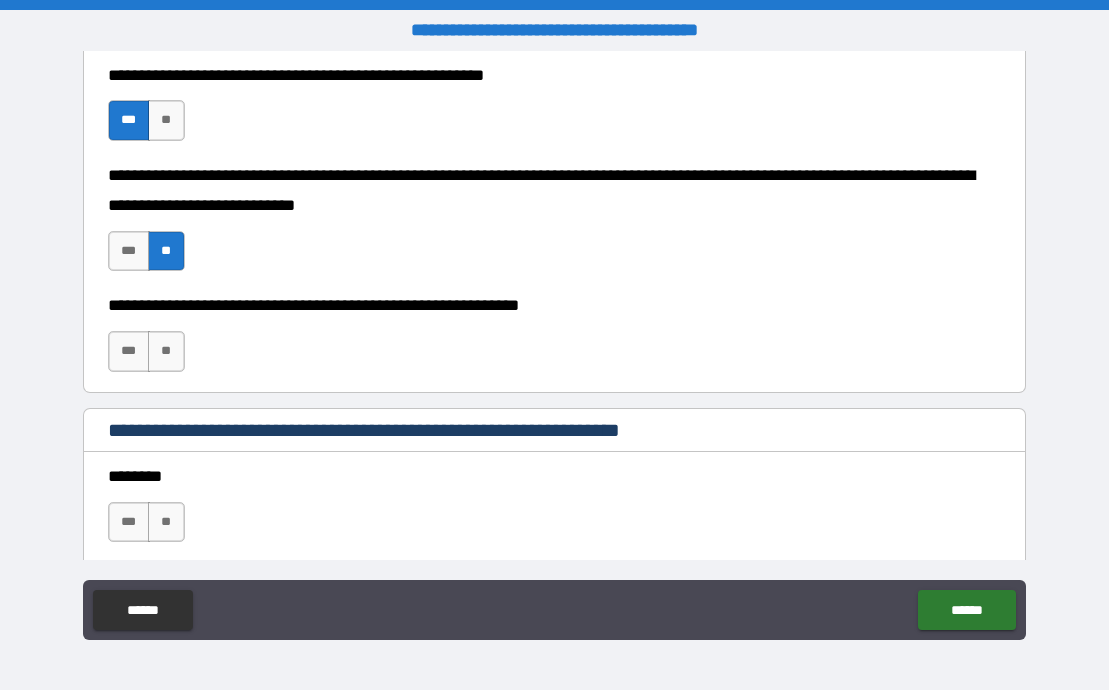 type on "*" 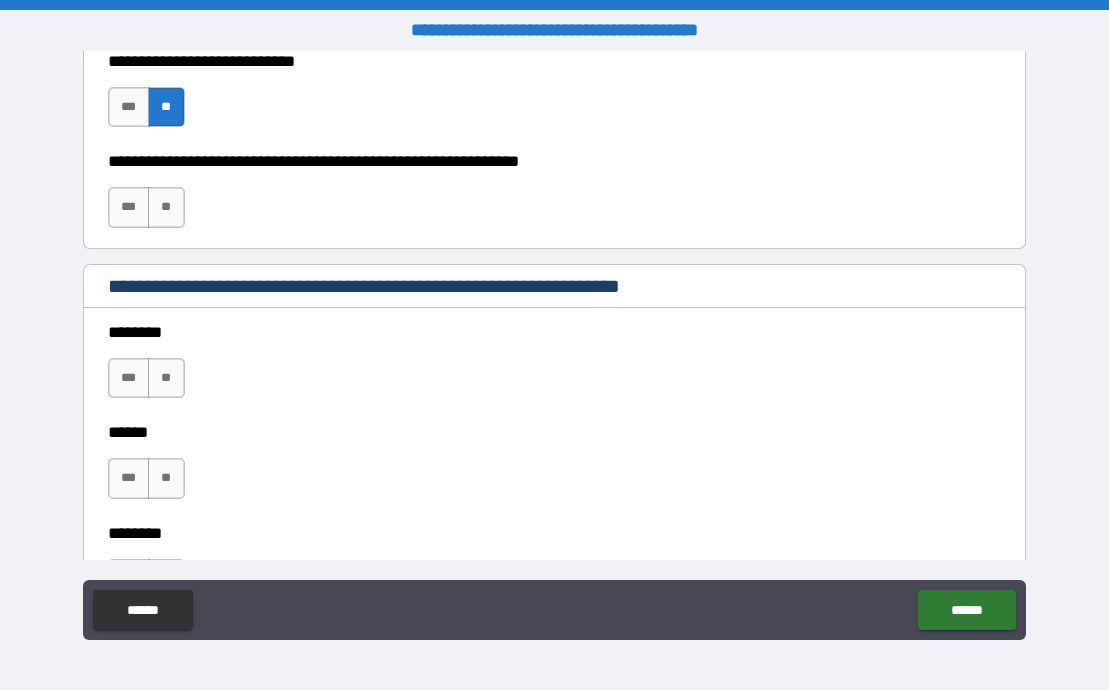 scroll, scrollTop: 1522, scrollLeft: 0, axis: vertical 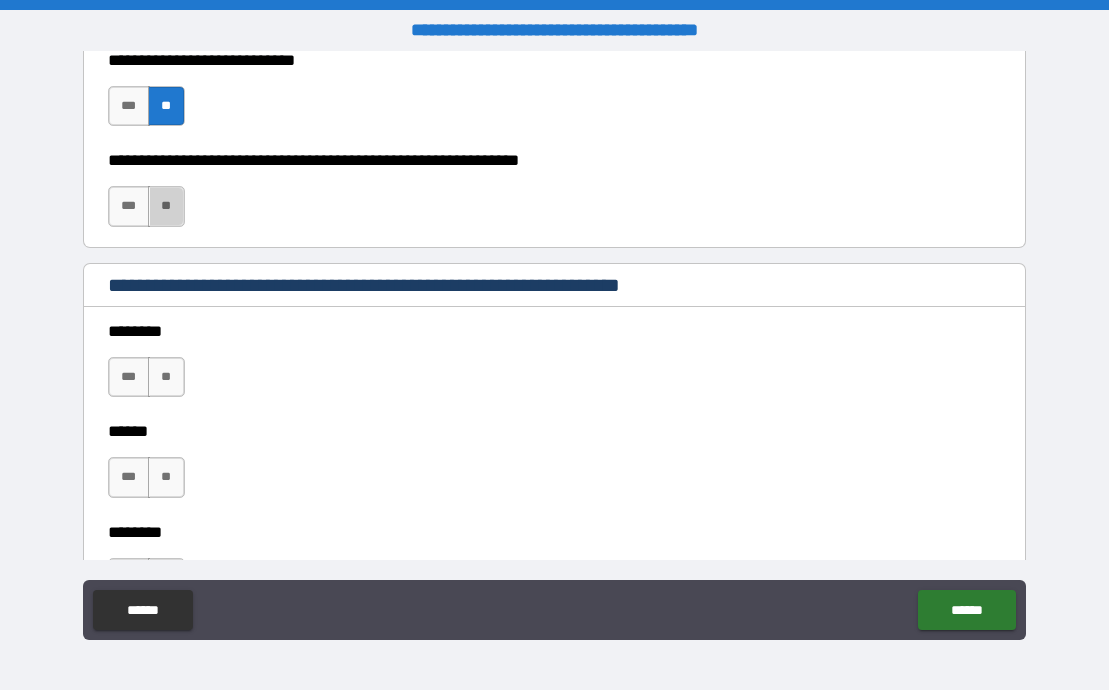 drag, startPoint x: 159, startPoint y: 208, endPoint x: 191, endPoint y: 213, distance: 32.38827 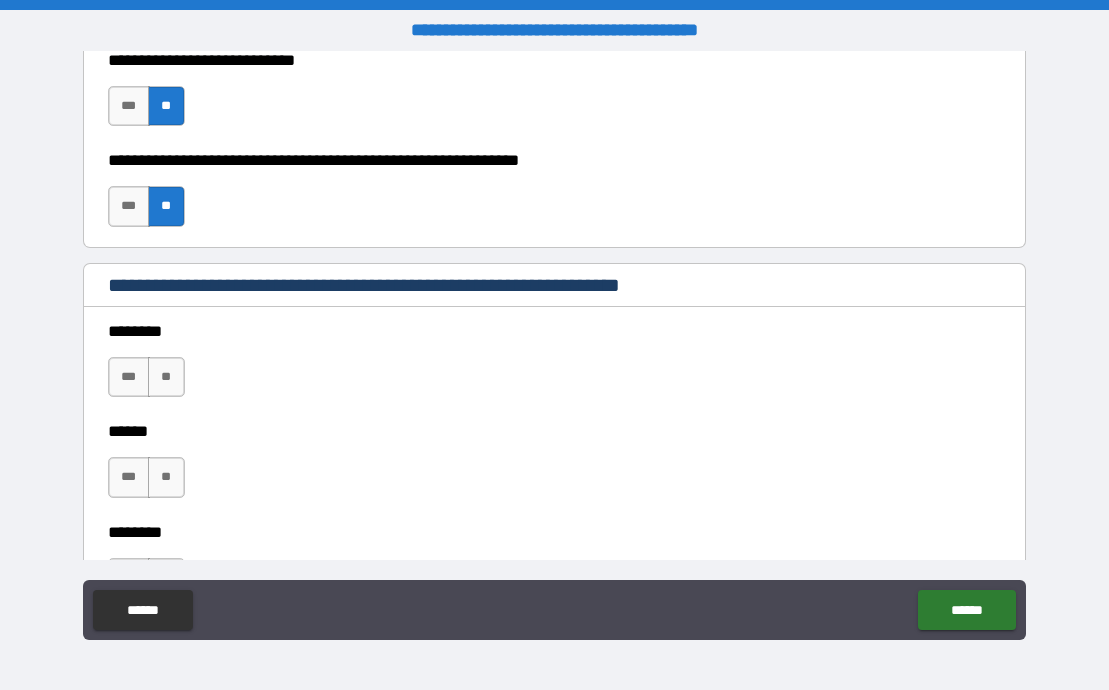type on "*" 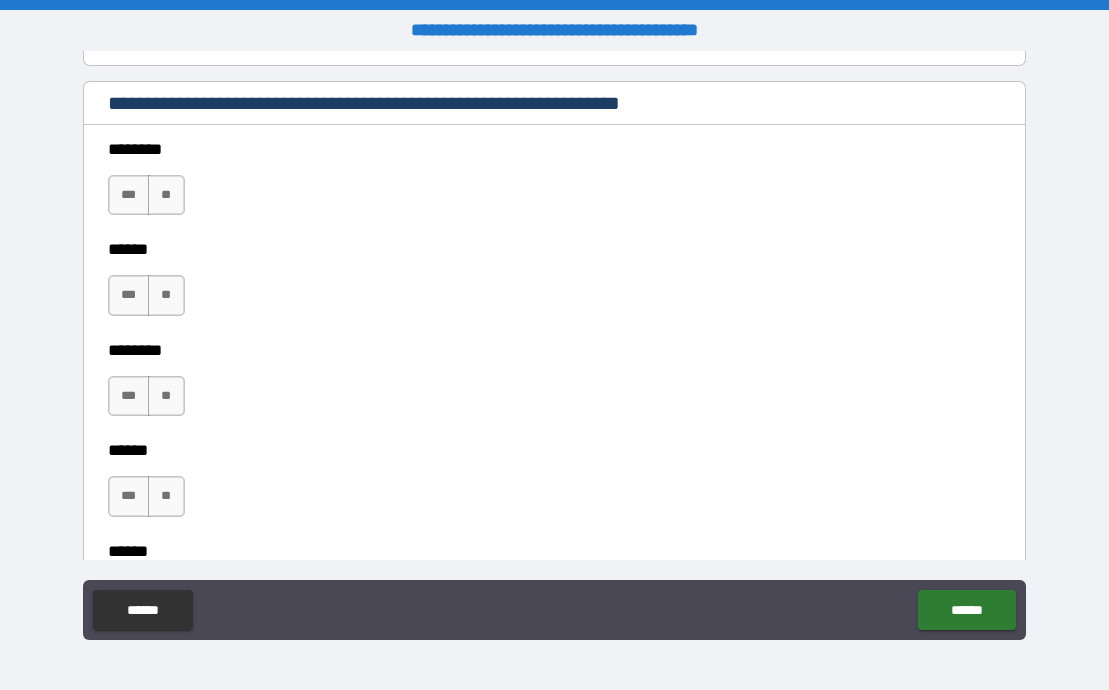 scroll, scrollTop: 1687, scrollLeft: 0, axis: vertical 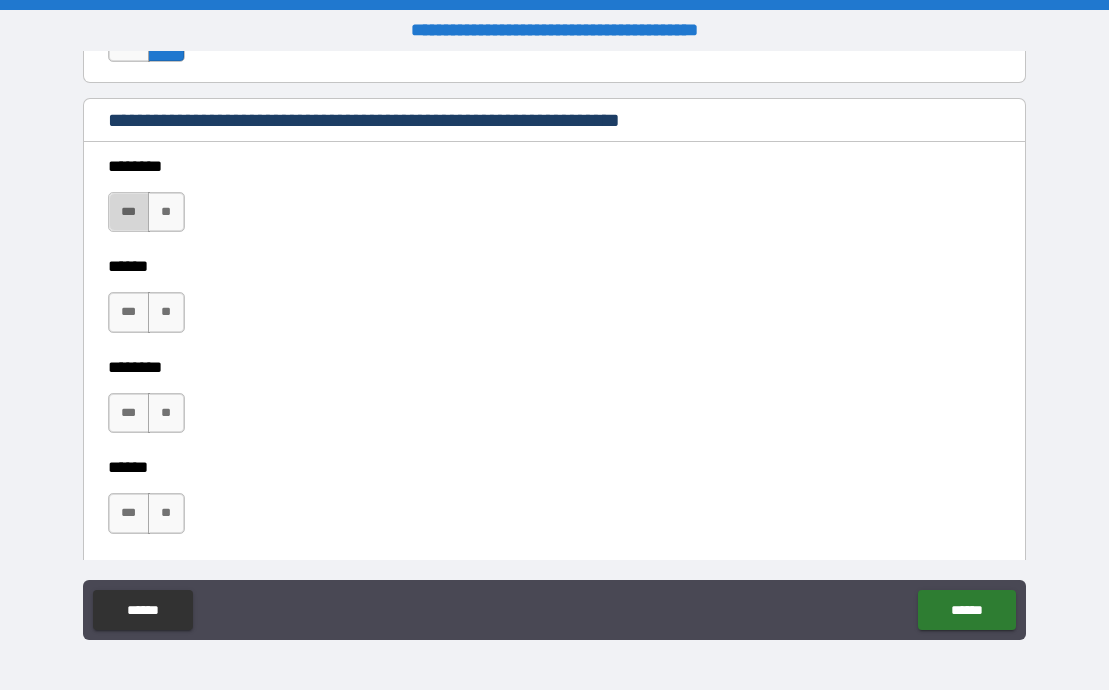 click on "***" at bounding box center [129, 212] 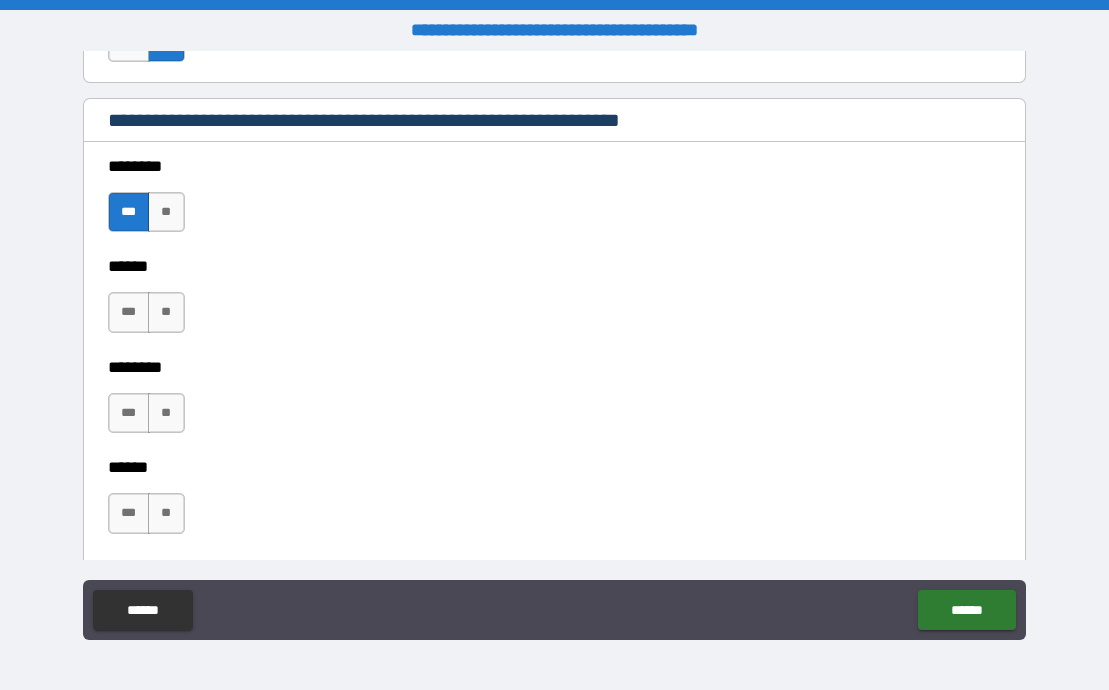 type on "*" 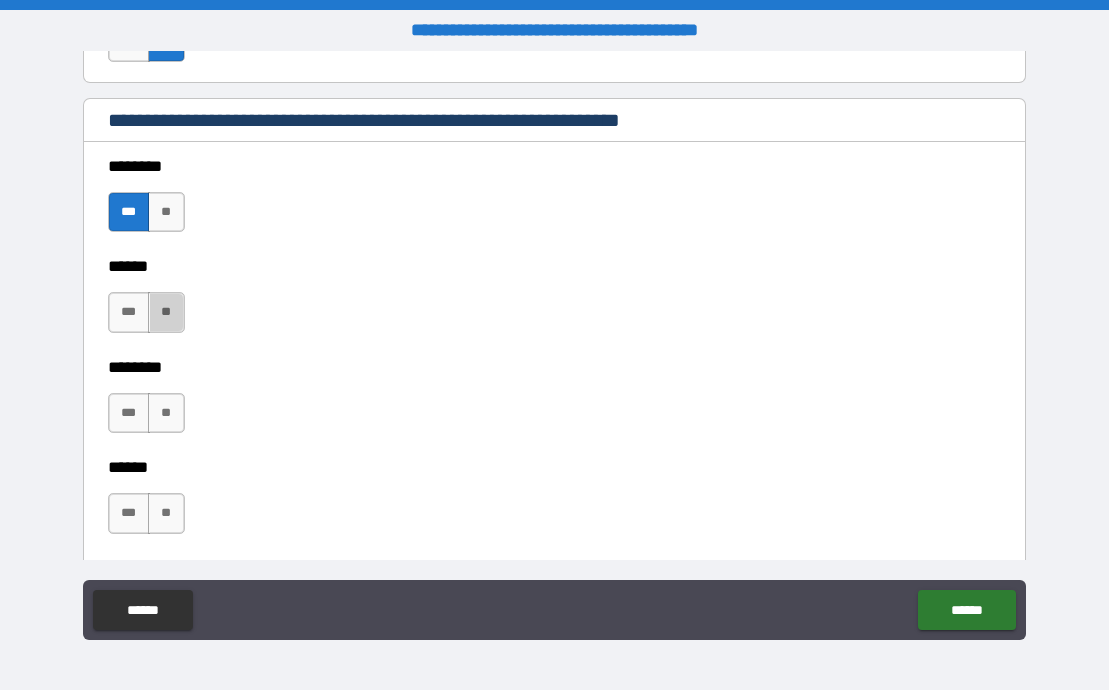 drag, startPoint x: 169, startPoint y: 323, endPoint x: 171, endPoint y: 335, distance: 12.165525 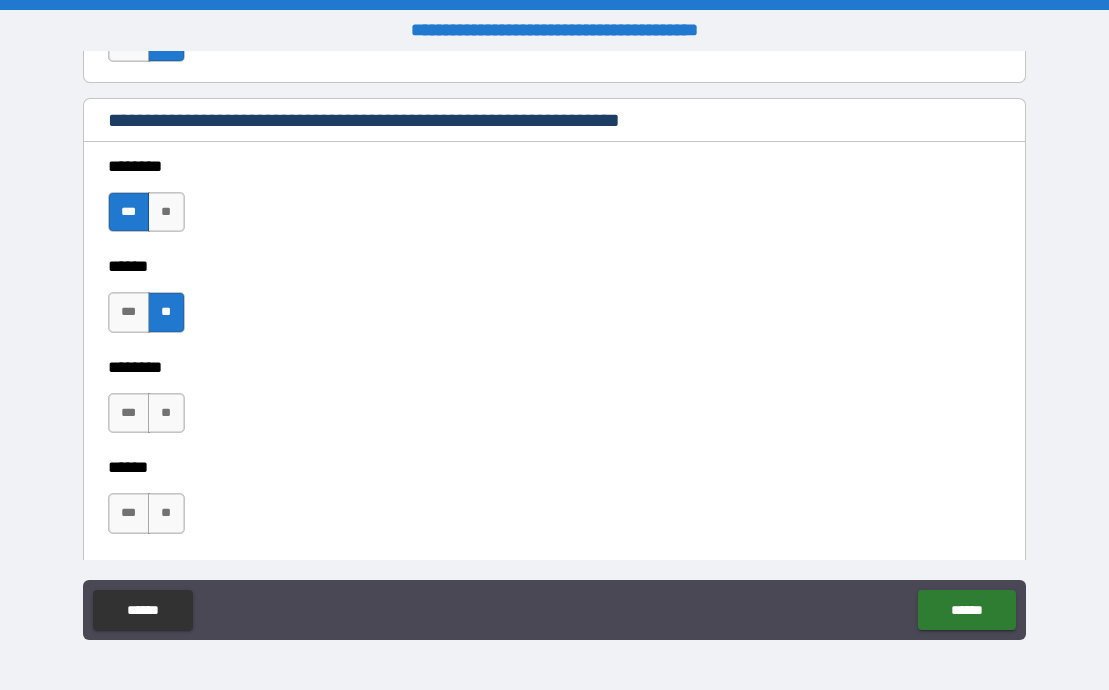 type on "*" 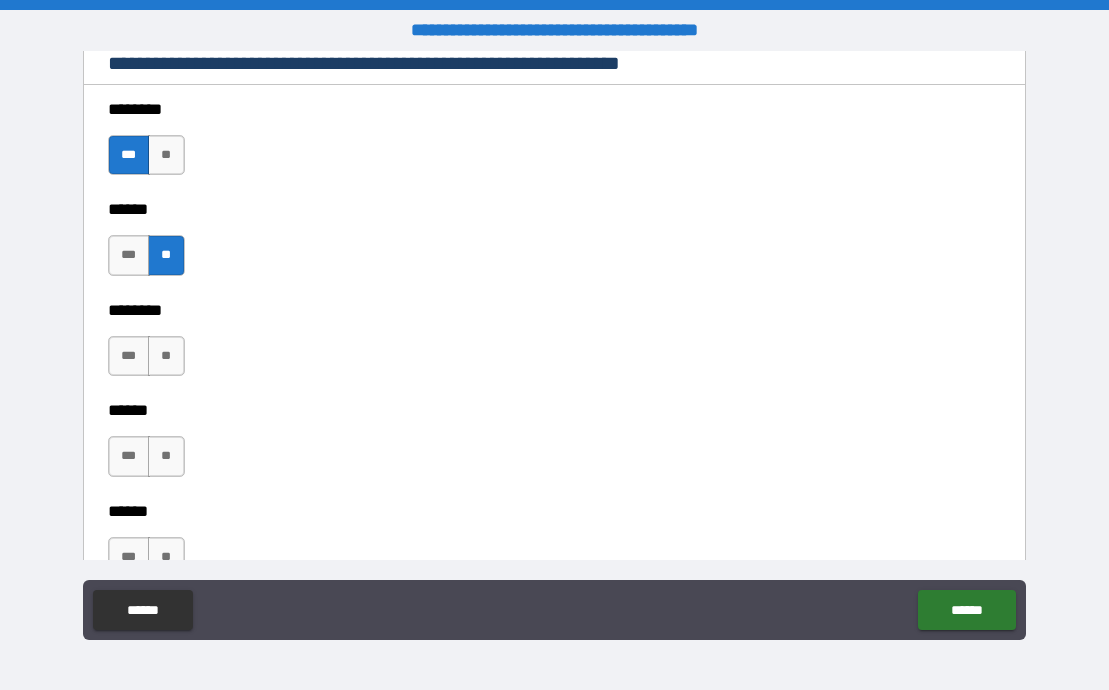 scroll, scrollTop: 1775, scrollLeft: 0, axis: vertical 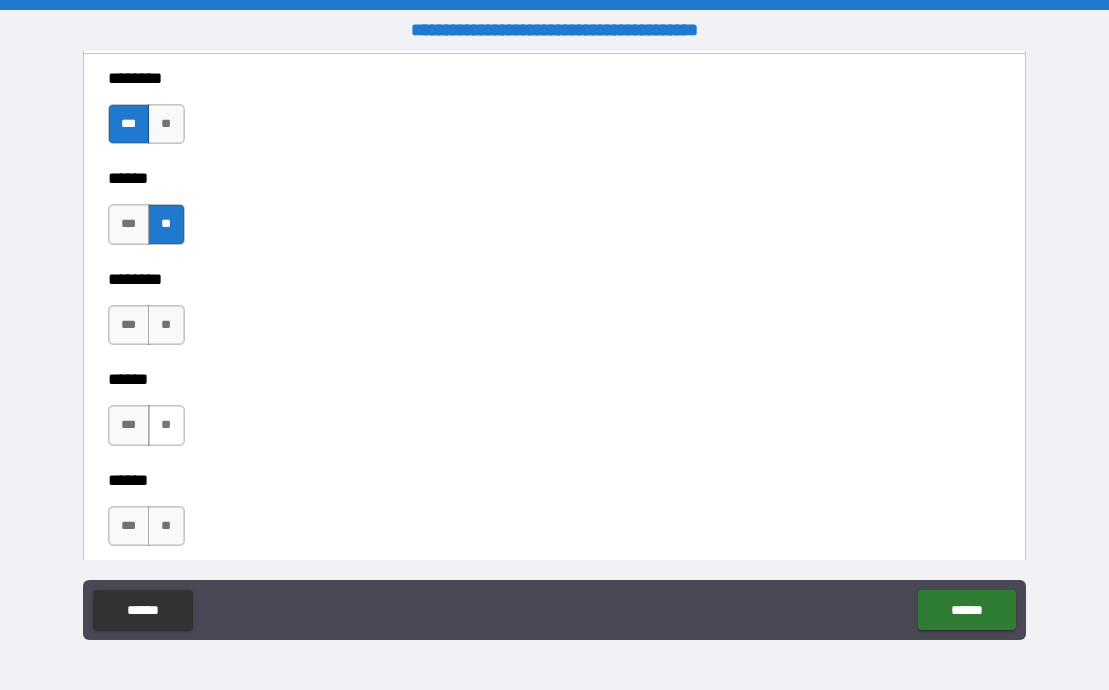 click on "**" at bounding box center (166, 425) 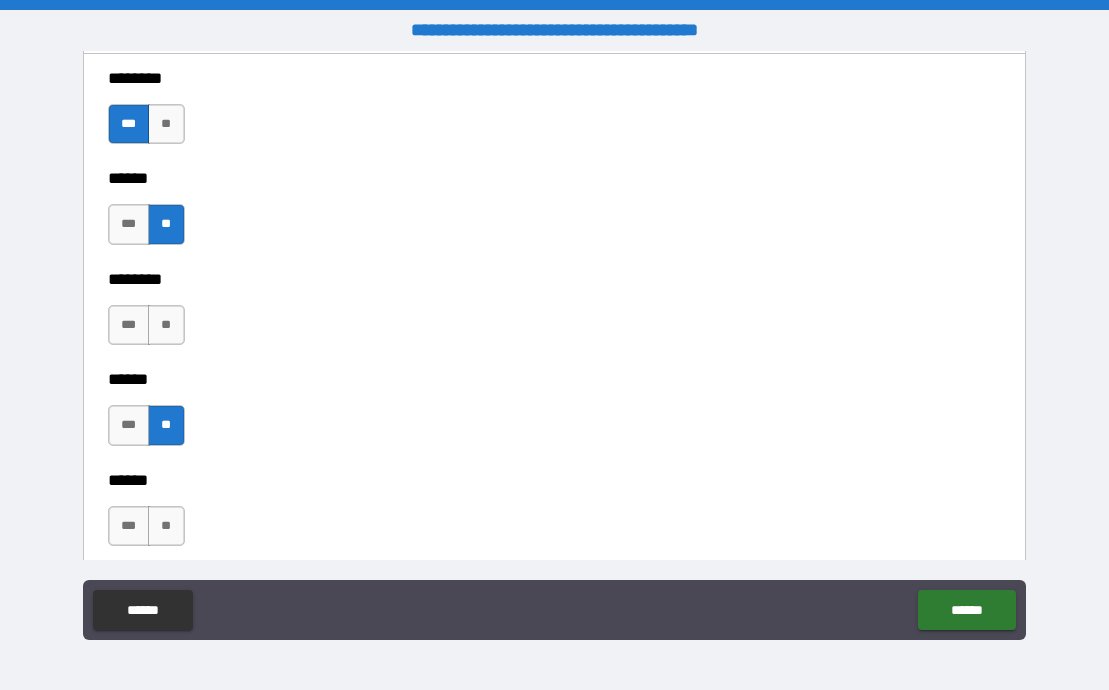 type on "*" 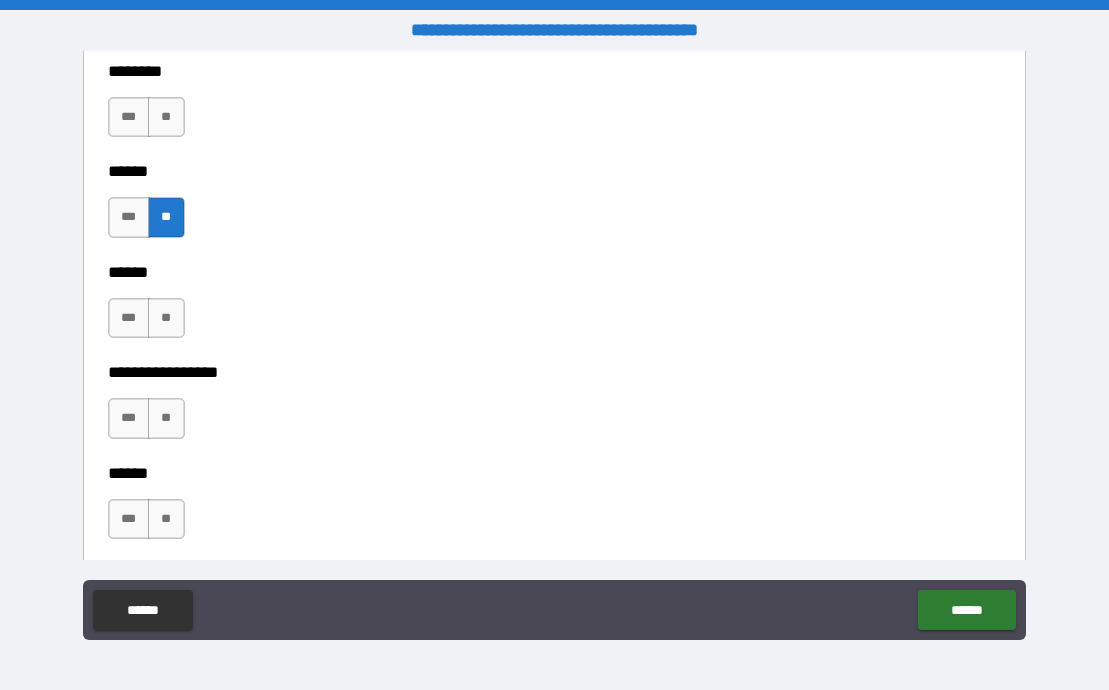 scroll, scrollTop: 2037, scrollLeft: 0, axis: vertical 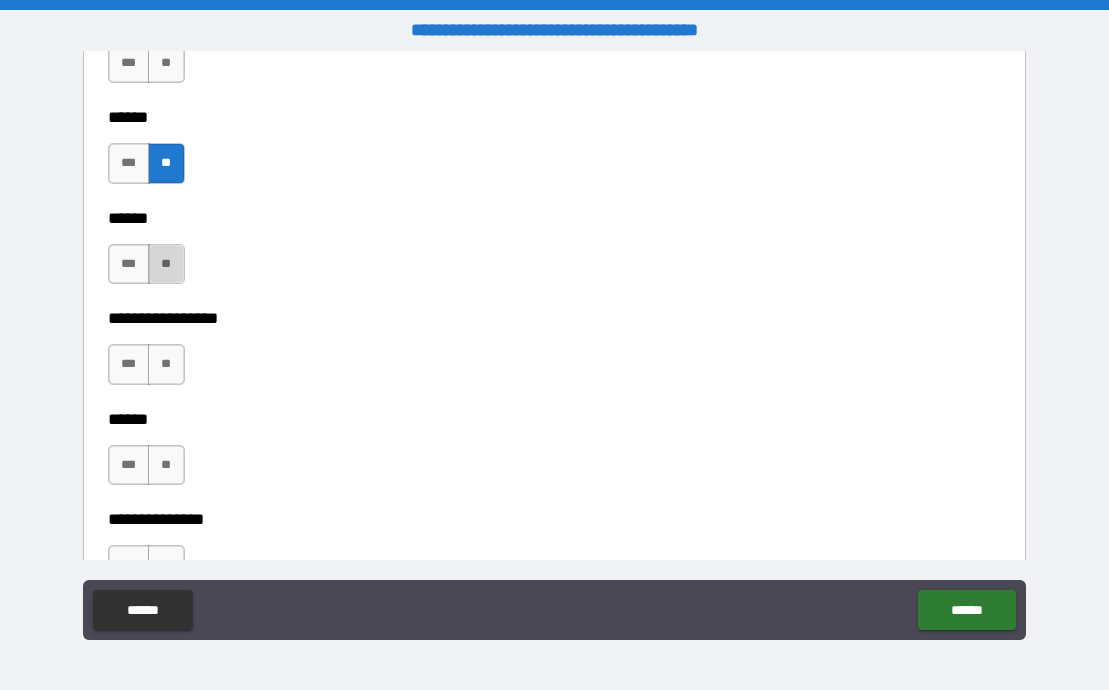 click on "**" at bounding box center [166, 264] 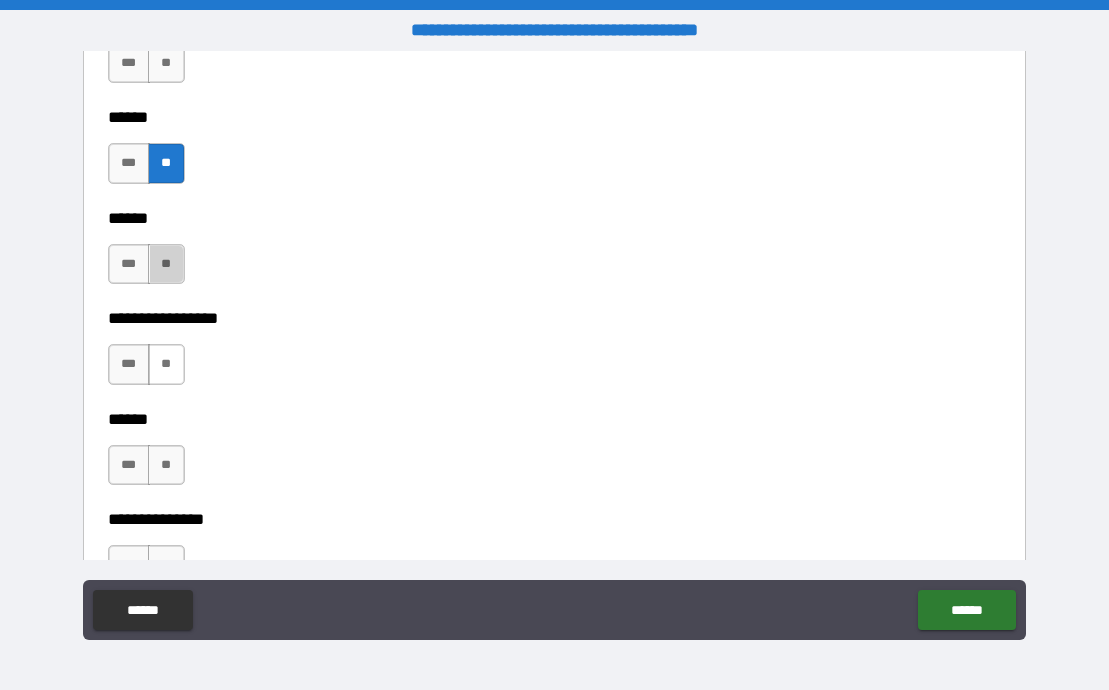 type on "*" 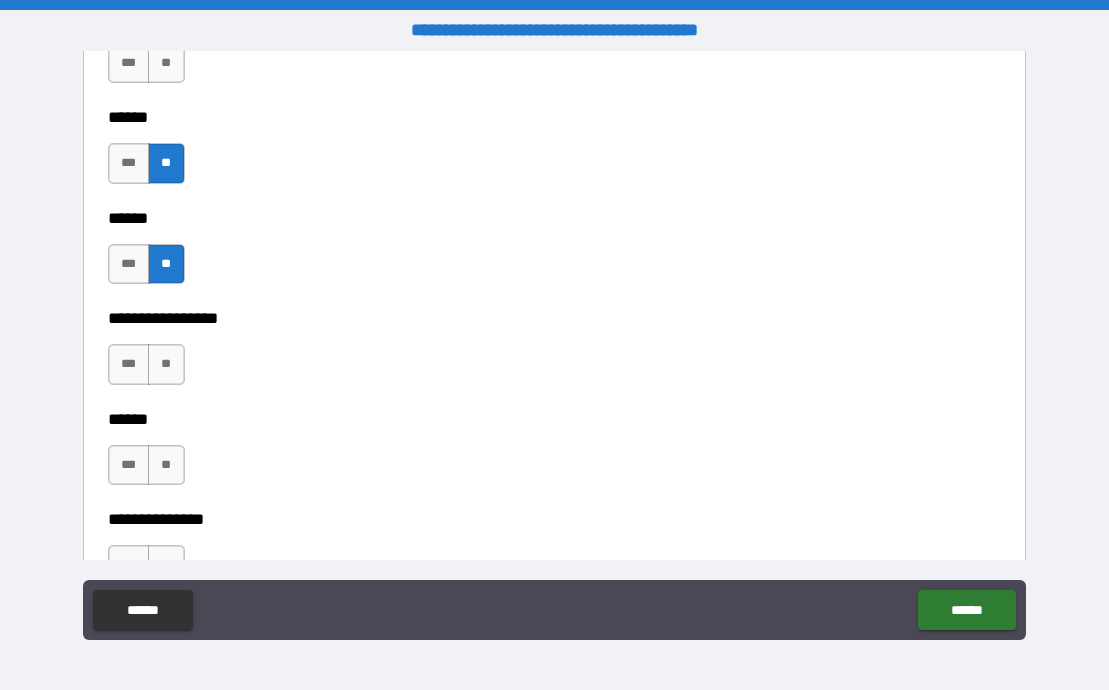 type on "*" 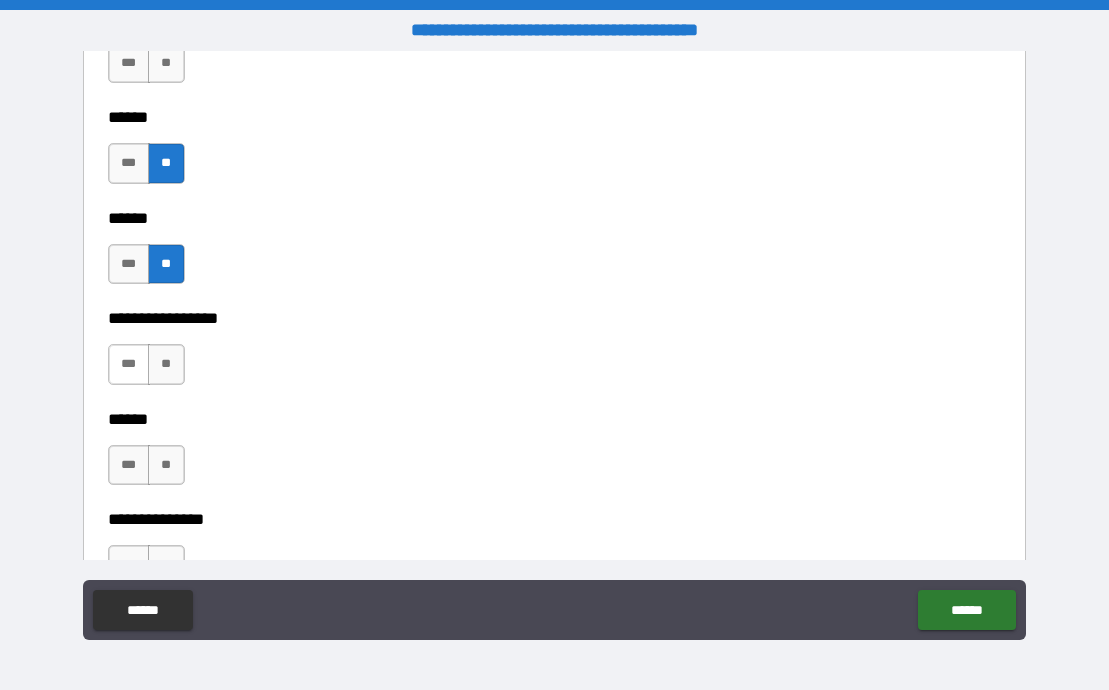 click on "***" at bounding box center (129, 364) 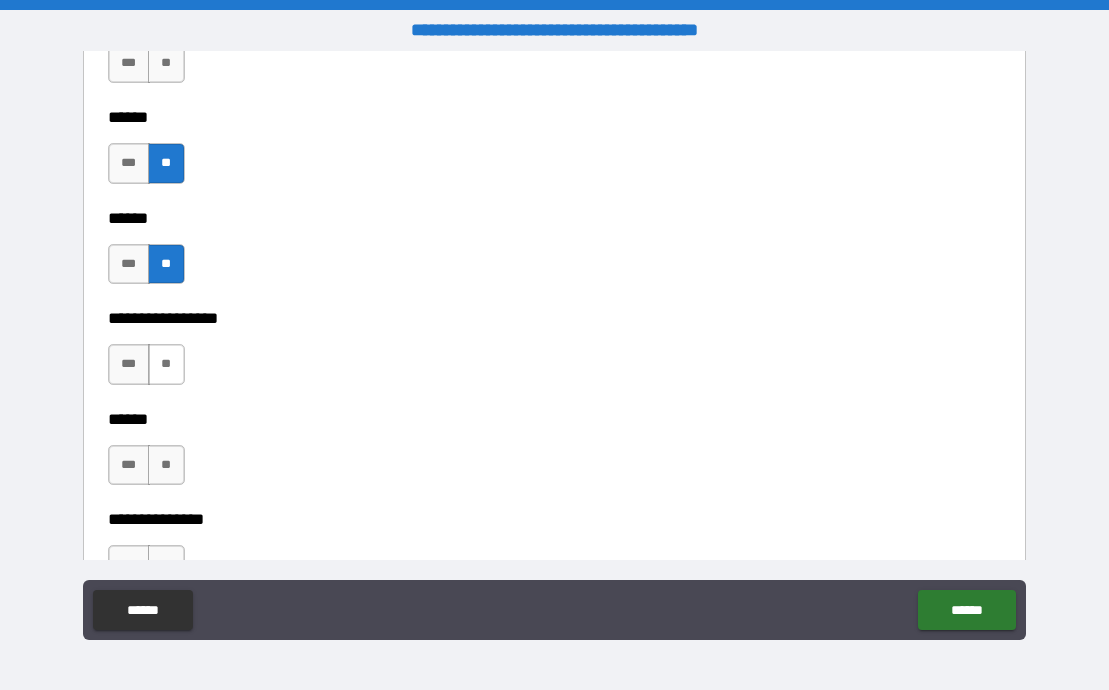 type on "*" 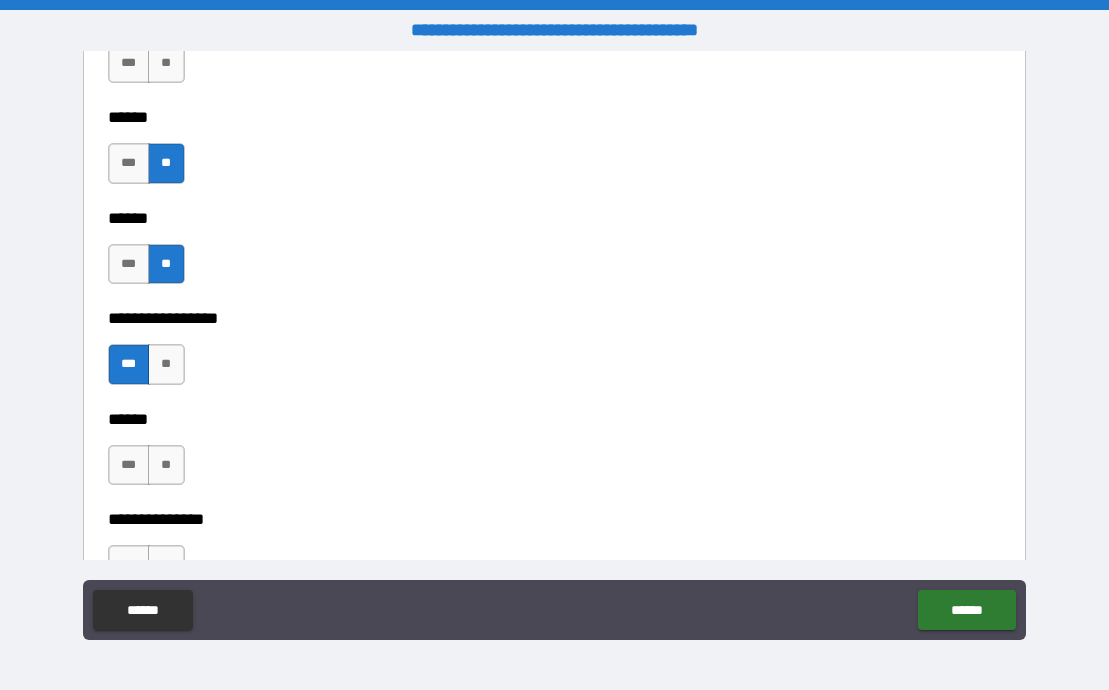 type on "*" 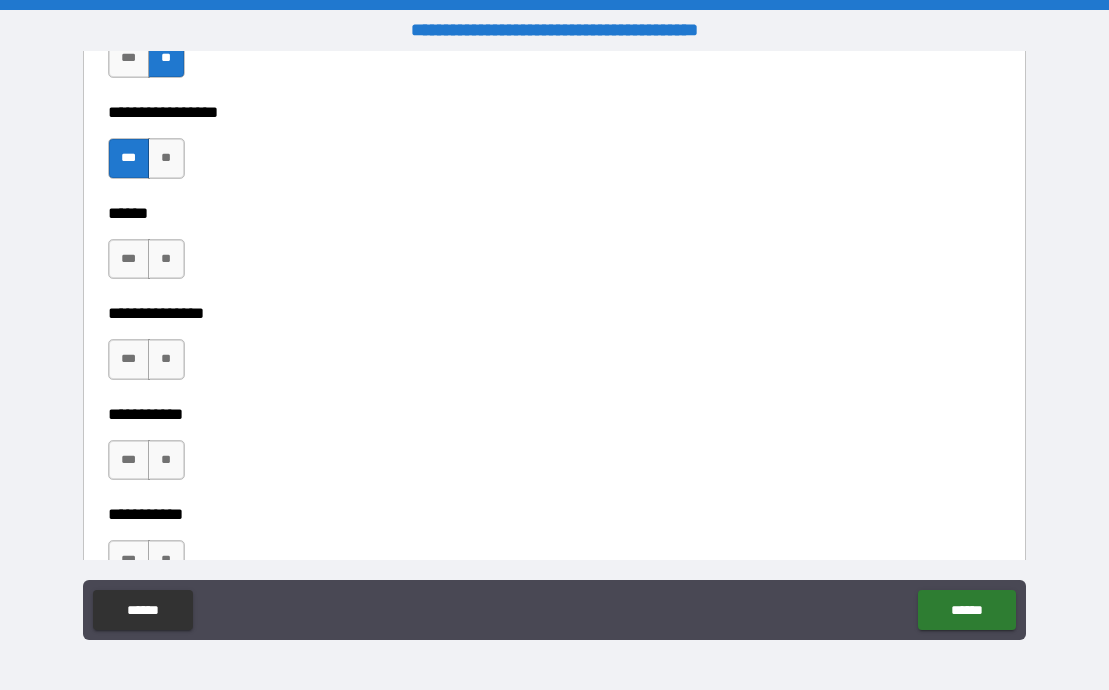 scroll, scrollTop: 2250, scrollLeft: 0, axis: vertical 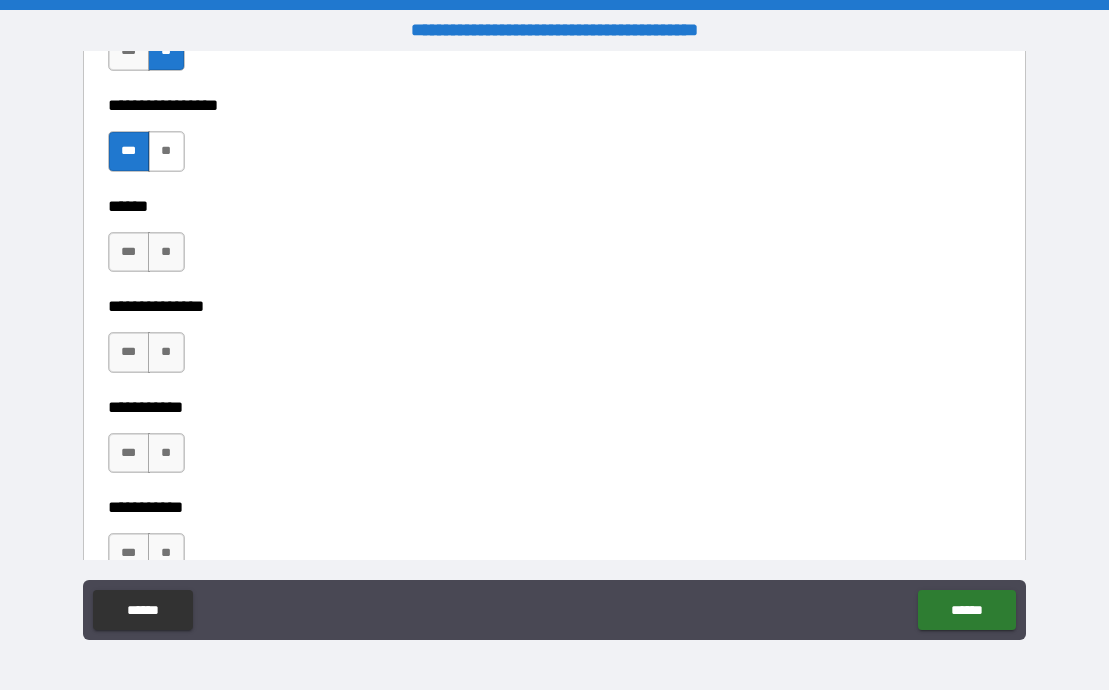 click on "**" at bounding box center (166, 151) 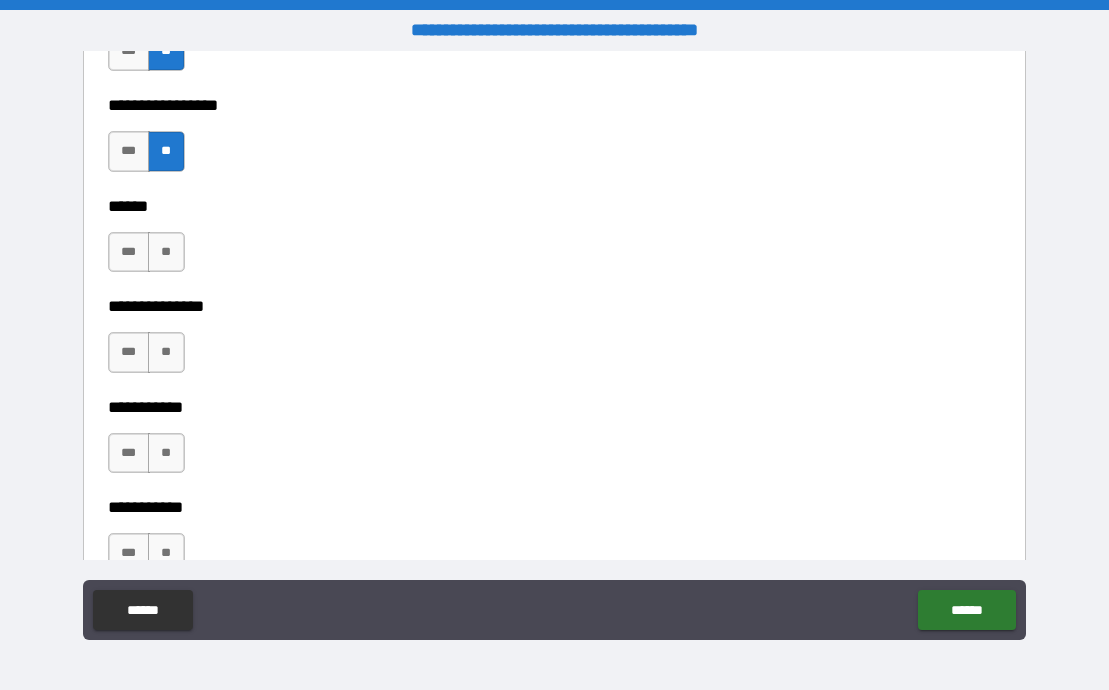 type on "*" 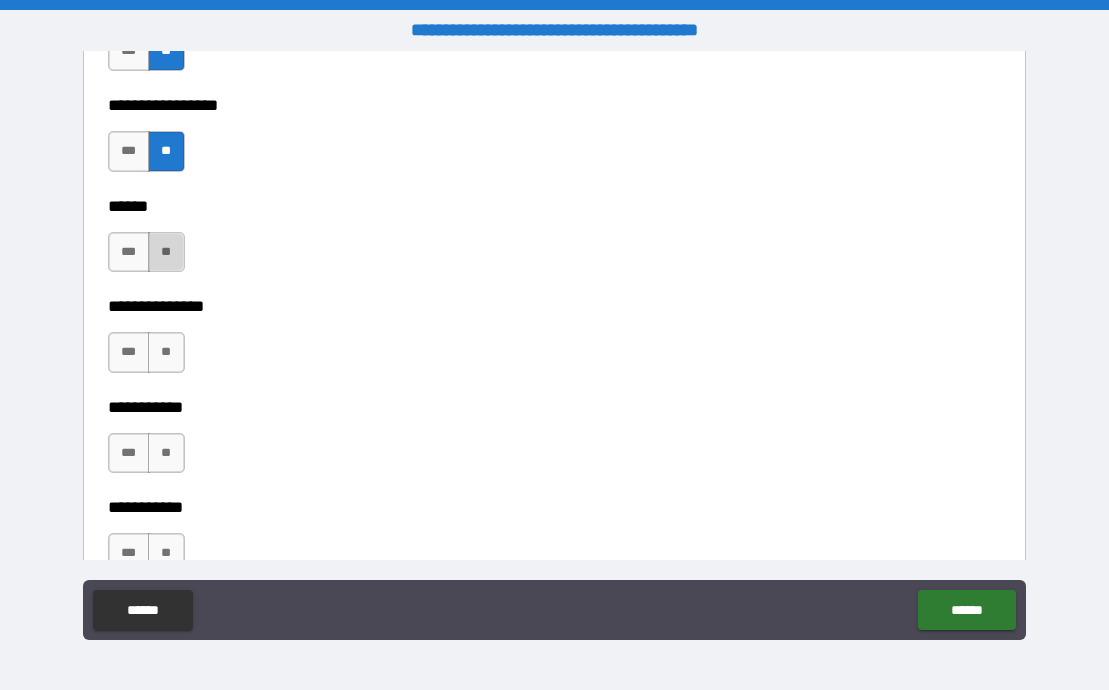 click on "**" at bounding box center [166, 252] 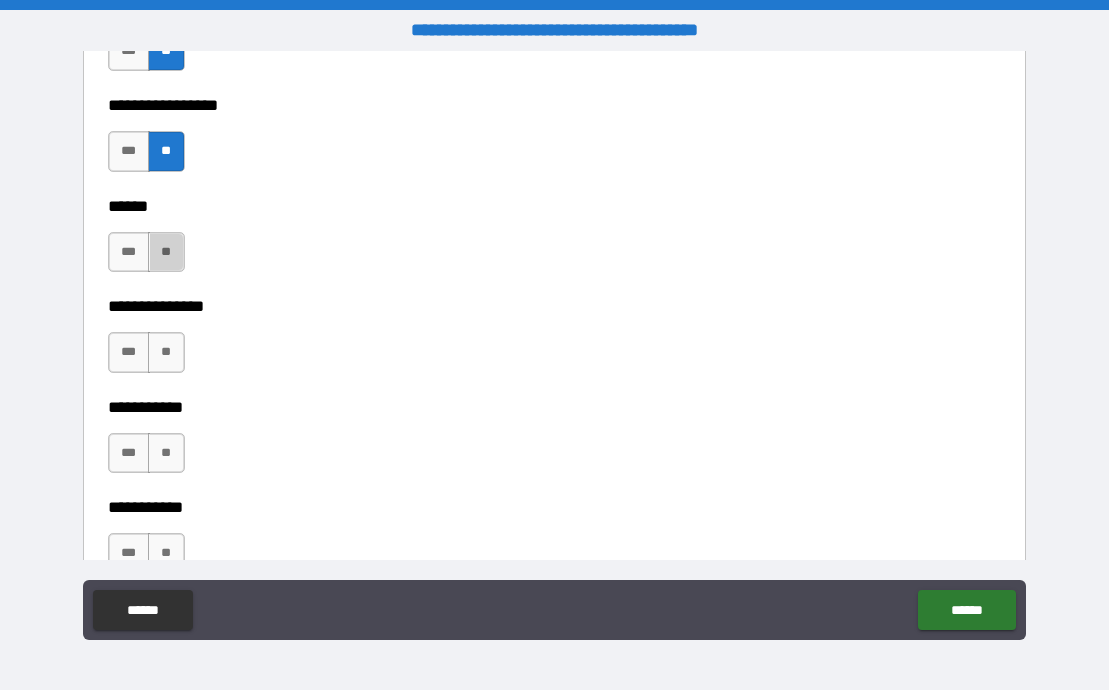 type on "*" 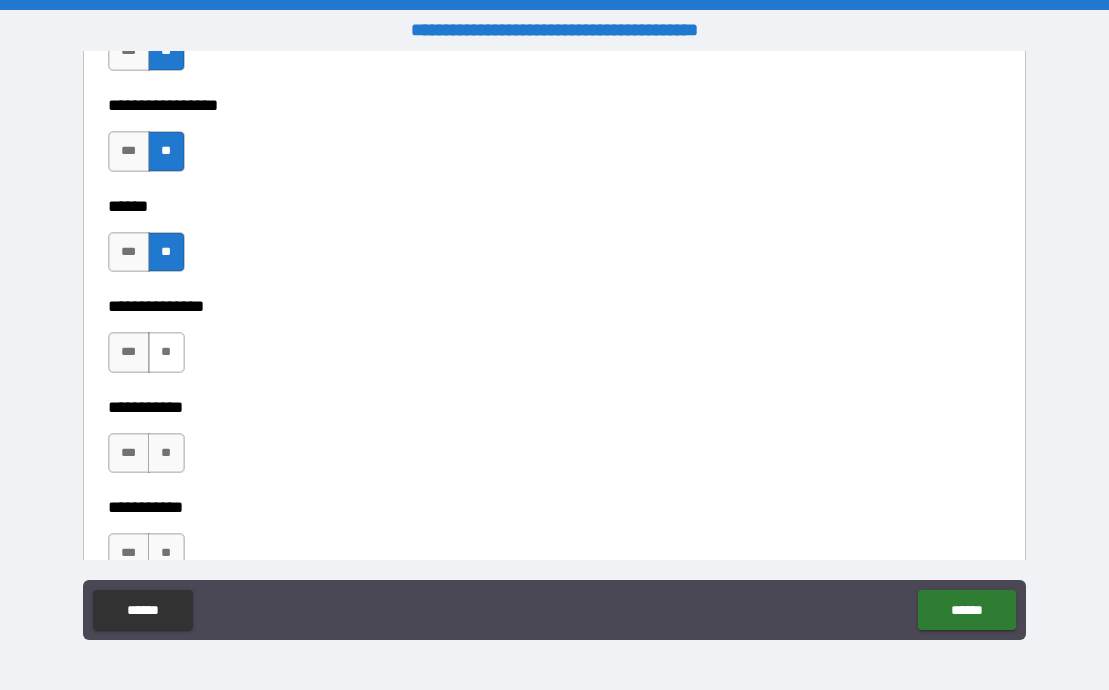 type on "*" 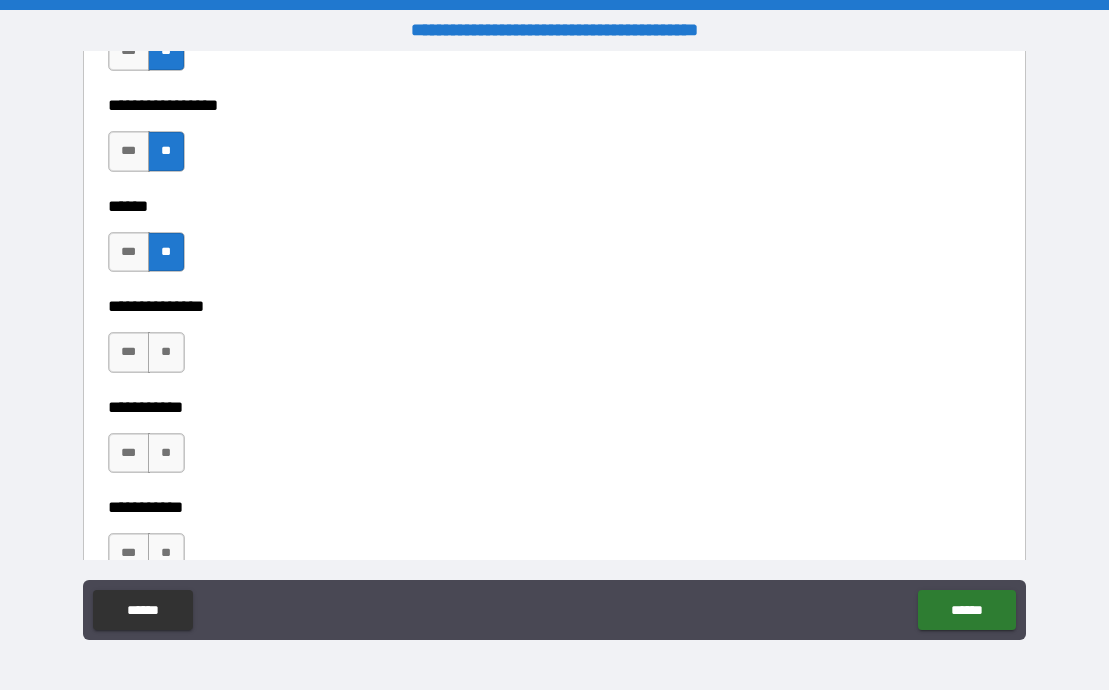 click on "*** **" at bounding box center [149, 357] 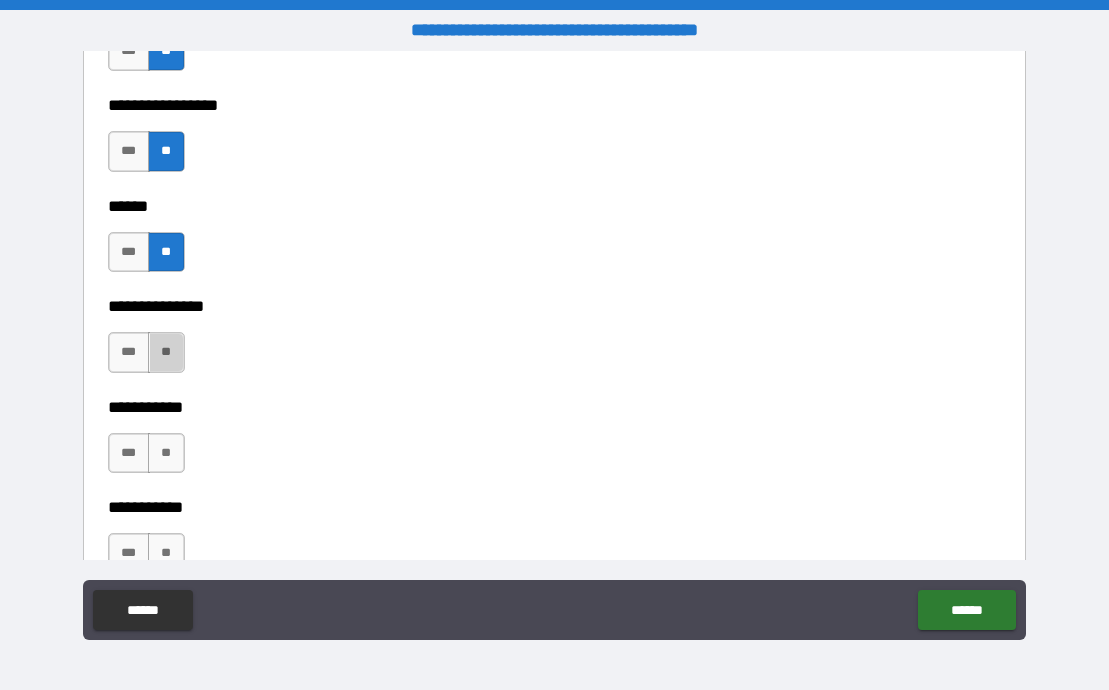 drag, startPoint x: 167, startPoint y: 359, endPoint x: 170, endPoint y: 379, distance: 20.22375 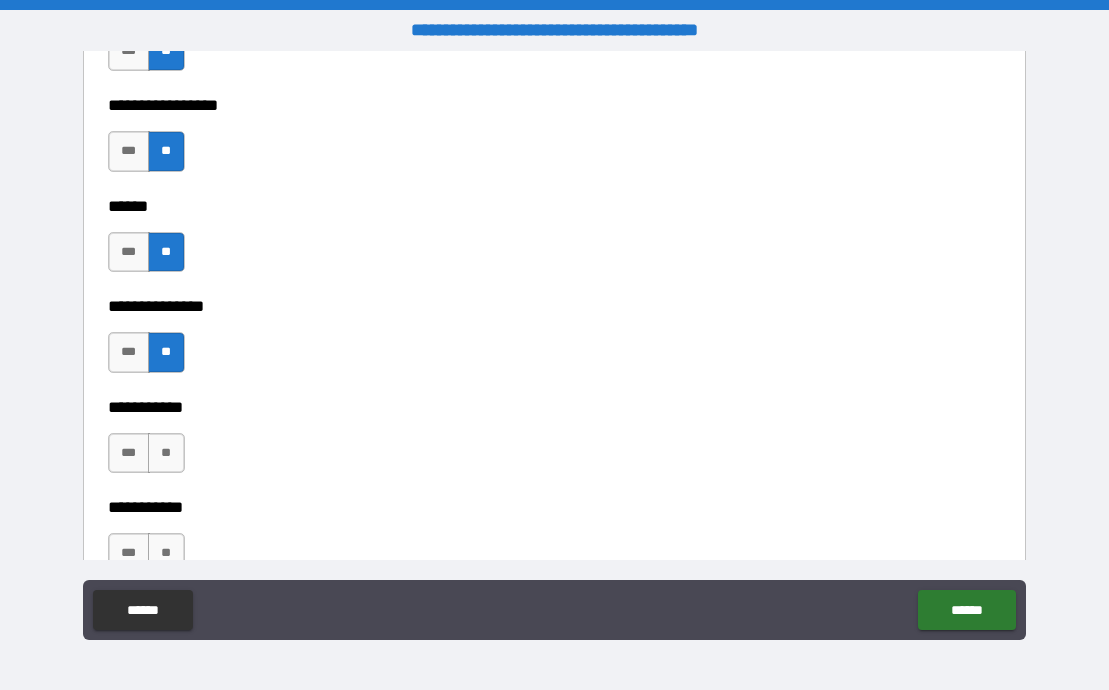 type on "*" 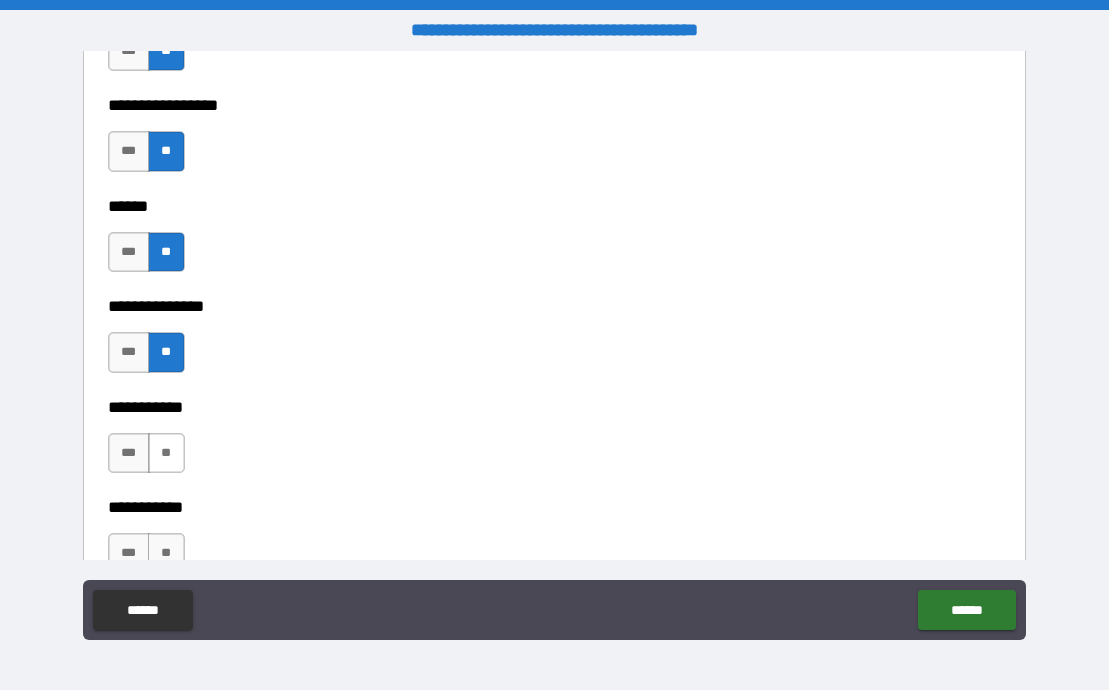 drag, startPoint x: 169, startPoint y: 440, endPoint x: 183, endPoint y: 436, distance: 14.56022 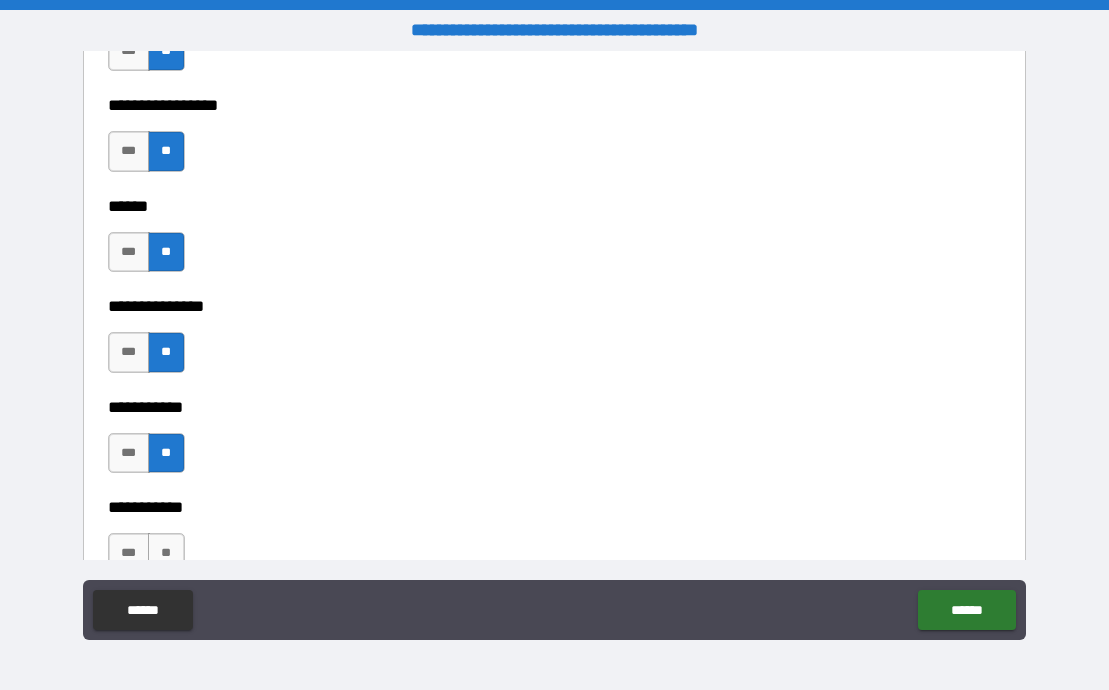 type on "*" 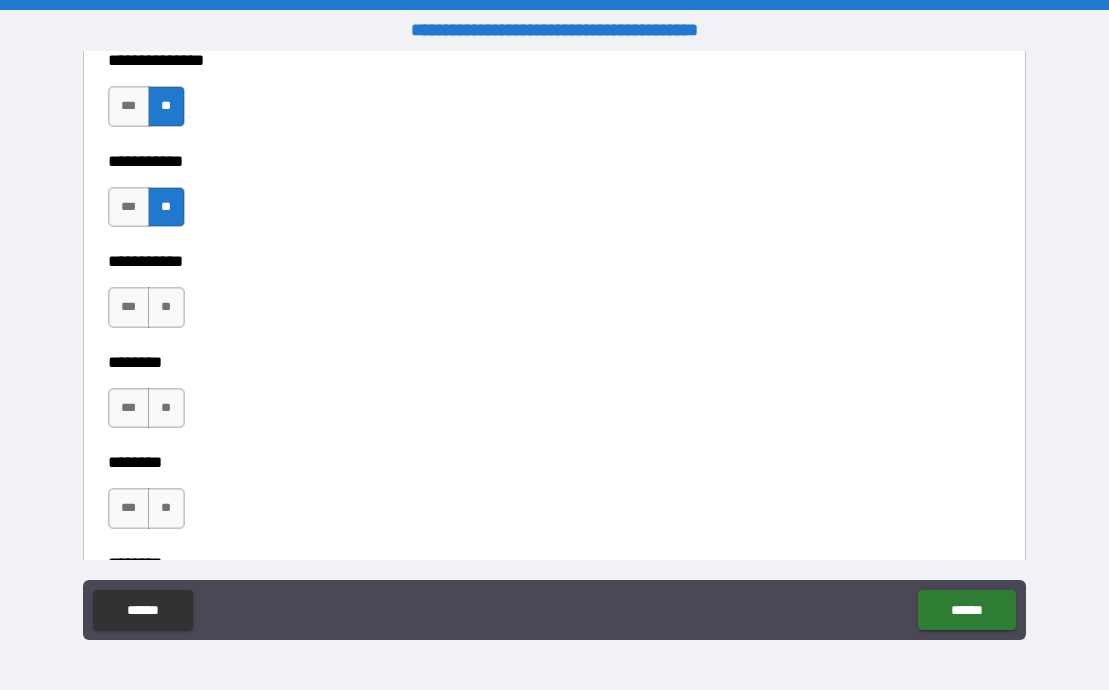scroll, scrollTop: 2543, scrollLeft: 0, axis: vertical 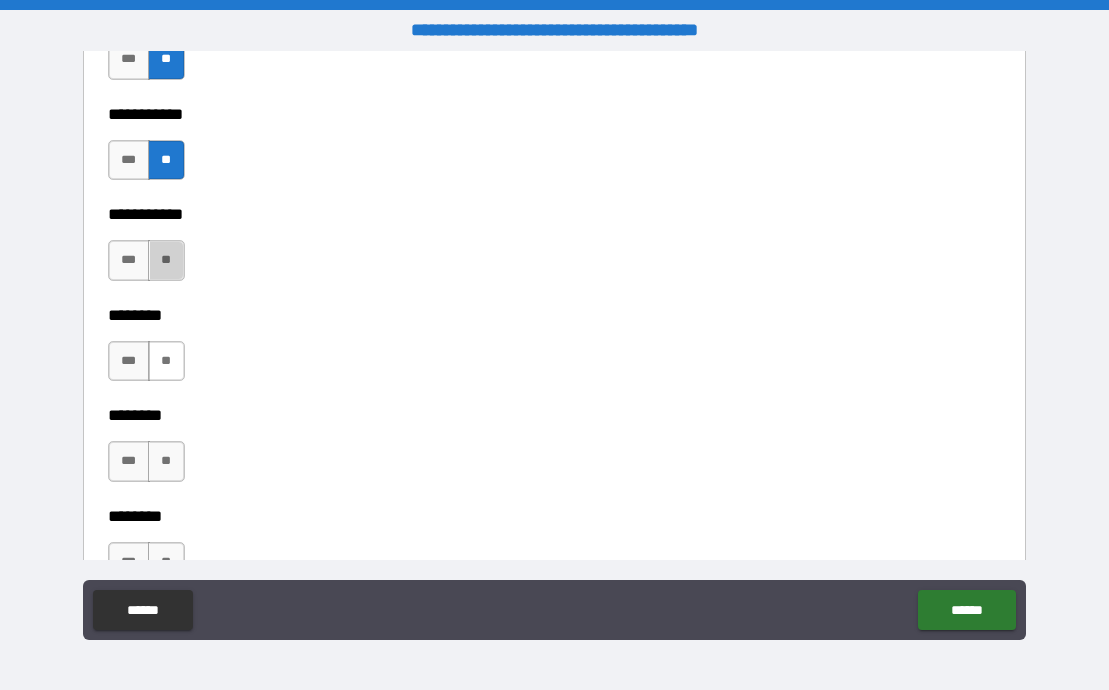 drag, startPoint x: 163, startPoint y: 251, endPoint x: 171, endPoint y: 362, distance: 111.28792 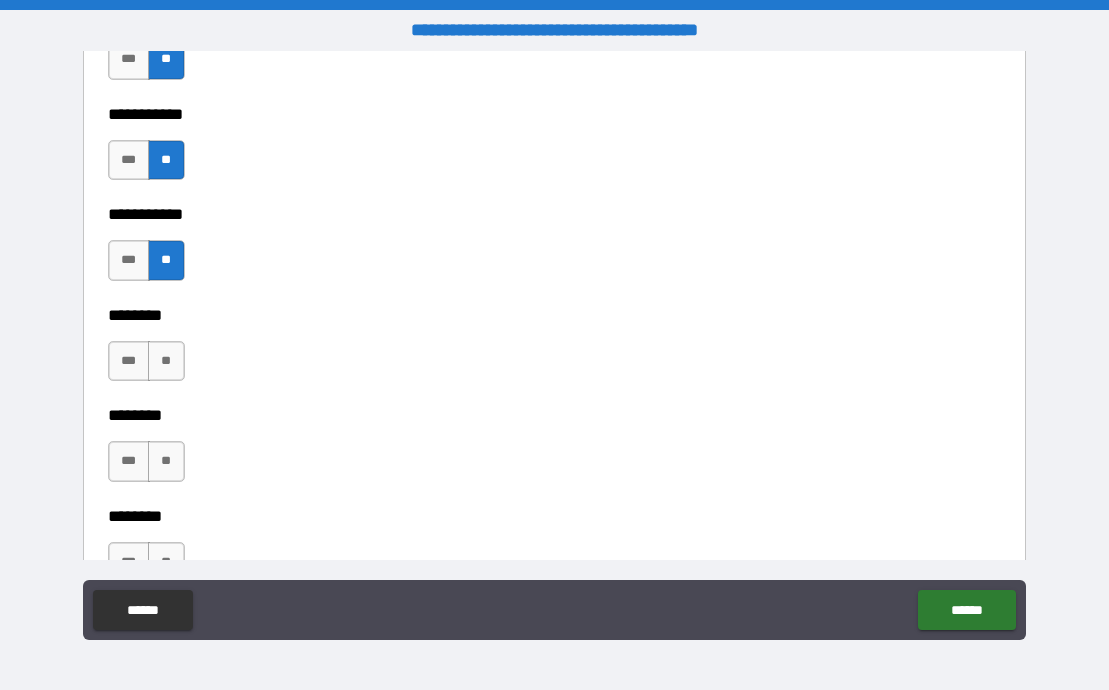 type on "*" 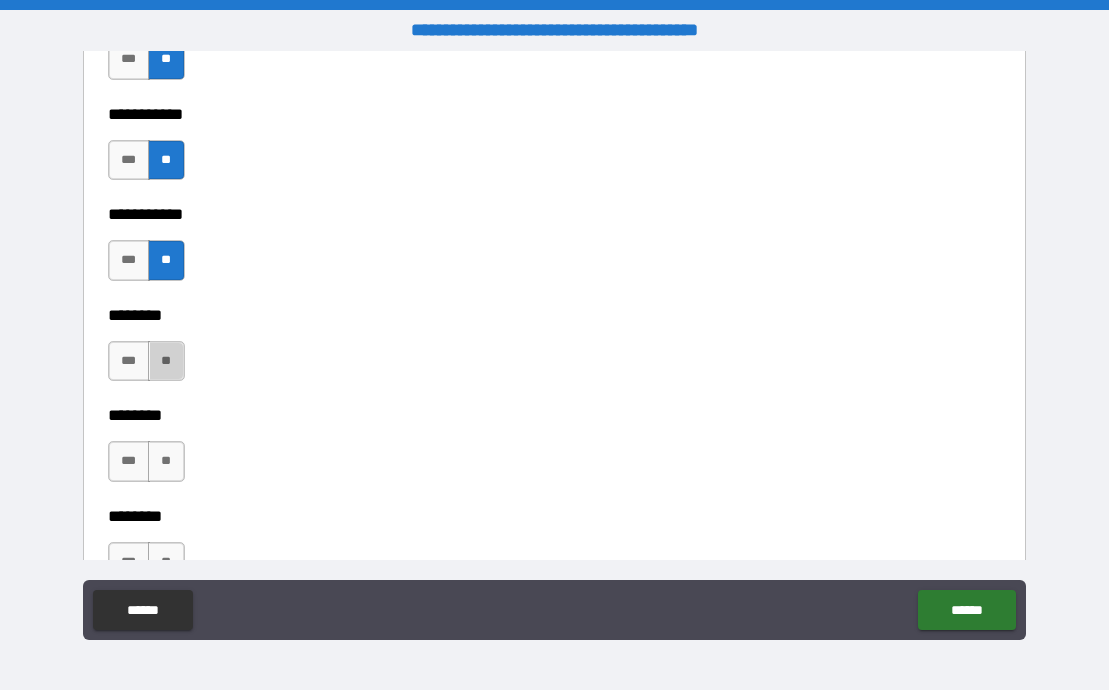 drag, startPoint x: 164, startPoint y: 358, endPoint x: 174, endPoint y: 392, distance: 35.44009 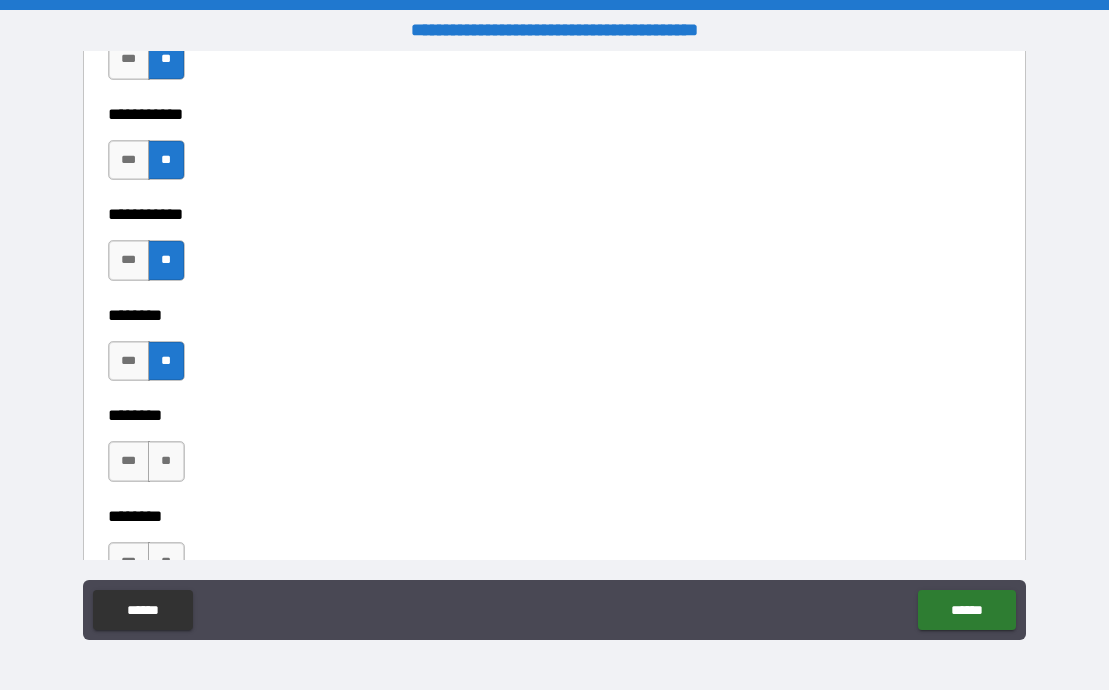 type on "*" 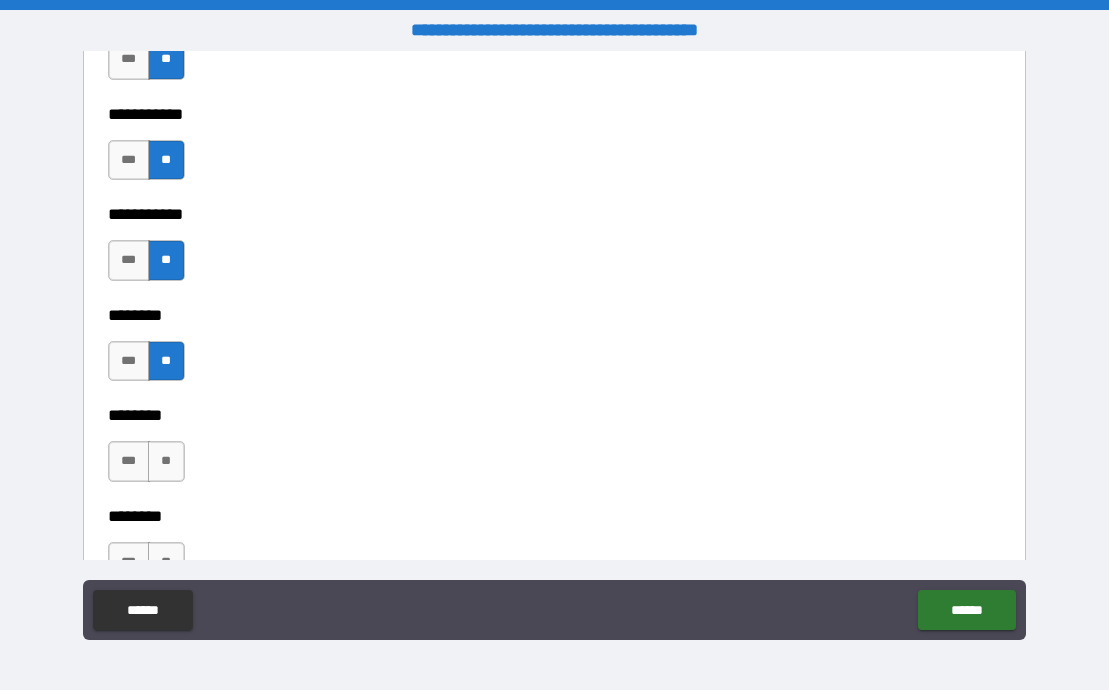 drag, startPoint x: 165, startPoint y: 459, endPoint x: 267, endPoint y: 440, distance: 103.75452 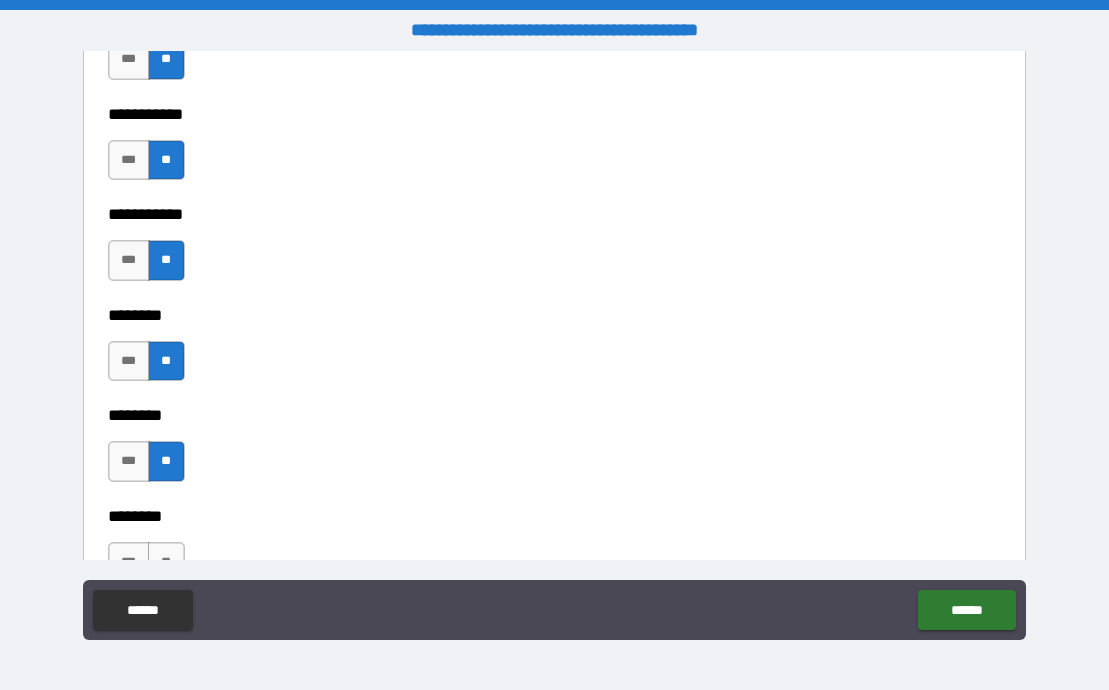 type on "*" 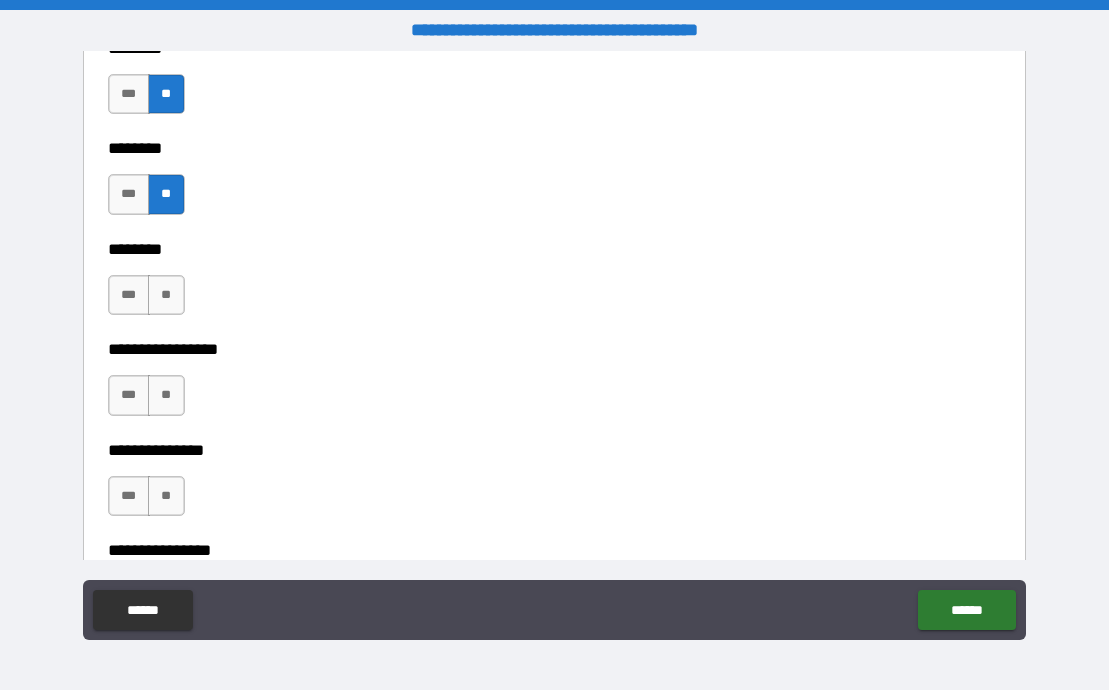 scroll, scrollTop: 2828, scrollLeft: 0, axis: vertical 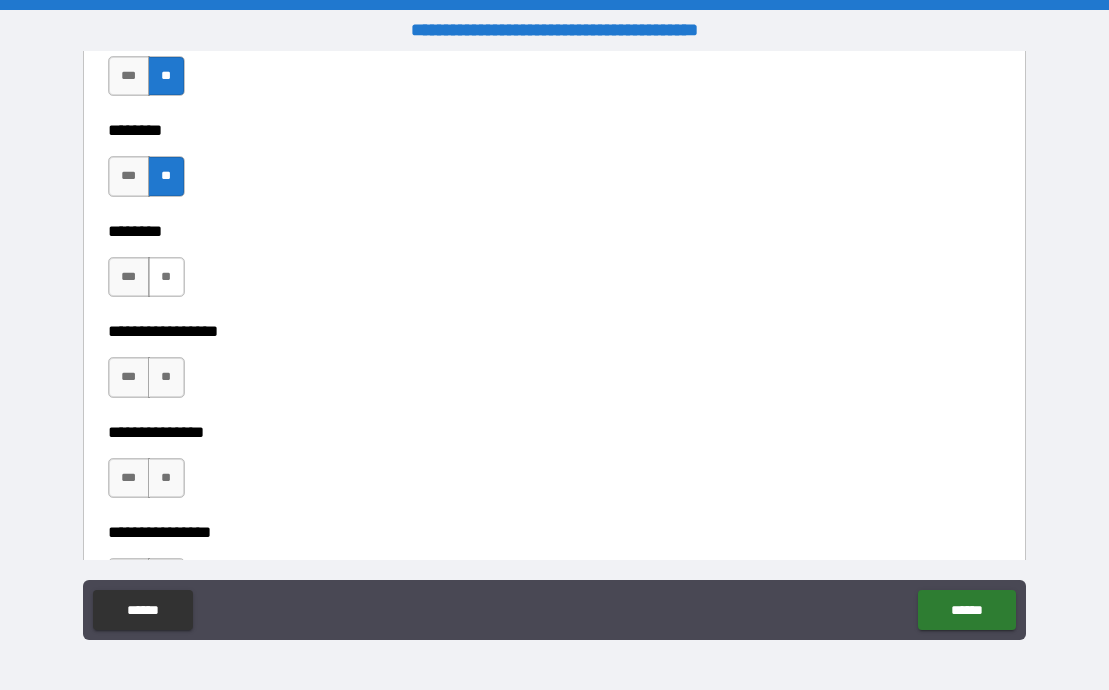 click on "**" at bounding box center (166, 277) 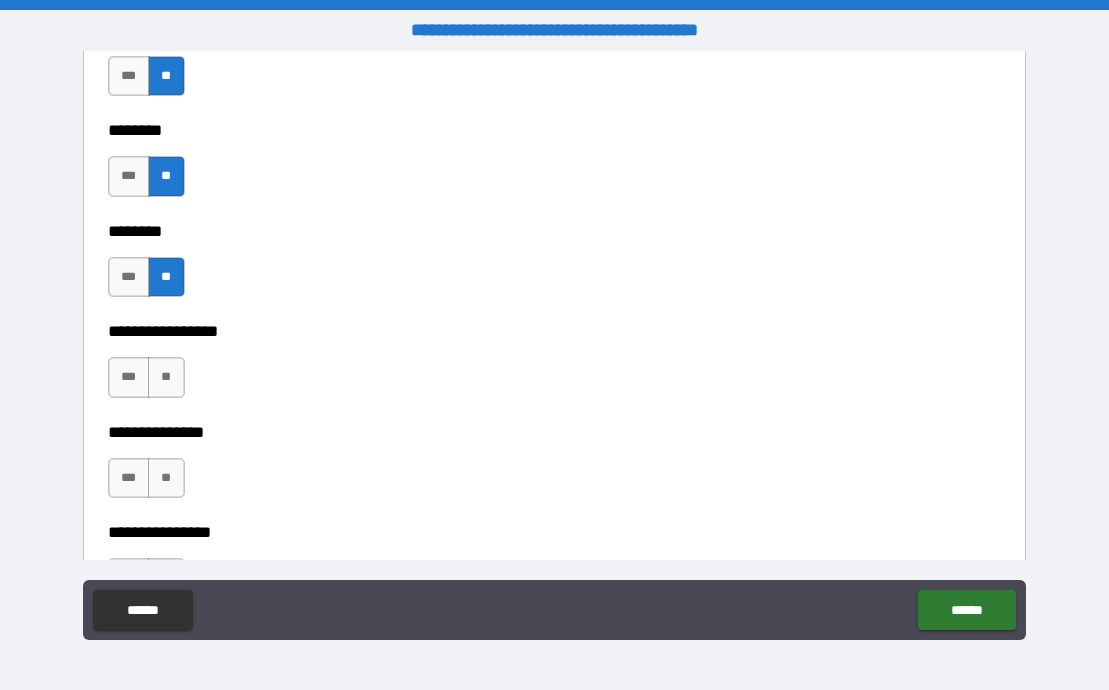 type on "*" 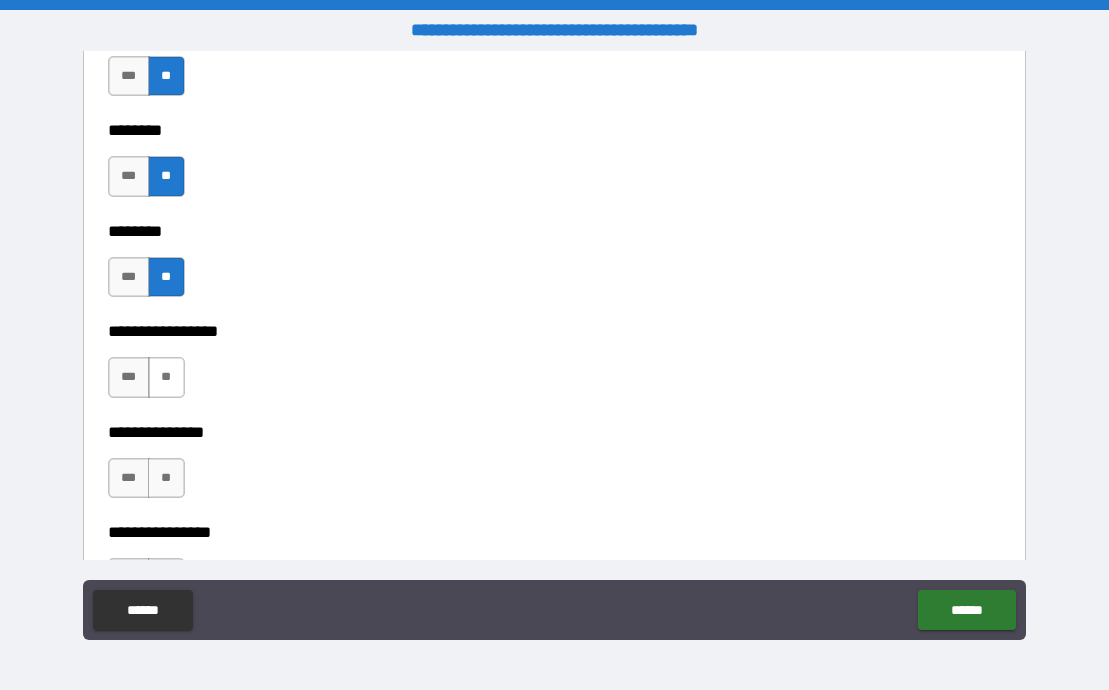 click on "**" at bounding box center [166, 377] 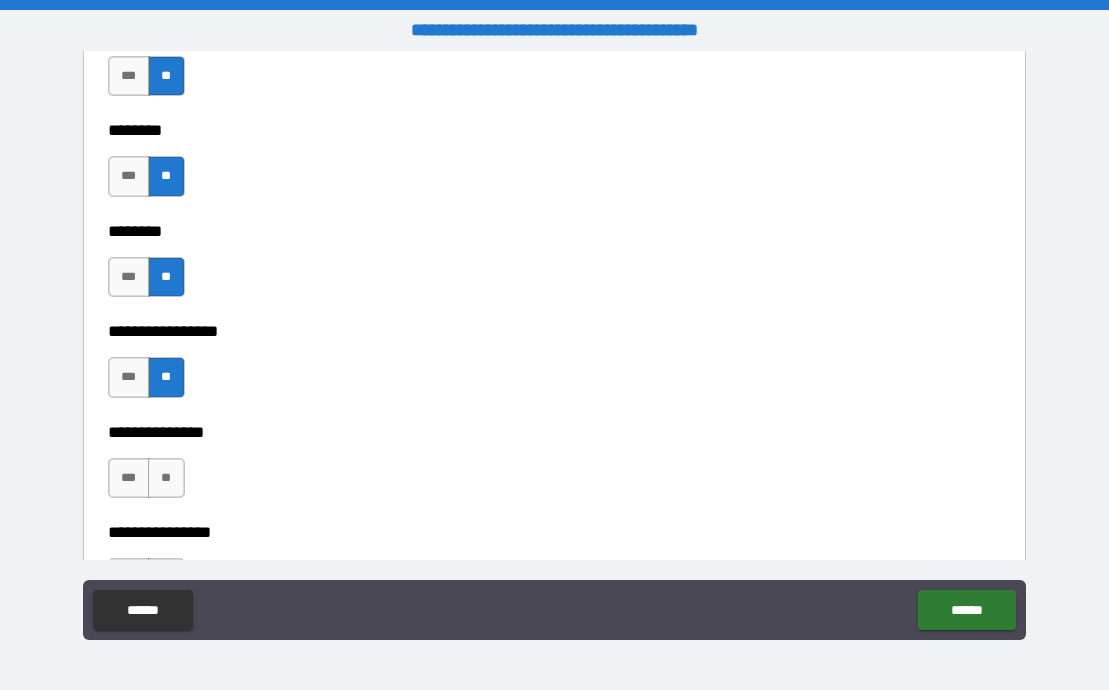 type on "*" 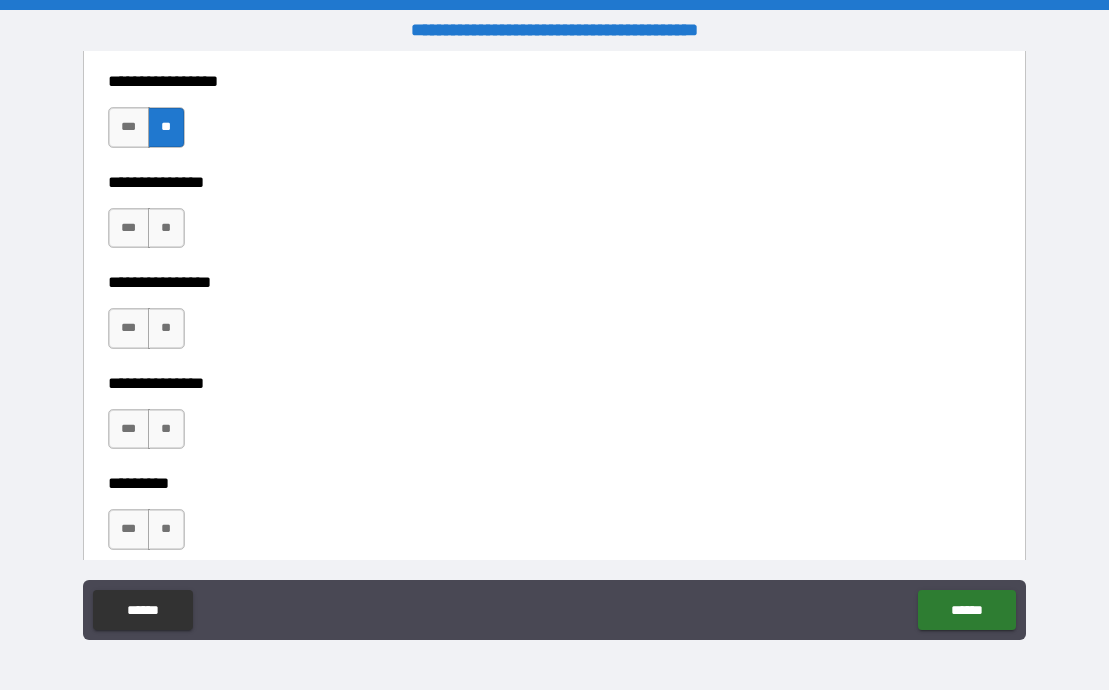 scroll, scrollTop: 3105, scrollLeft: 0, axis: vertical 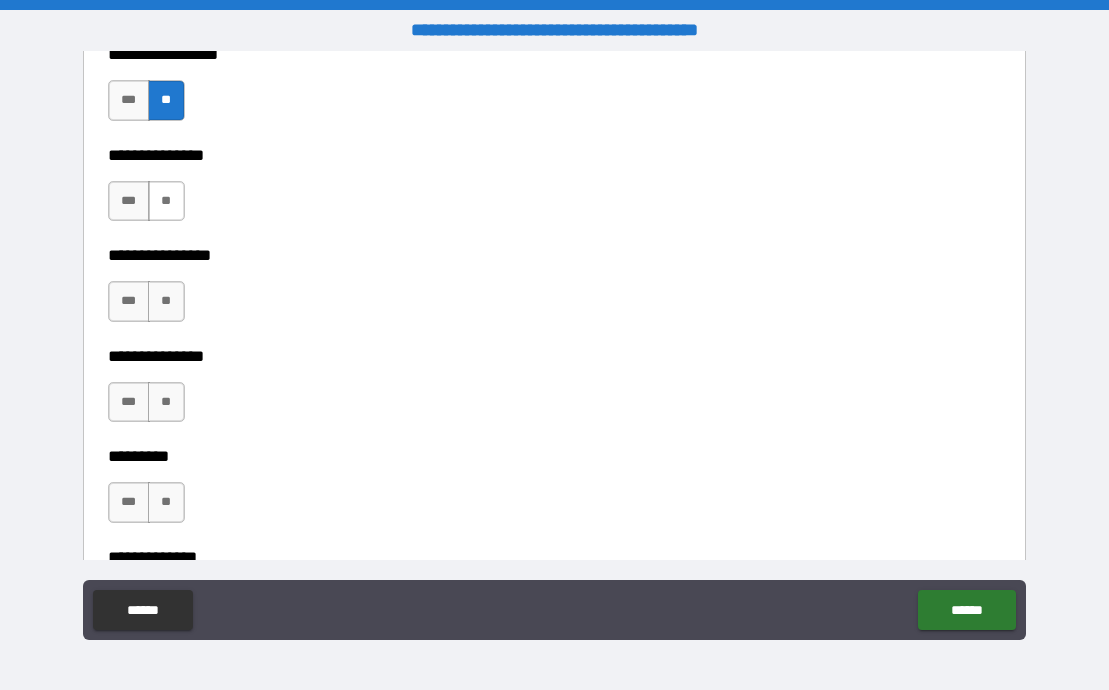 drag, startPoint x: 161, startPoint y: 203, endPoint x: 164, endPoint y: 217, distance: 14.3178215 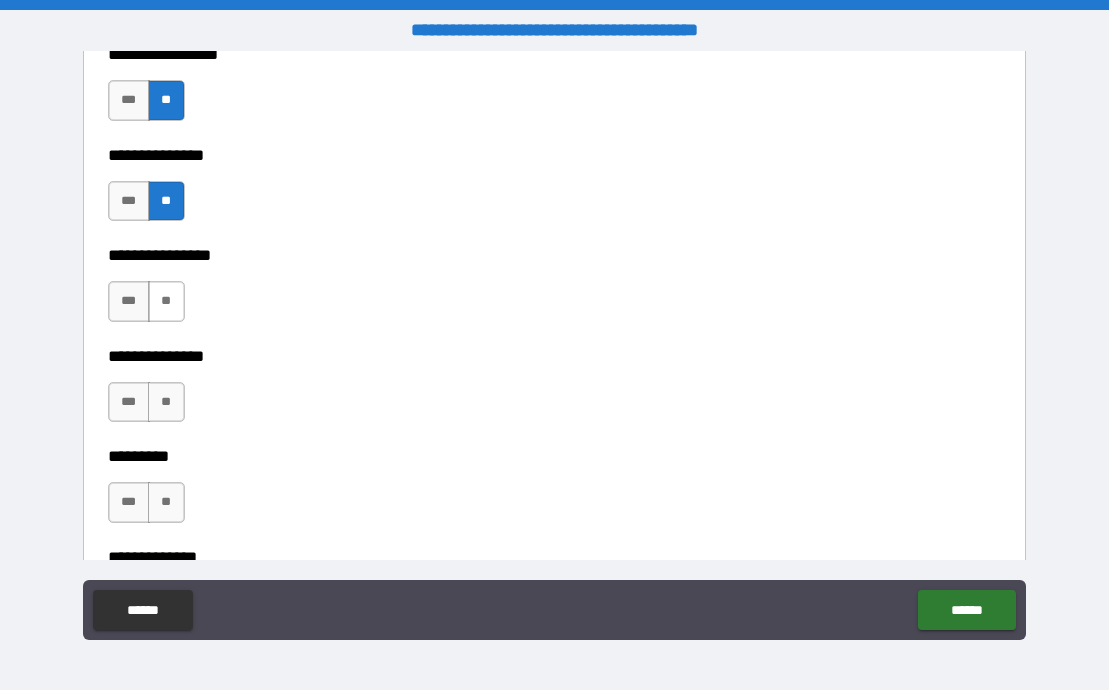 click on "**" at bounding box center [166, 301] 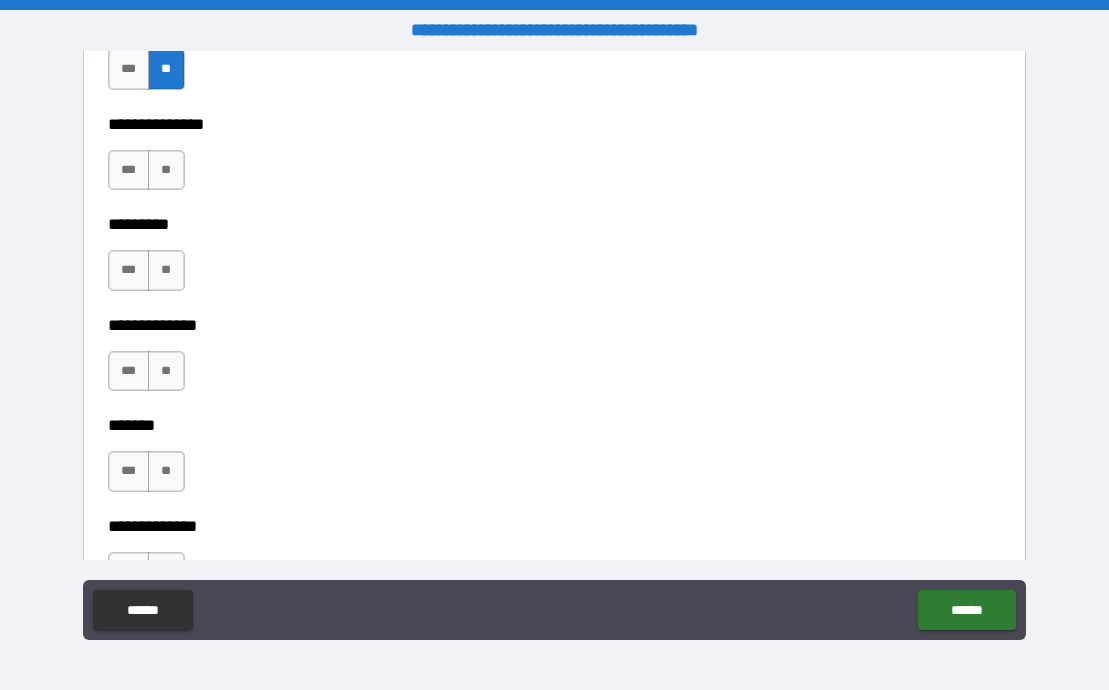 scroll, scrollTop: 3388, scrollLeft: 0, axis: vertical 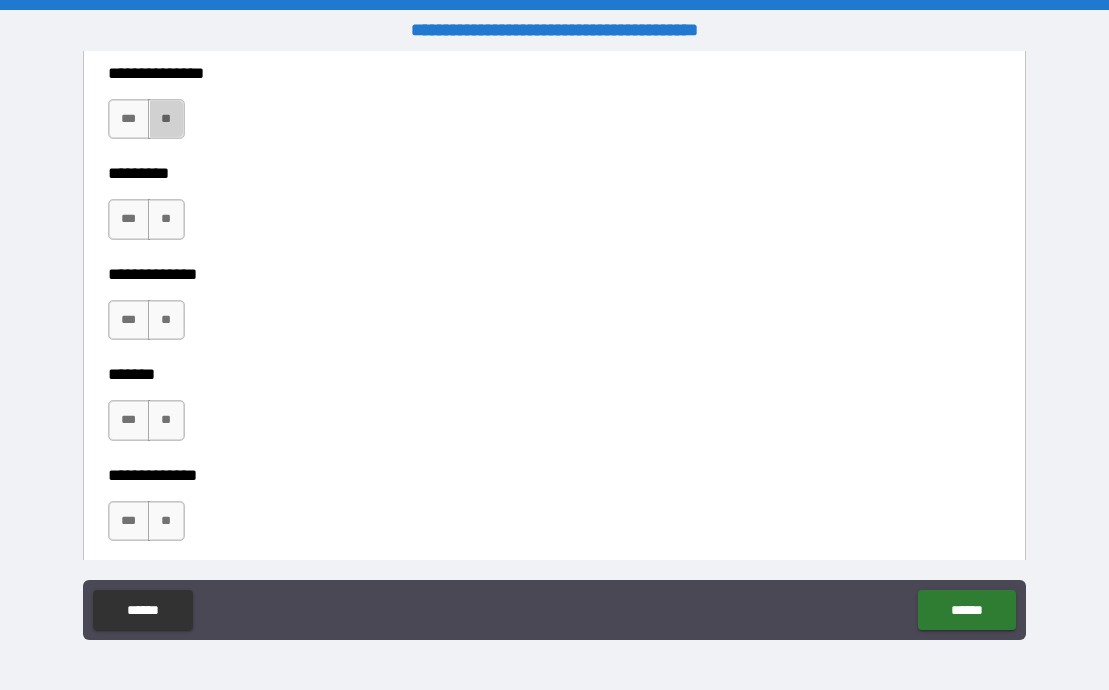 drag, startPoint x: 164, startPoint y: 125, endPoint x: 159, endPoint y: 189, distance: 64.195015 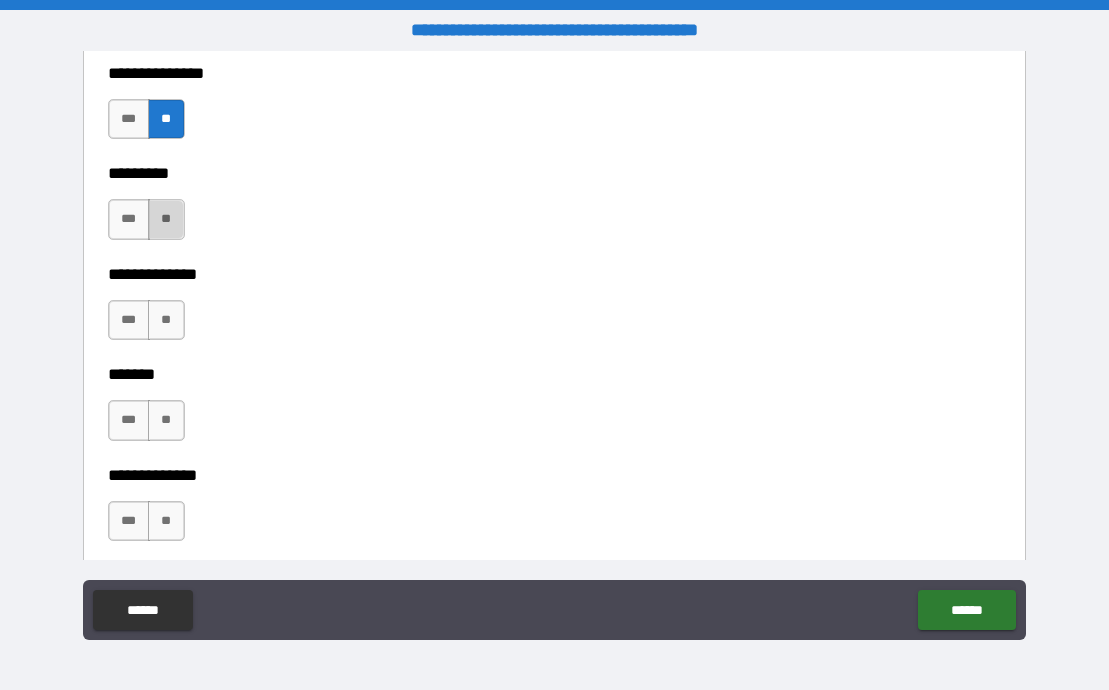 click on "**" at bounding box center (166, 219) 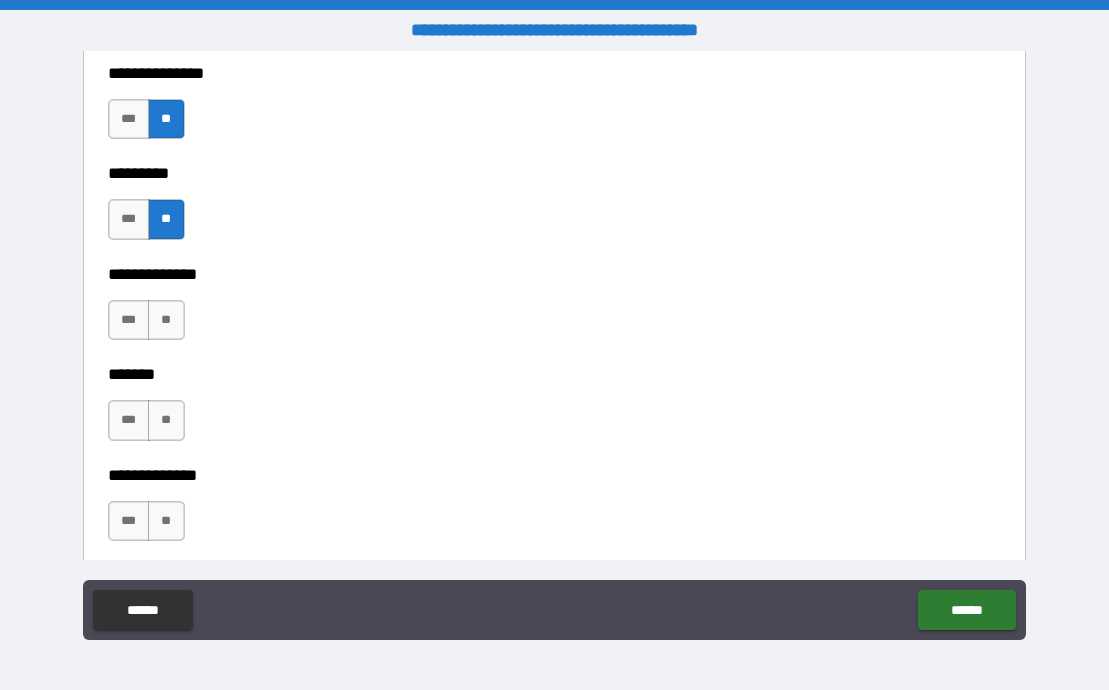 drag, startPoint x: 162, startPoint y: 319, endPoint x: 207, endPoint y: 320, distance: 45.01111 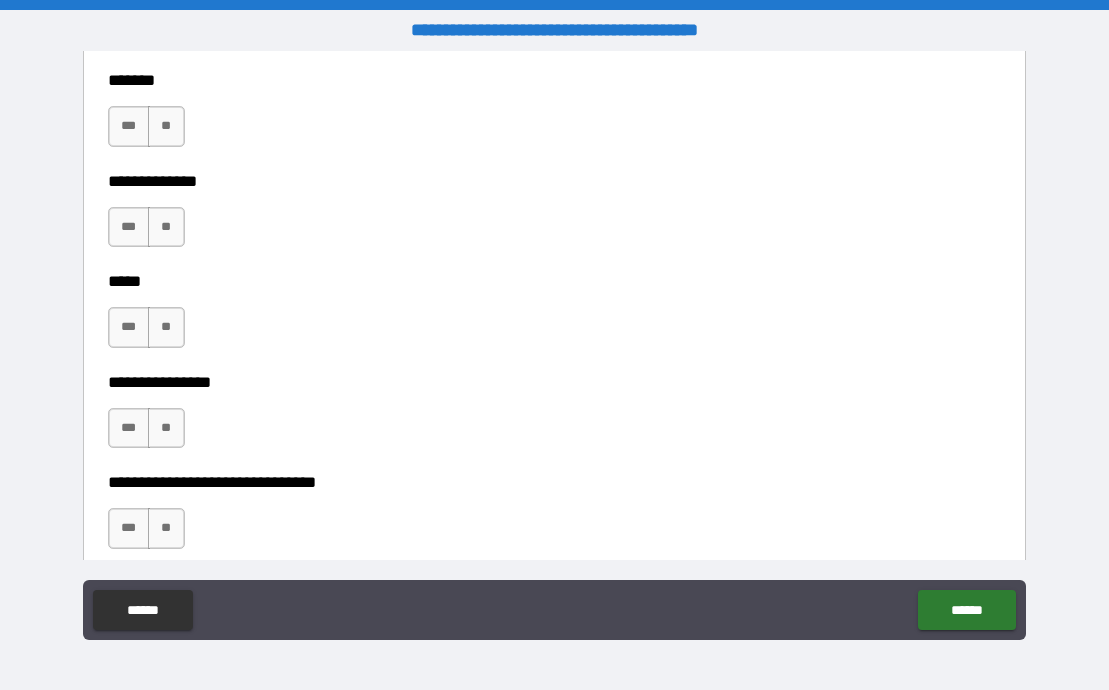 scroll, scrollTop: 3687, scrollLeft: 0, axis: vertical 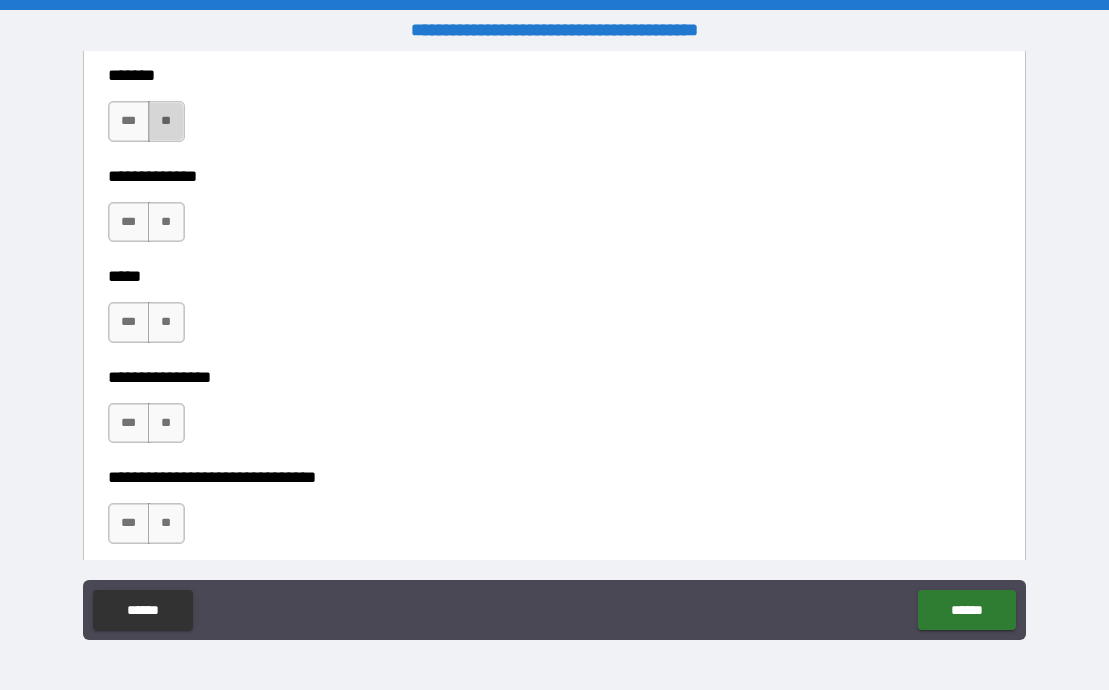 click on "**" at bounding box center (166, 121) 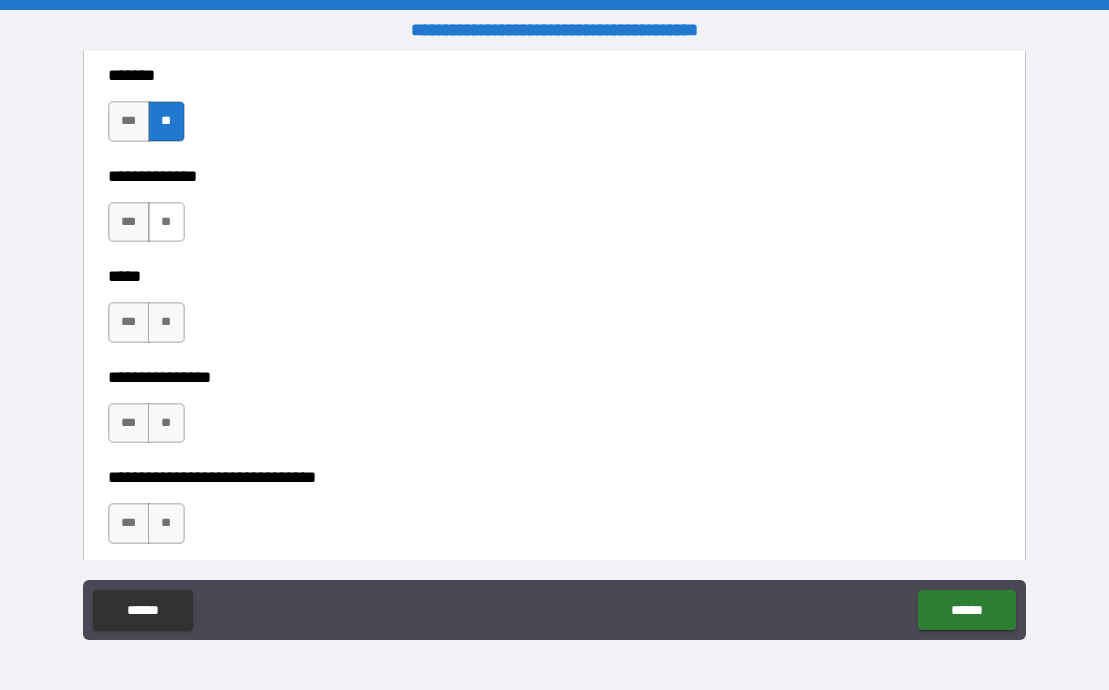 click on "**" at bounding box center [166, 222] 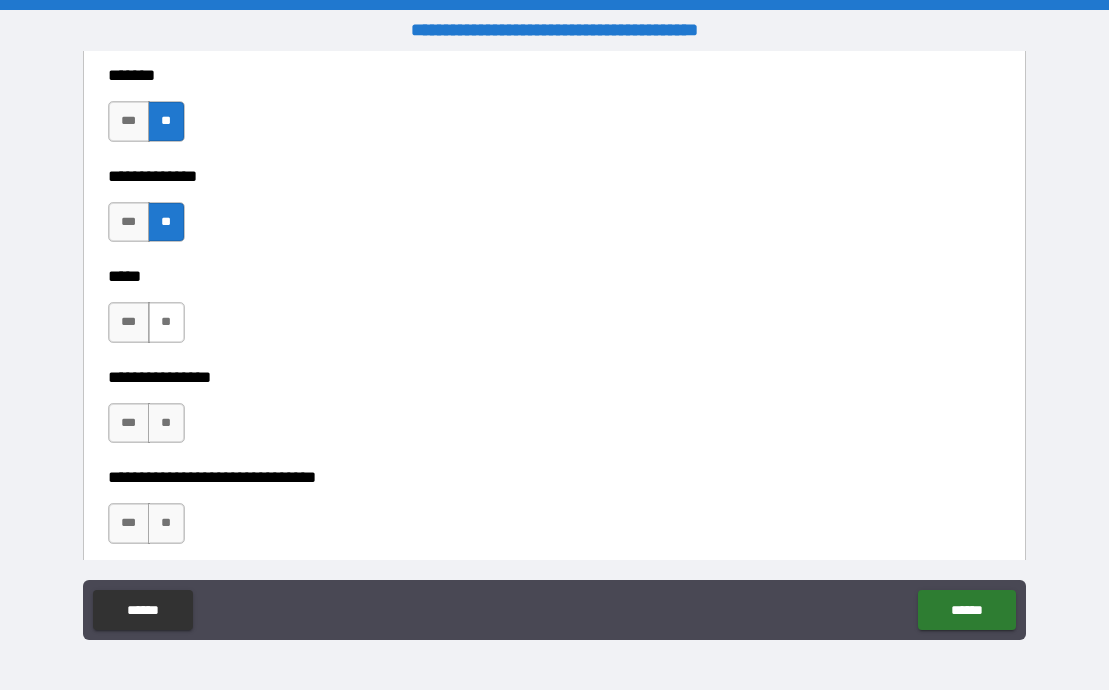 click on "**" at bounding box center (166, 322) 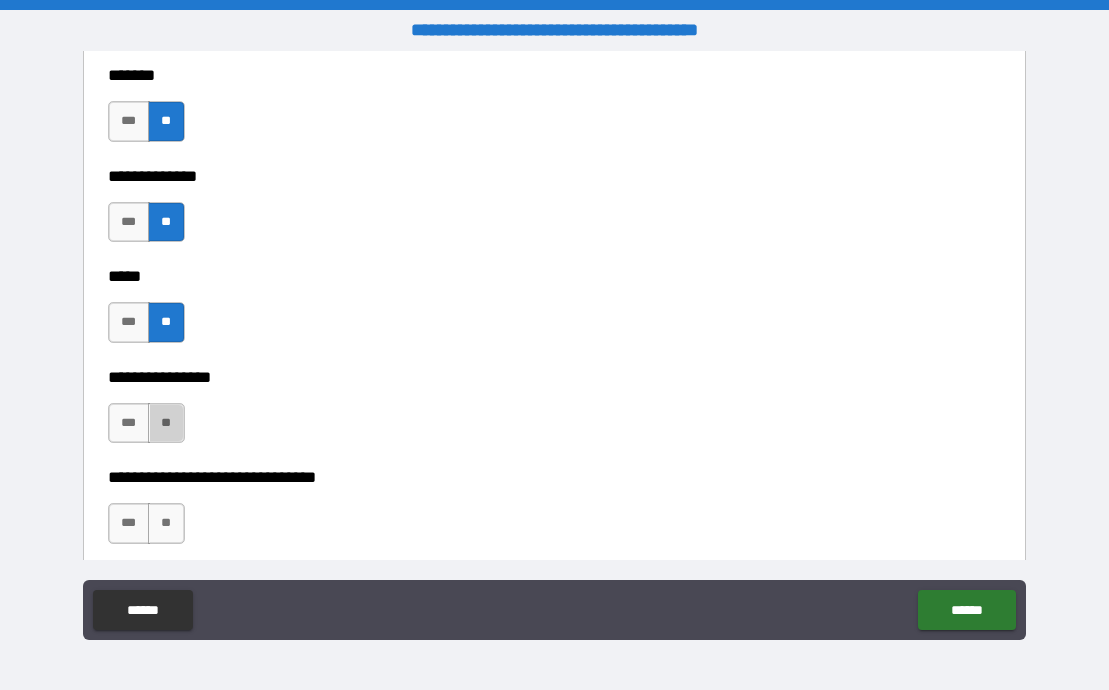 drag, startPoint x: 173, startPoint y: 417, endPoint x: 286, endPoint y: 402, distance: 113.99123 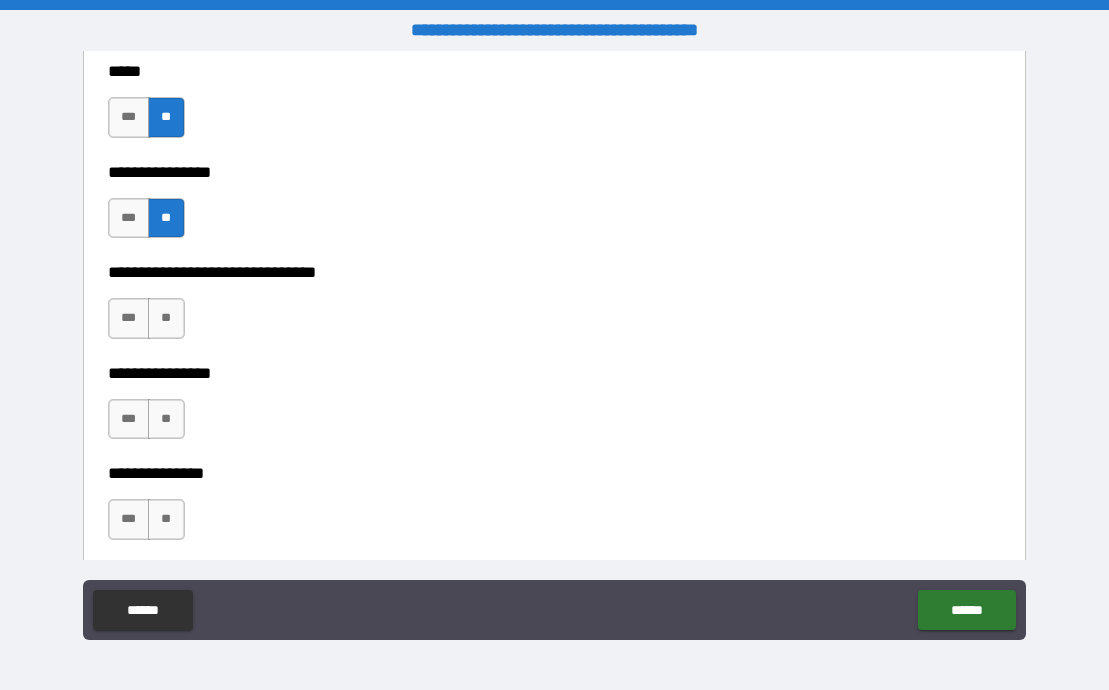 scroll, scrollTop: 3922, scrollLeft: 0, axis: vertical 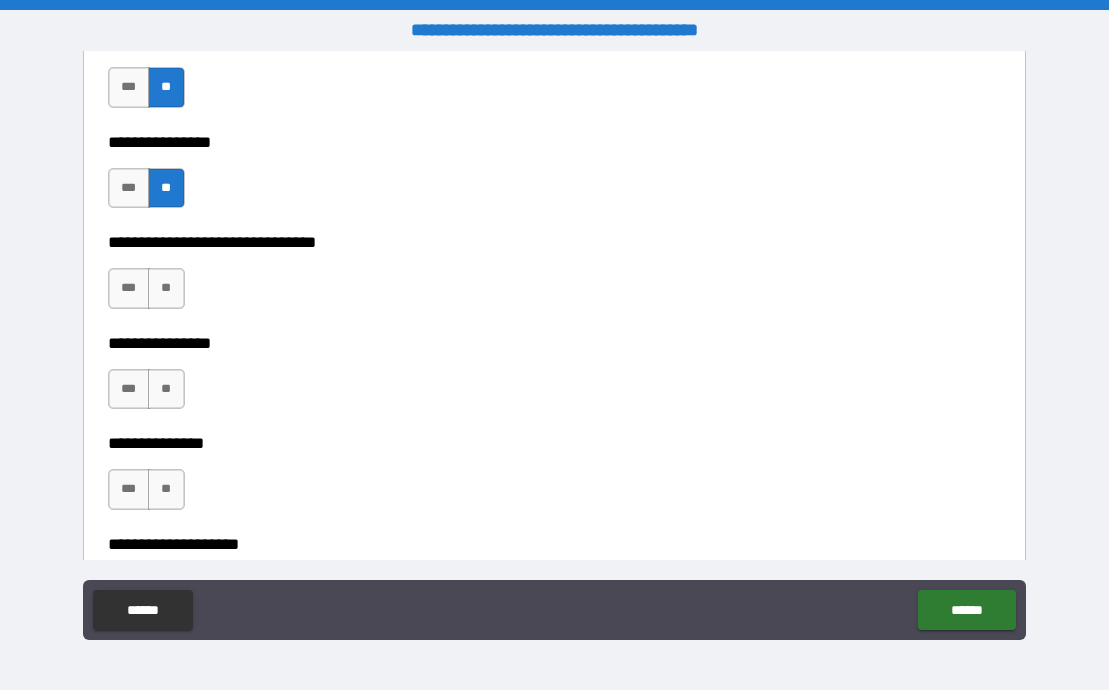click on "*** **" at bounding box center (149, 293) 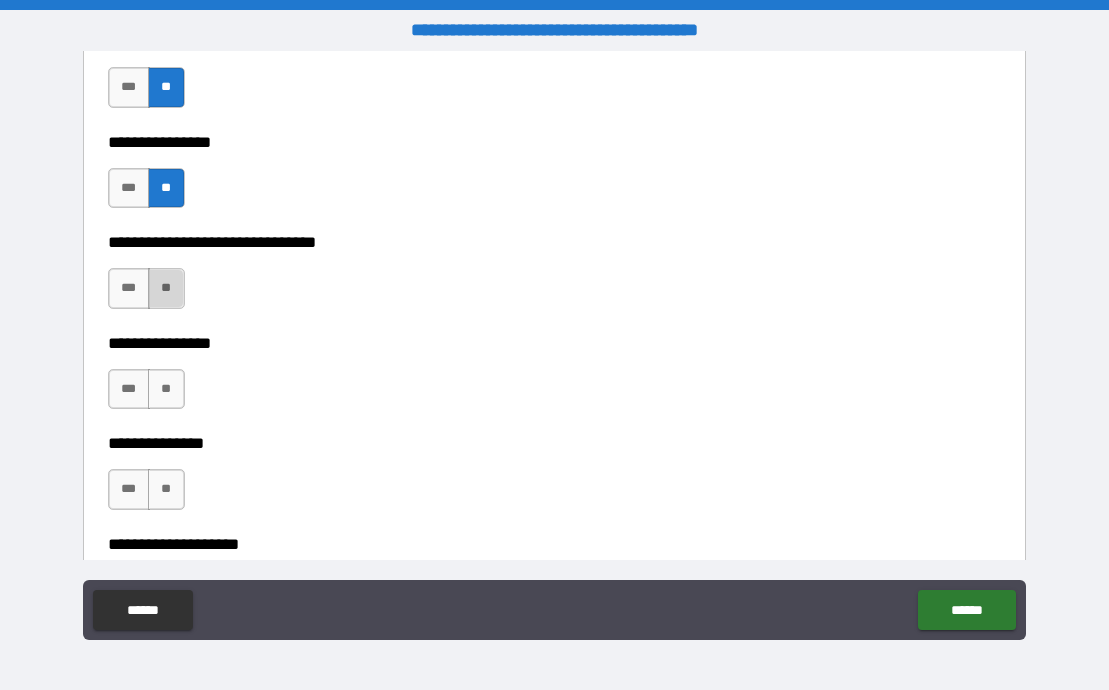 drag, startPoint x: 179, startPoint y: 298, endPoint x: 185, endPoint y: 321, distance: 23.769728 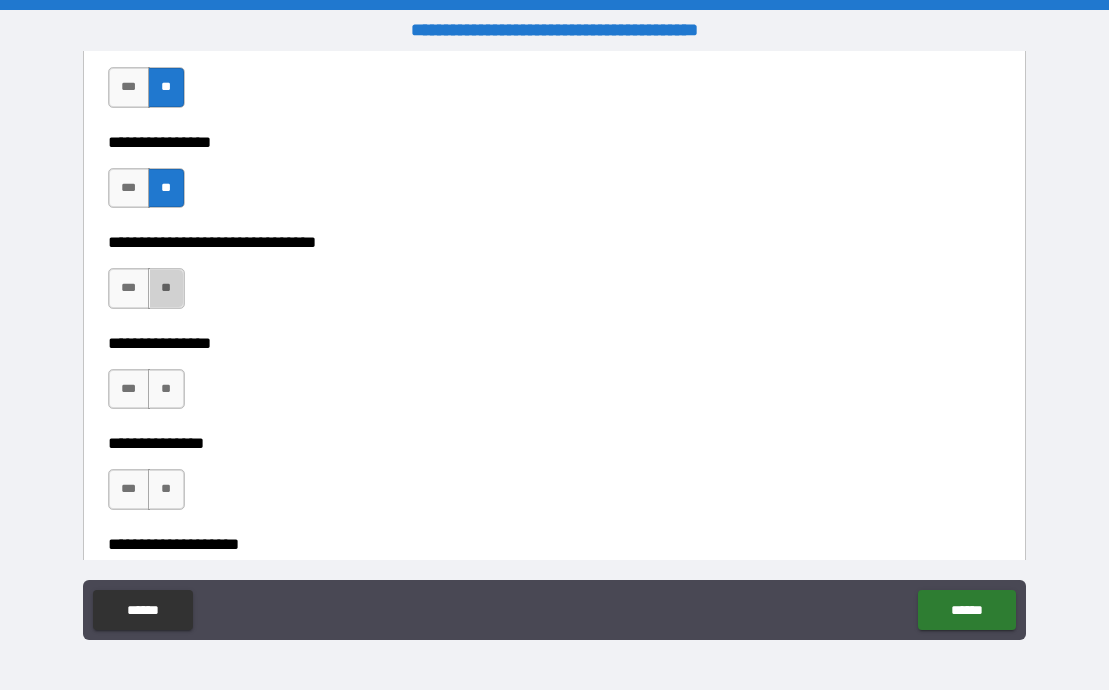 click on "**" at bounding box center (166, 288) 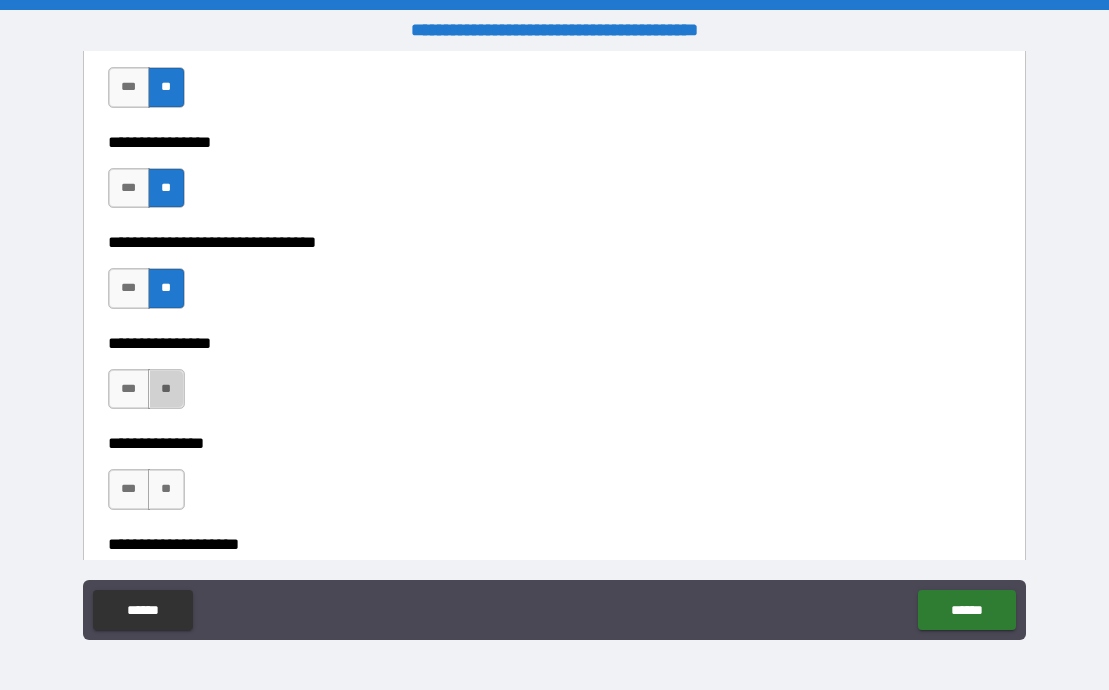 drag, startPoint x: 171, startPoint y: 386, endPoint x: 253, endPoint y: 383, distance: 82.05486 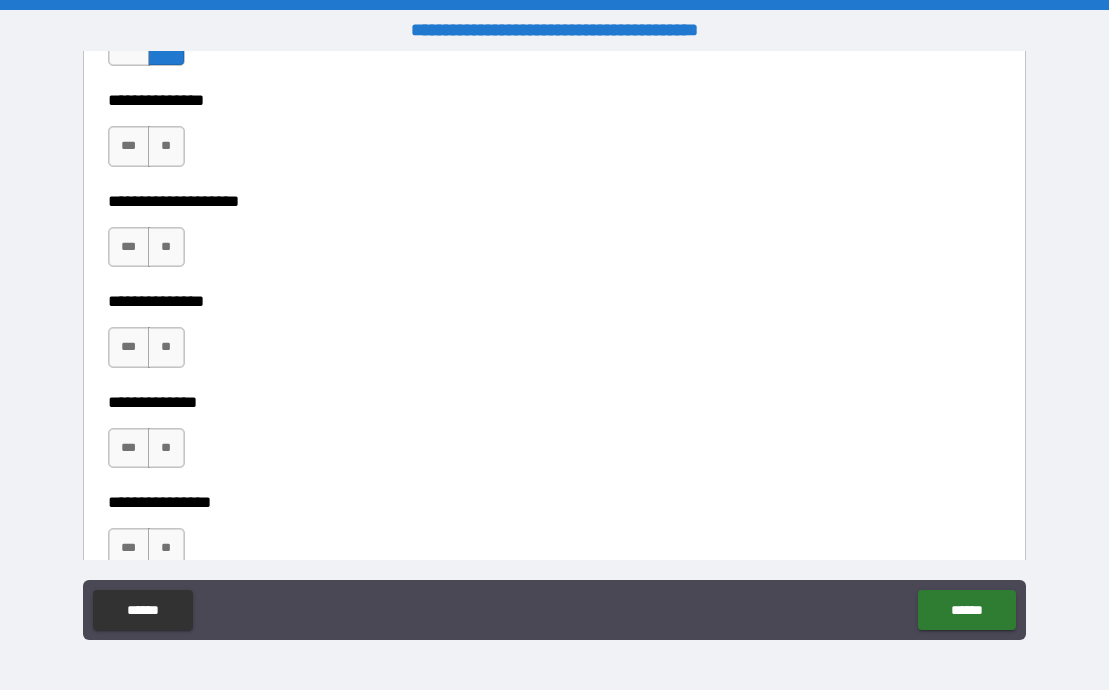 scroll, scrollTop: 4277, scrollLeft: 0, axis: vertical 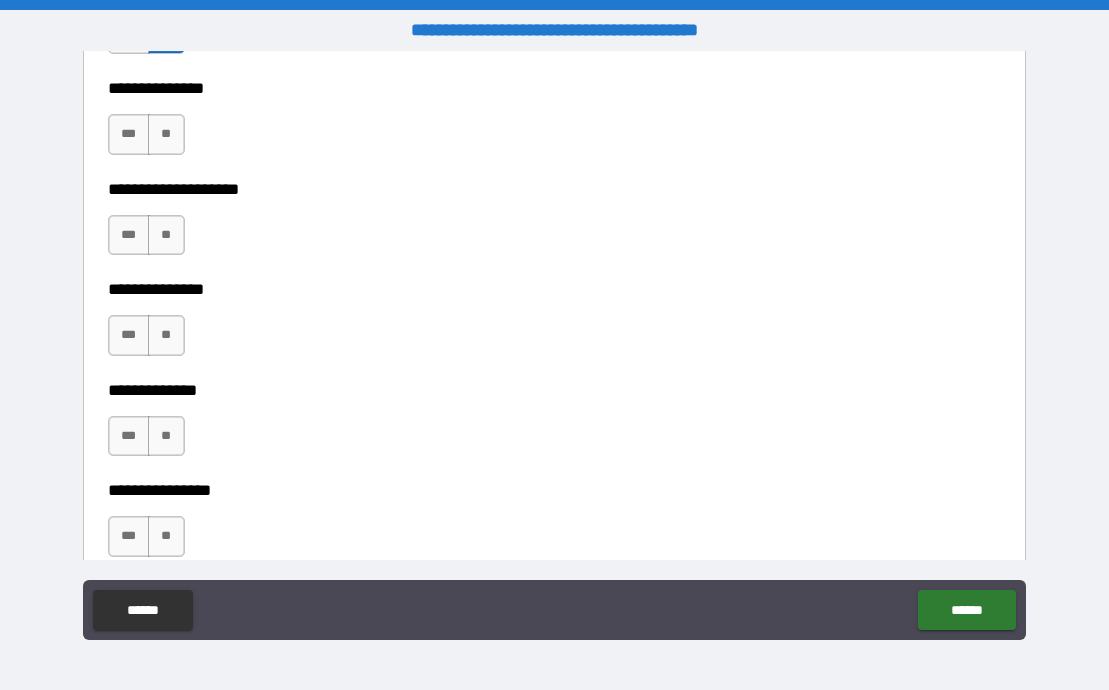 drag, startPoint x: 170, startPoint y: 140, endPoint x: 173, endPoint y: 157, distance: 17.262676 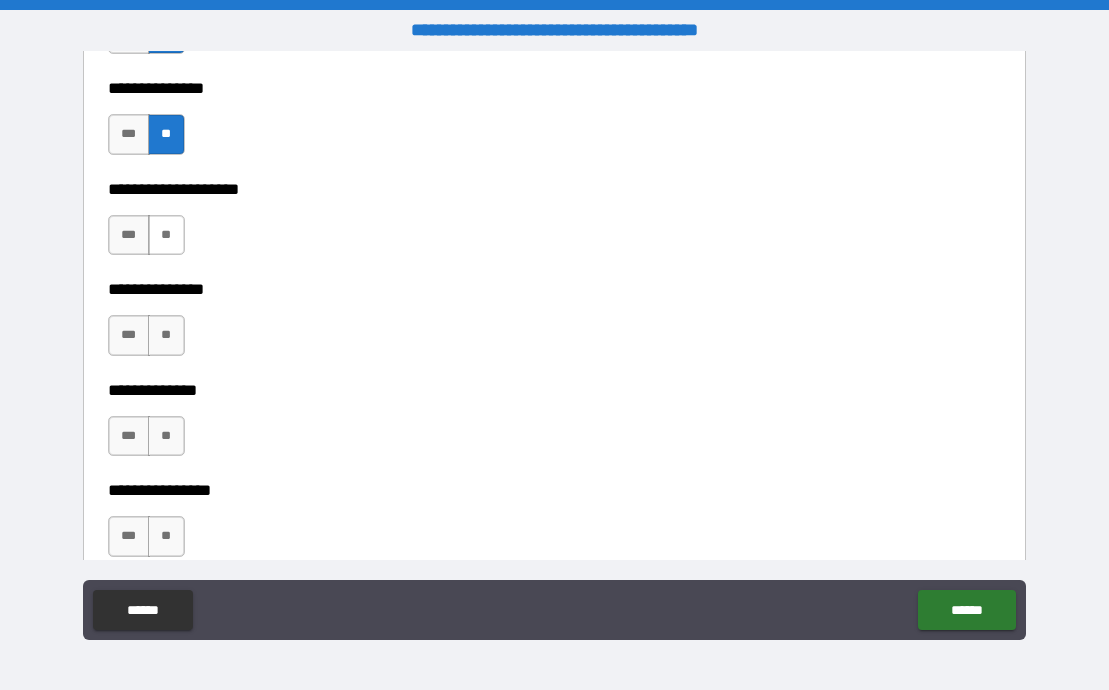 click on "**" at bounding box center (166, 235) 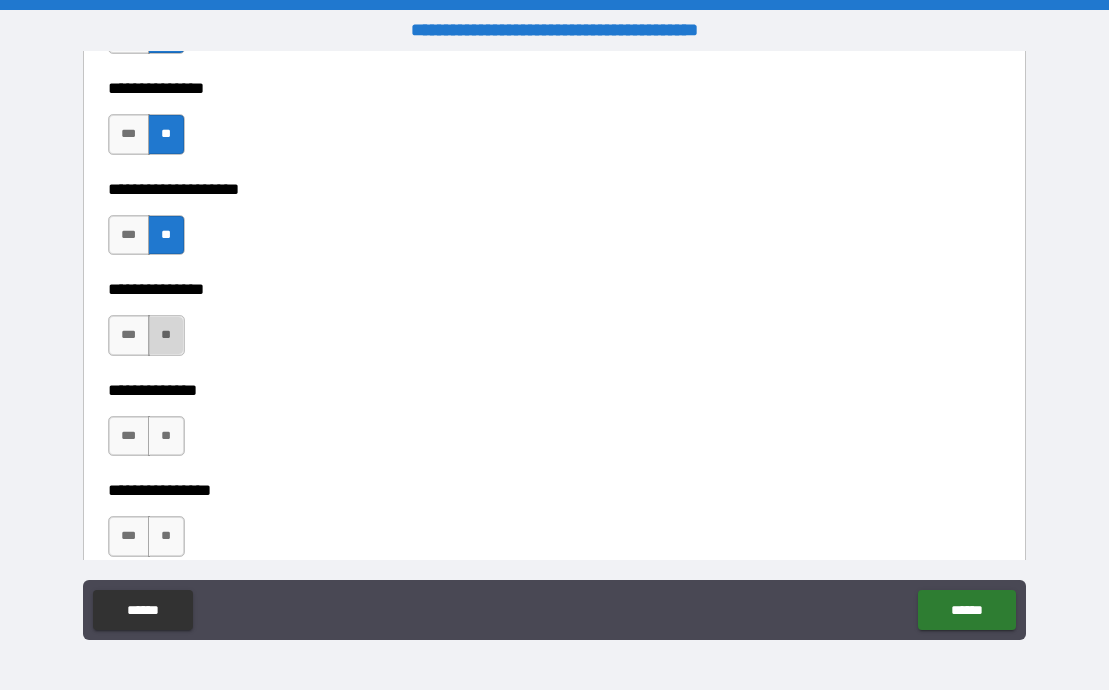 click on "**" at bounding box center [166, 335] 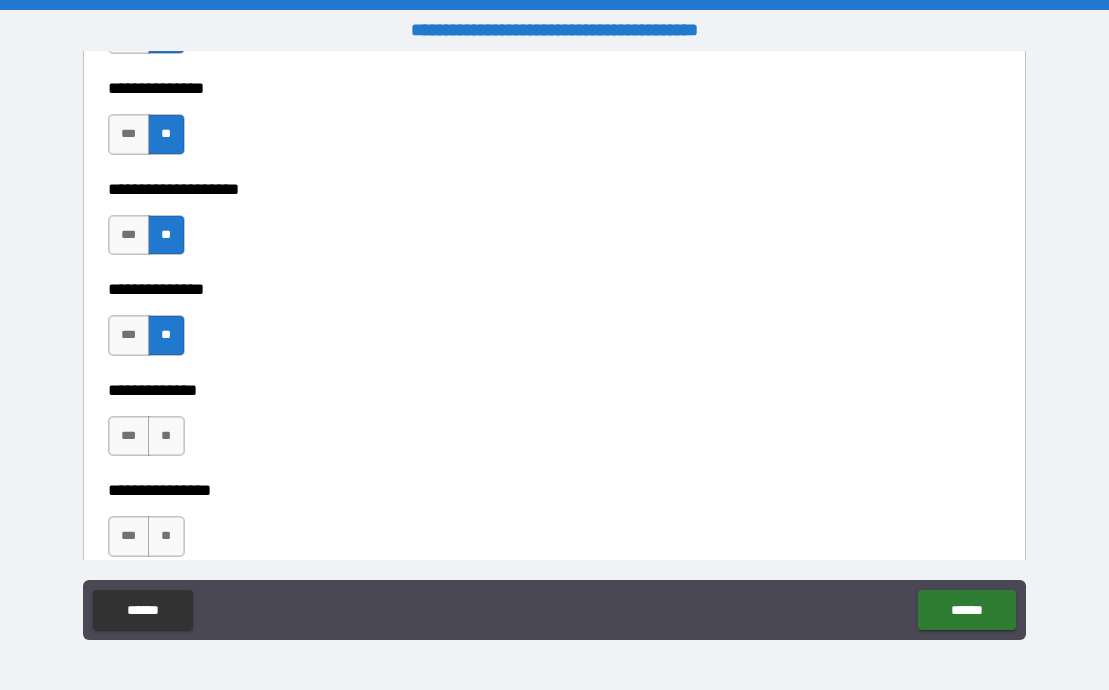 click on "**" at bounding box center (166, 335) 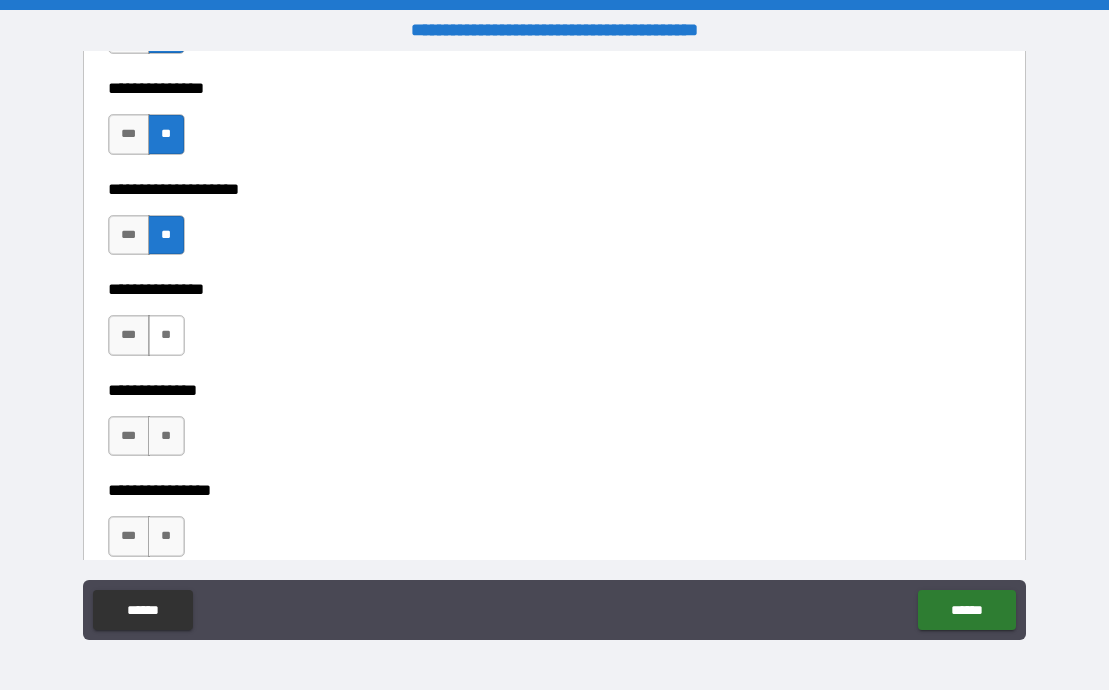 drag, startPoint x: 132, startPoint y: 331, endPoint x: 179, endPoint y: 333, distance: 47.042534 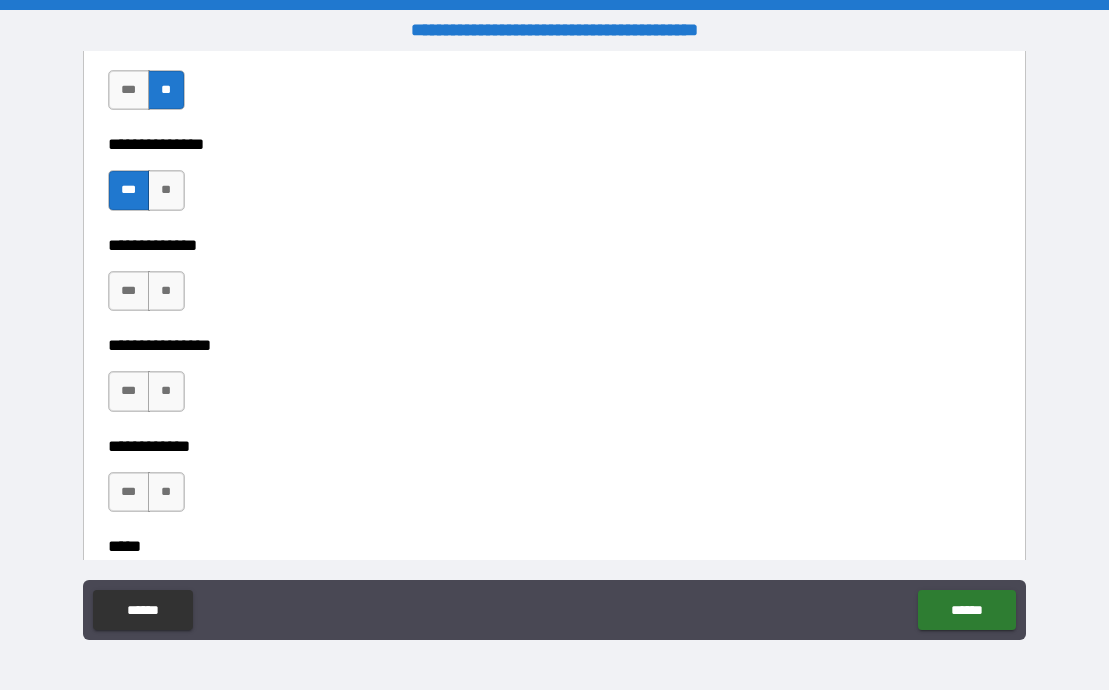 scroll, scrollTop: 4481, scrollLeft: 0, axis: vertical 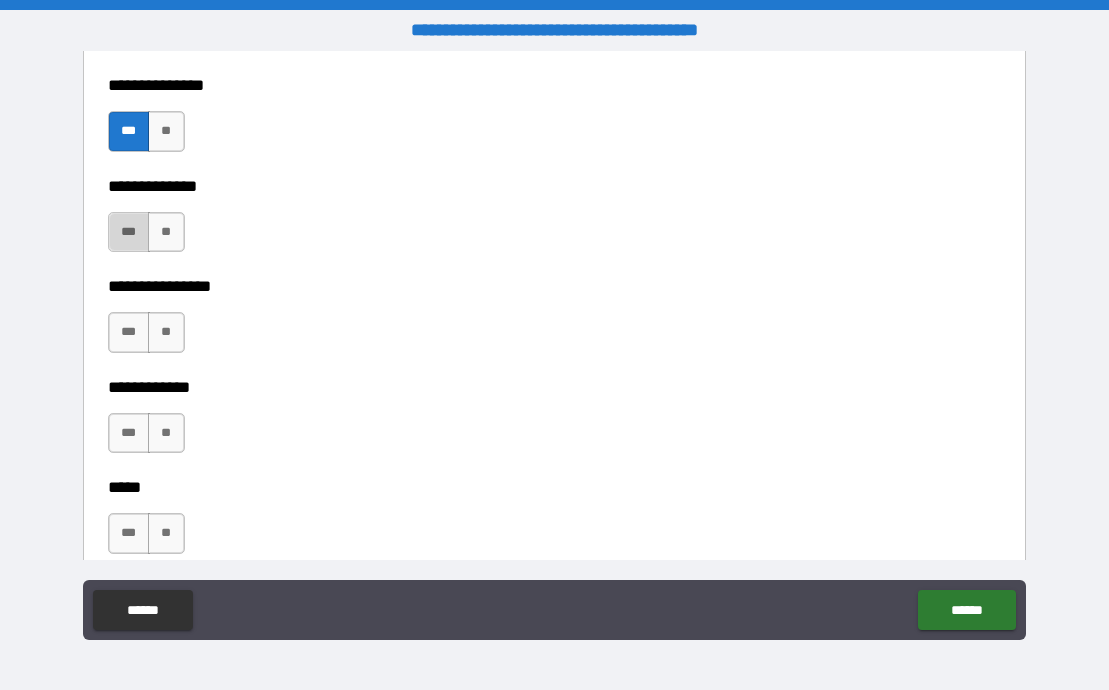 click on "***" at bounding box center (129, 232) 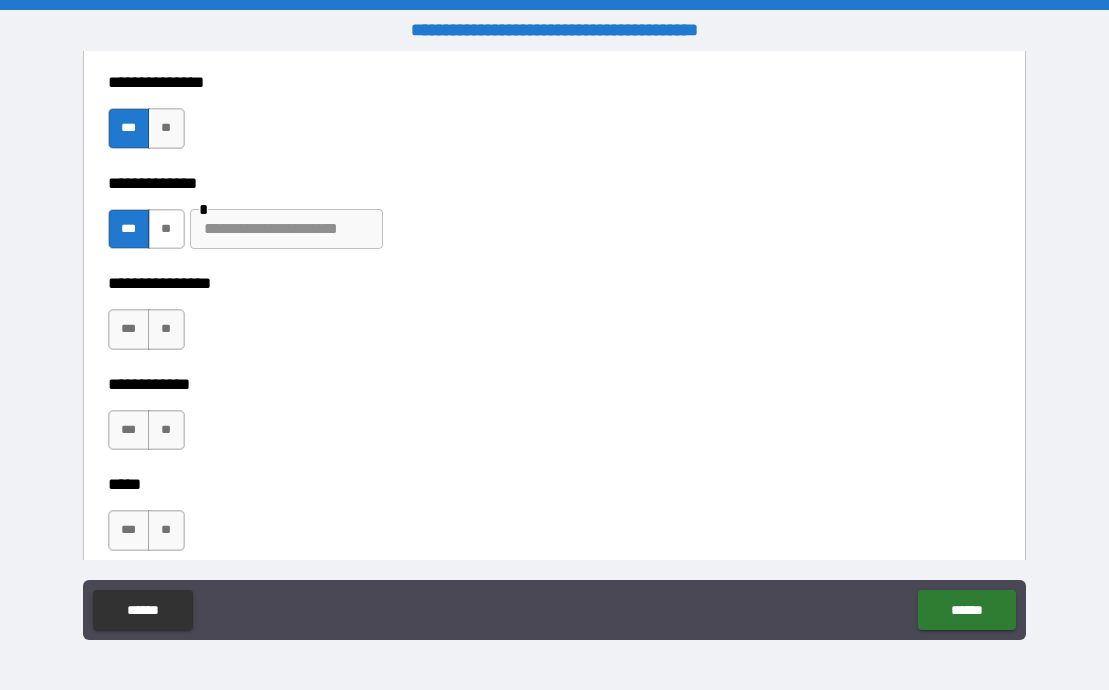 click on "*" at bounding box center (281, 229) 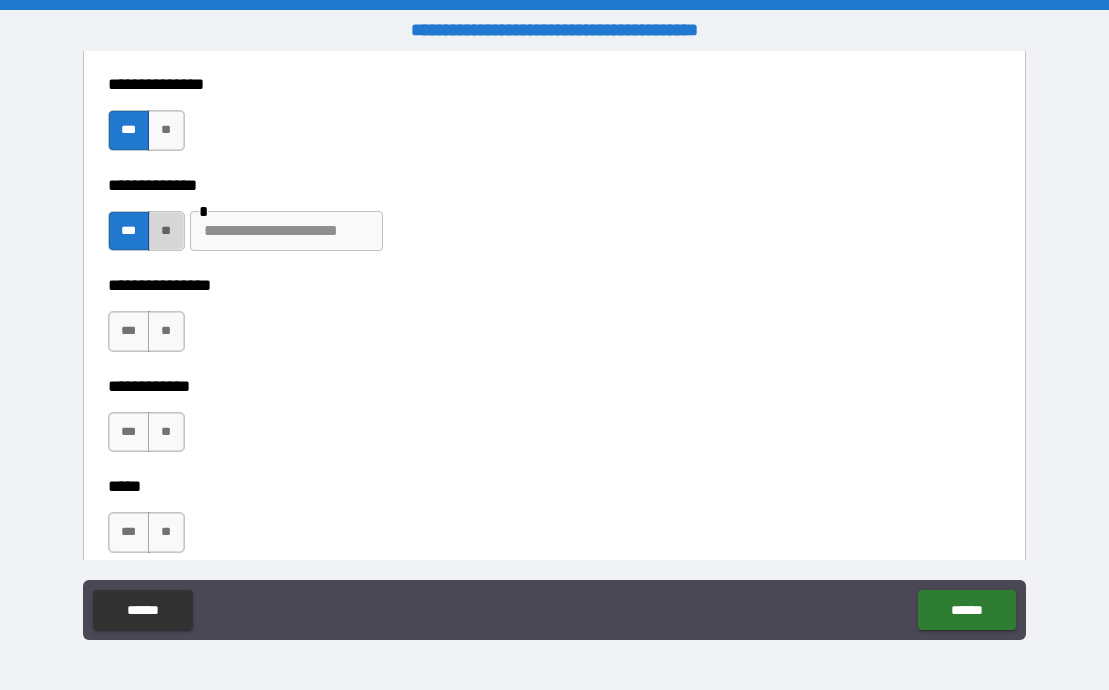 click on "**" at bounding box center (166, 231) 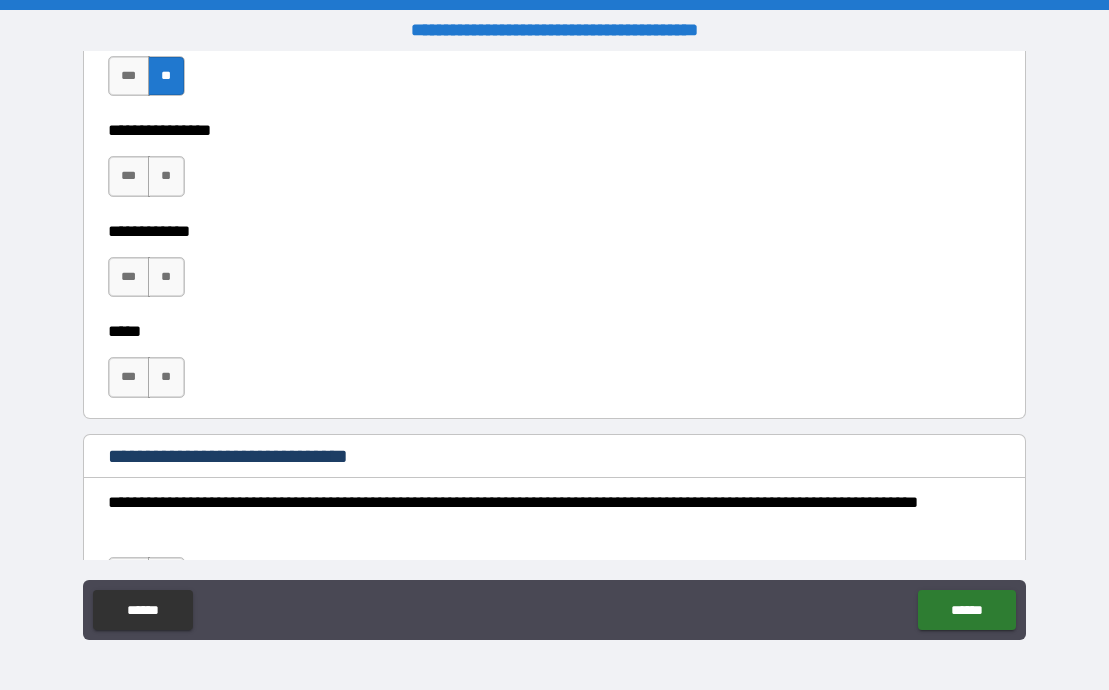 scroll, scrollTop: 4638, scrollLeft: 0, axis: vertical 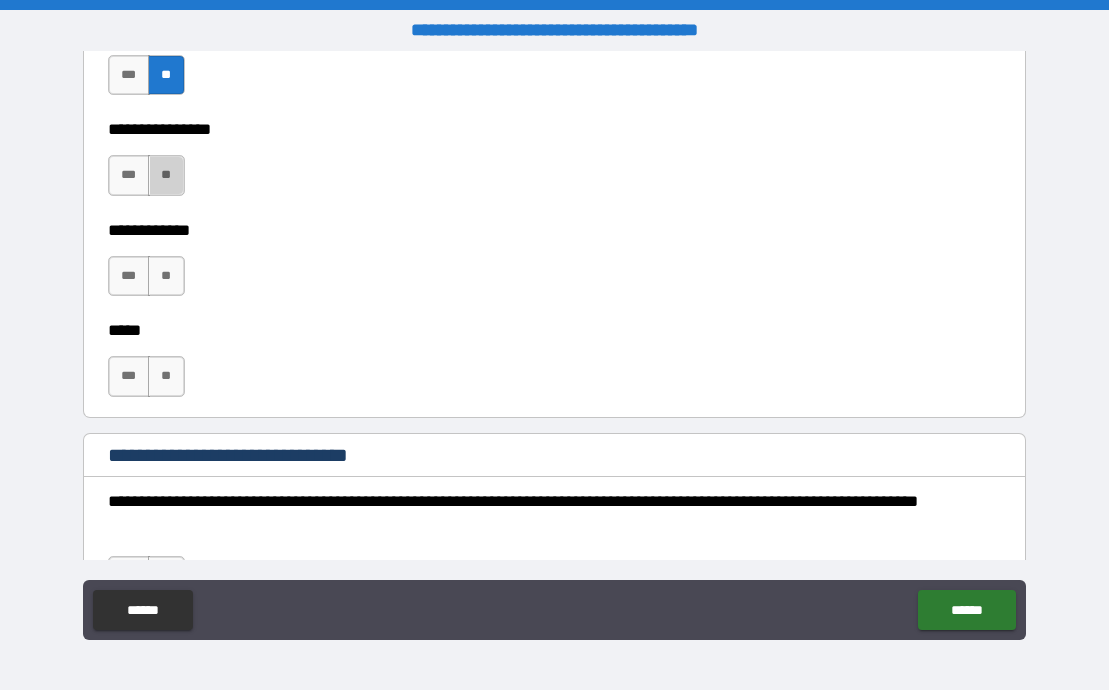 drag, startPoint x: 166, startPoint y: 173, endPoint x: 176, endPoint y: 239, distance: 66.75328 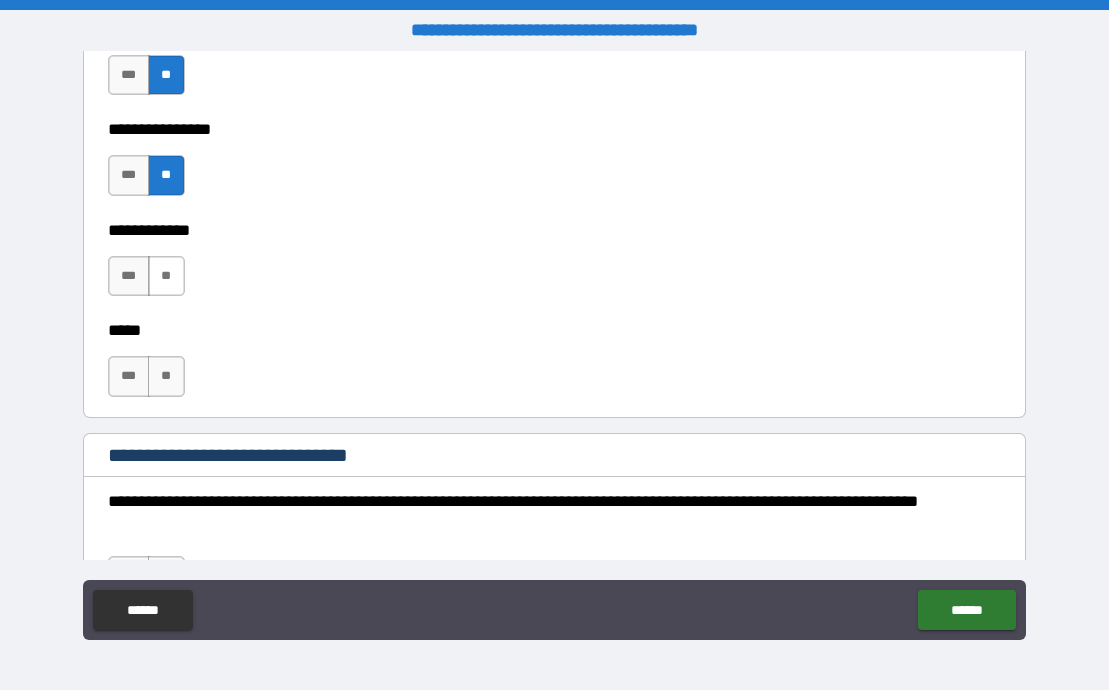 click on "**" at bounding box center [166, 276] 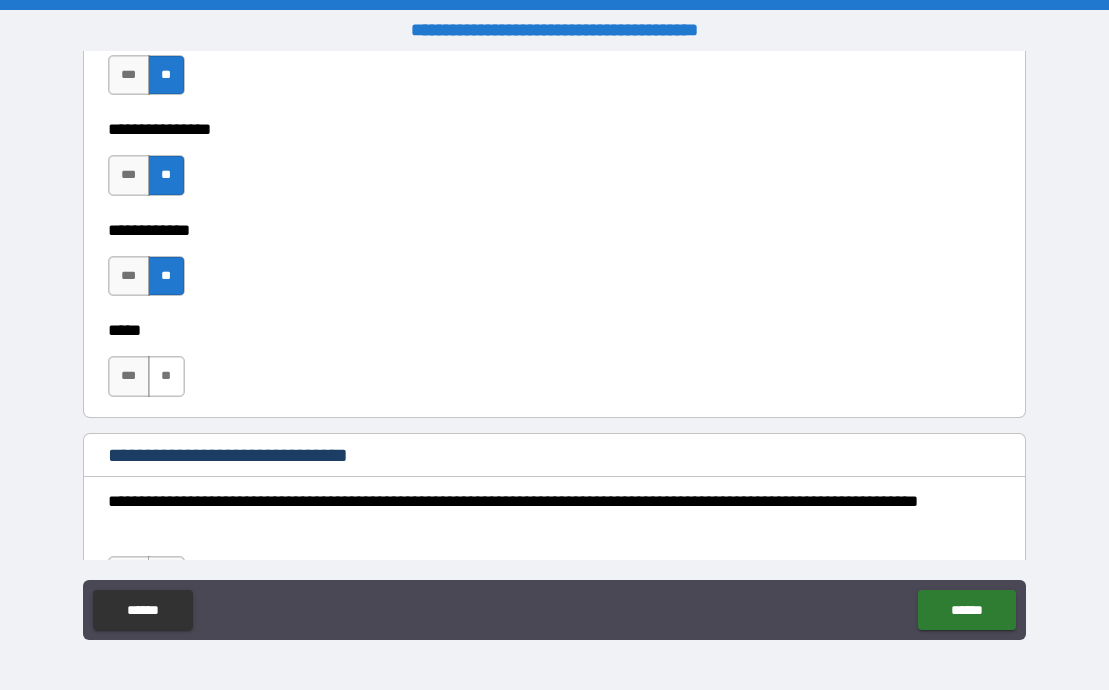 click on "**" at bounding box center [166, 376] 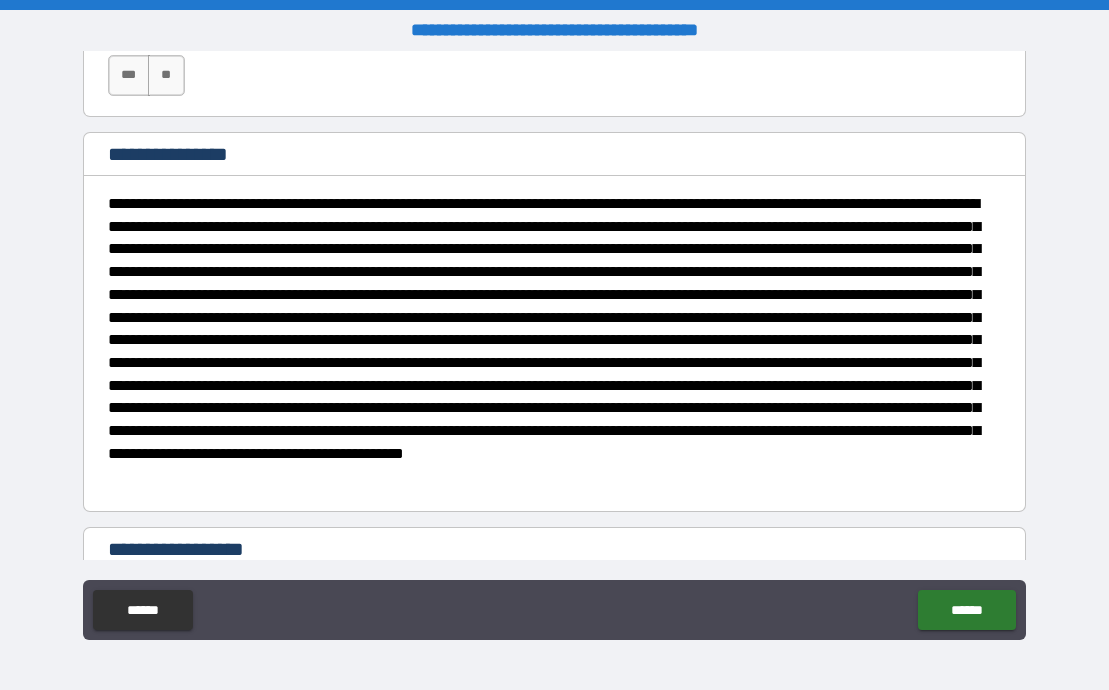 scroll, scrollTop: 5128, scrollLeft: 0, axis: vertical 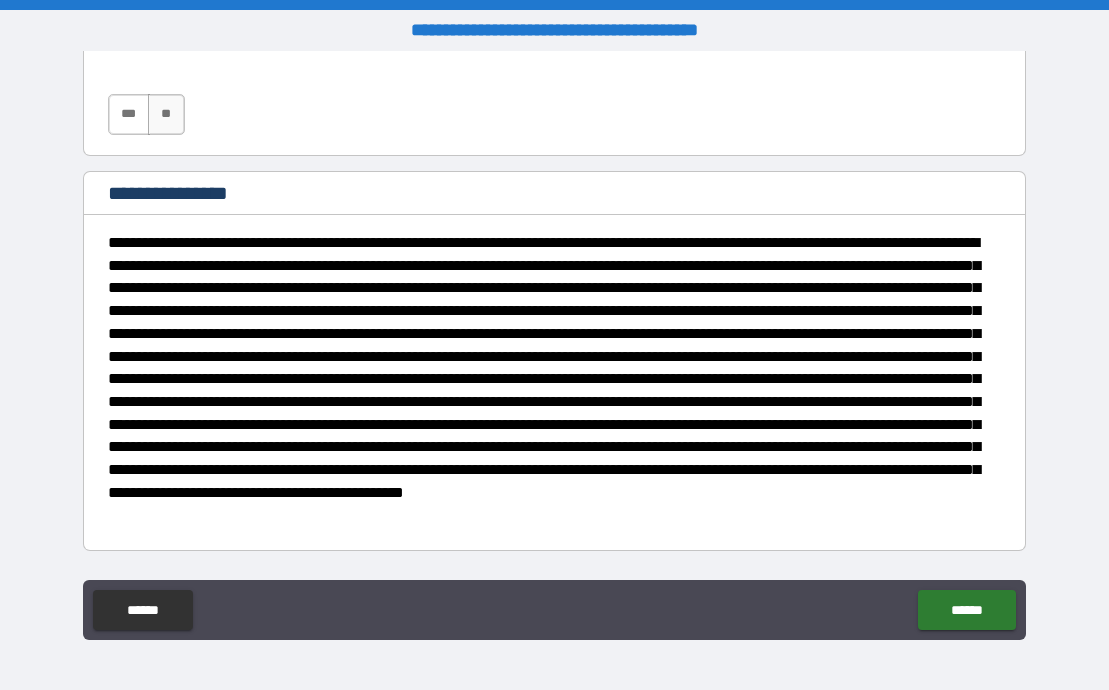 click on "***" at bounding box center [129, 114] 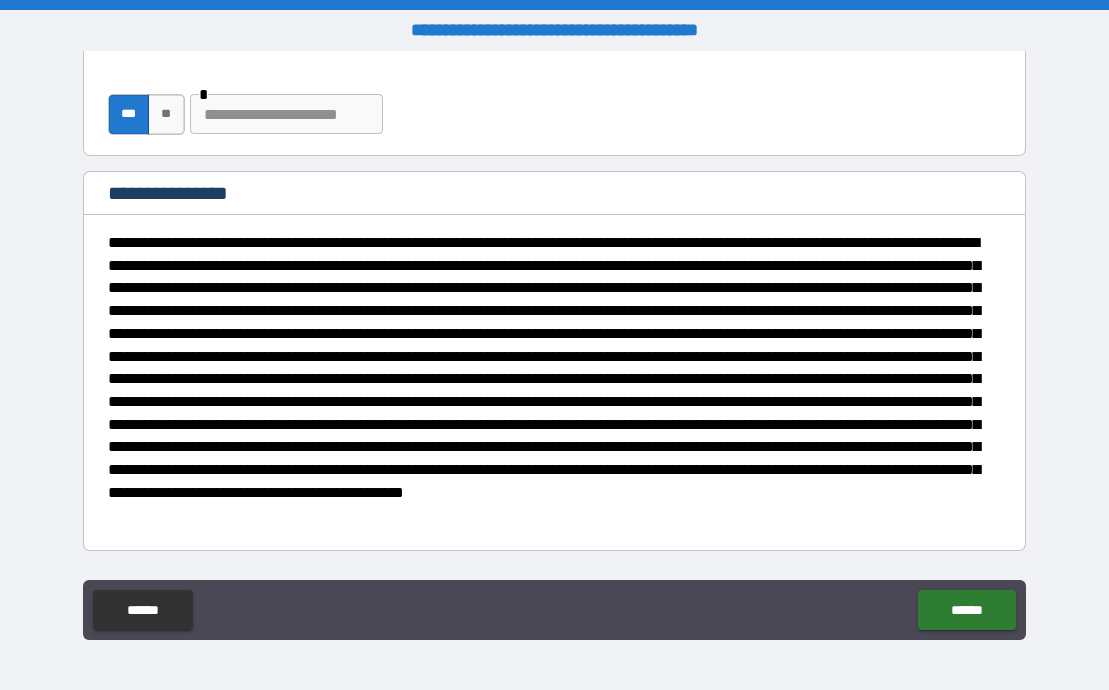 click at bounding box center [286, 114] 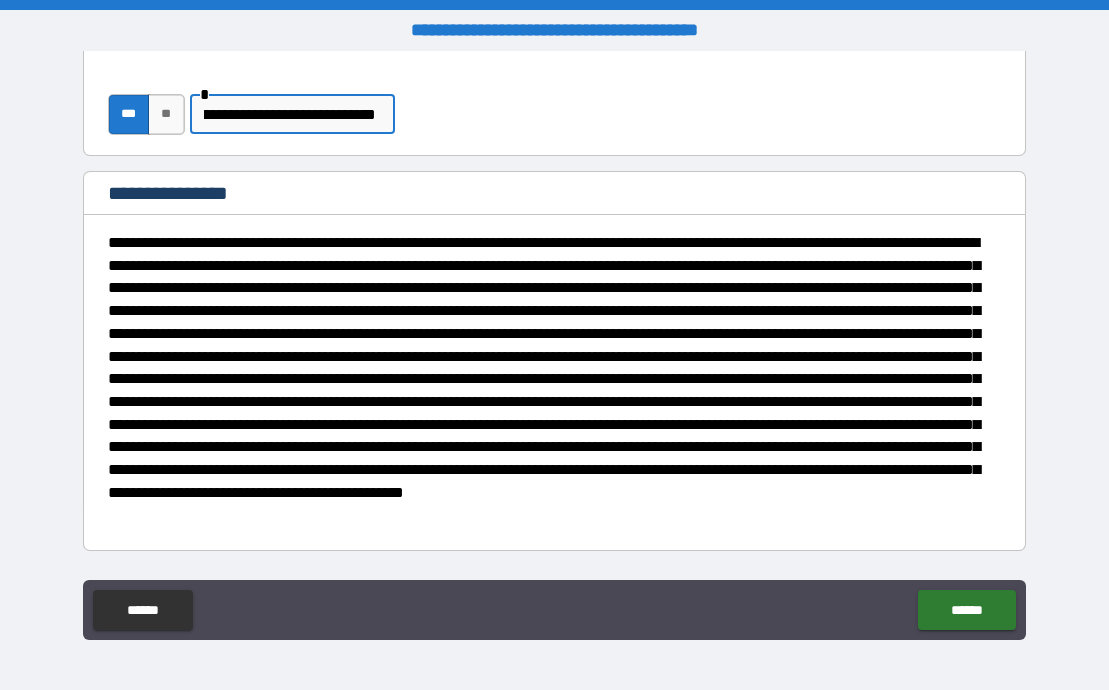 scroll, scrollTop: 0, scrollLeft: 85, axis: horizontal 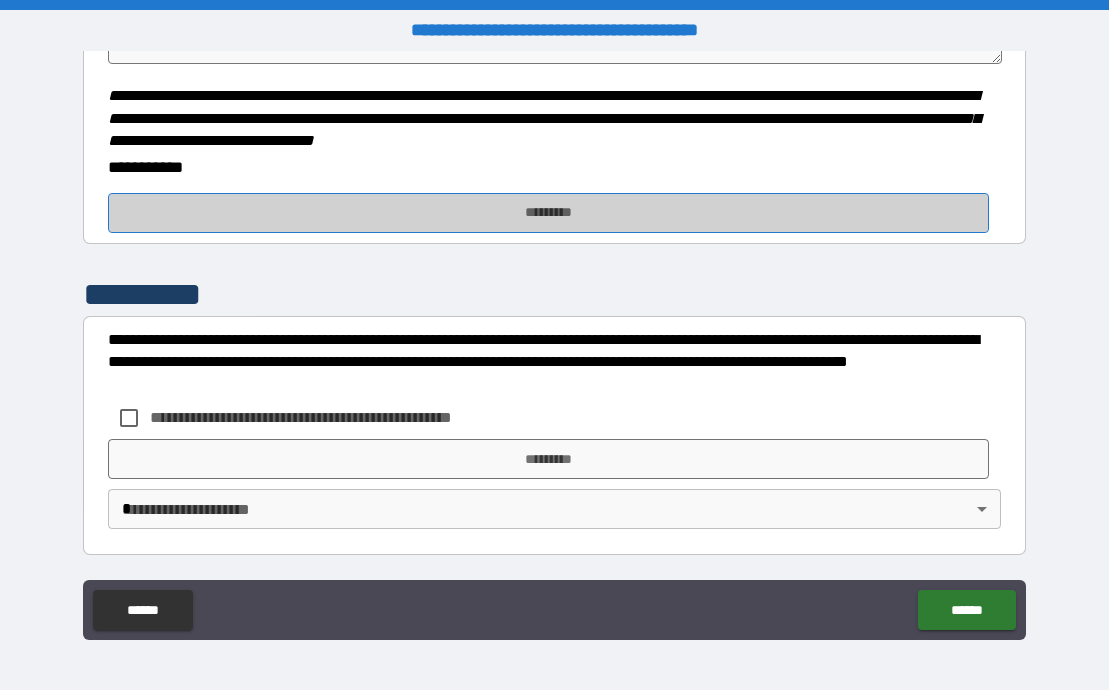 click on "*********" at bounding box center (549, 213) 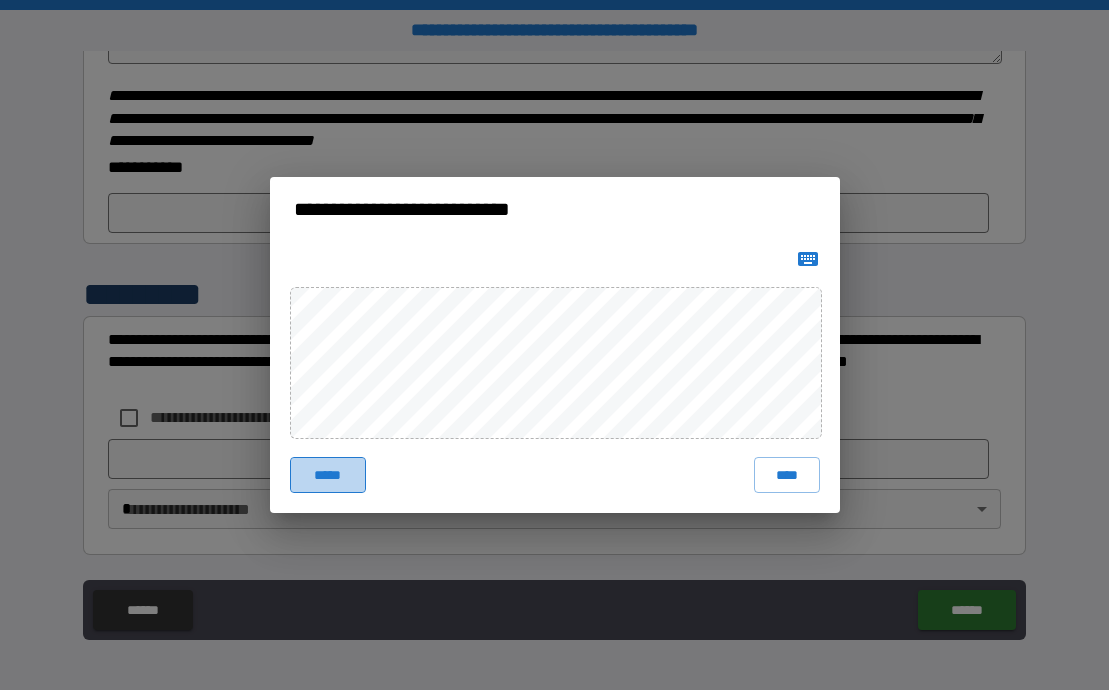 click on "*****" at bounding box center [328, 475] 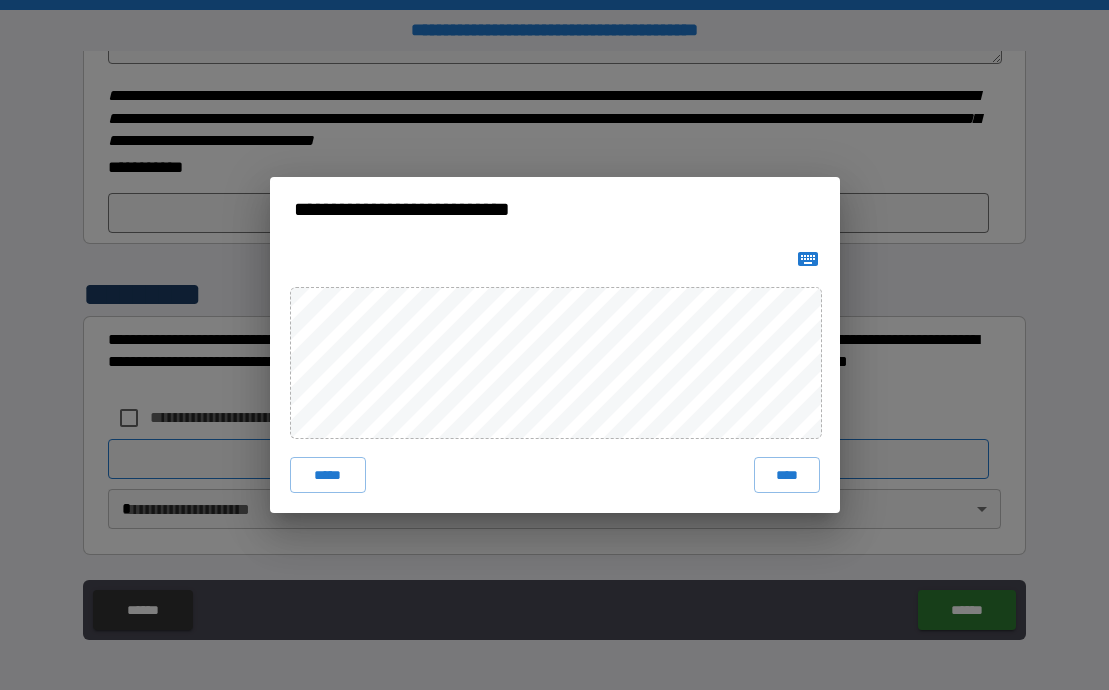drag, startPoint x: 770, startPoint y: 472, endPoint x: 783, endPoint y: 470, distance: 13.152946 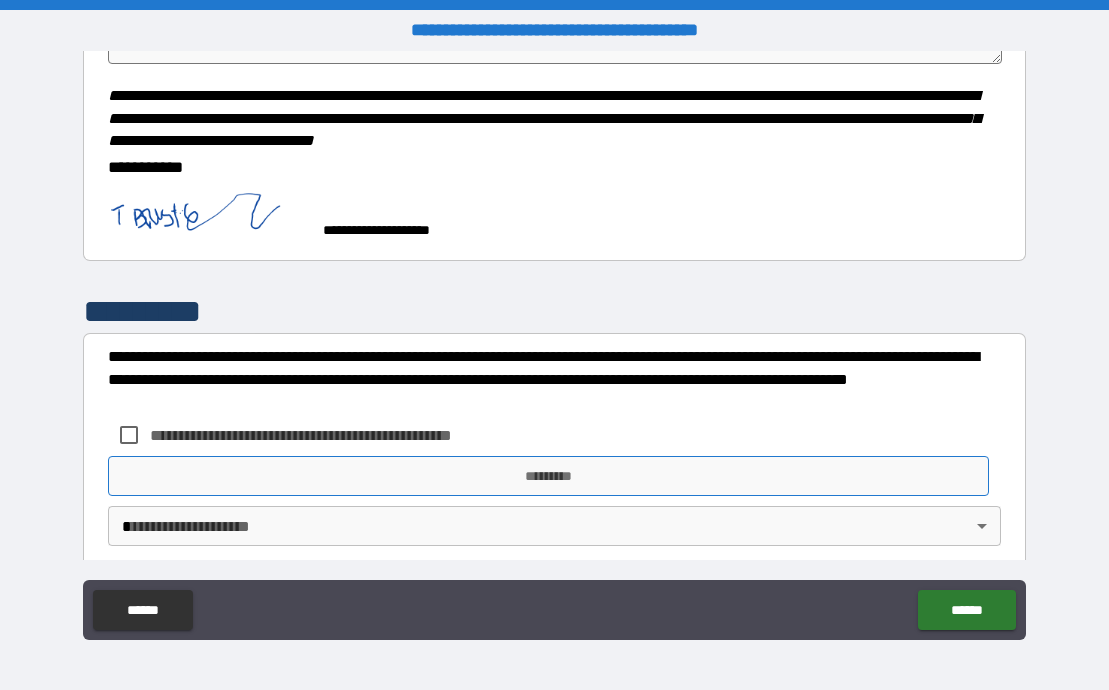scroll, scrollTop: 5785, scrollLeft: 0, axis: vertical 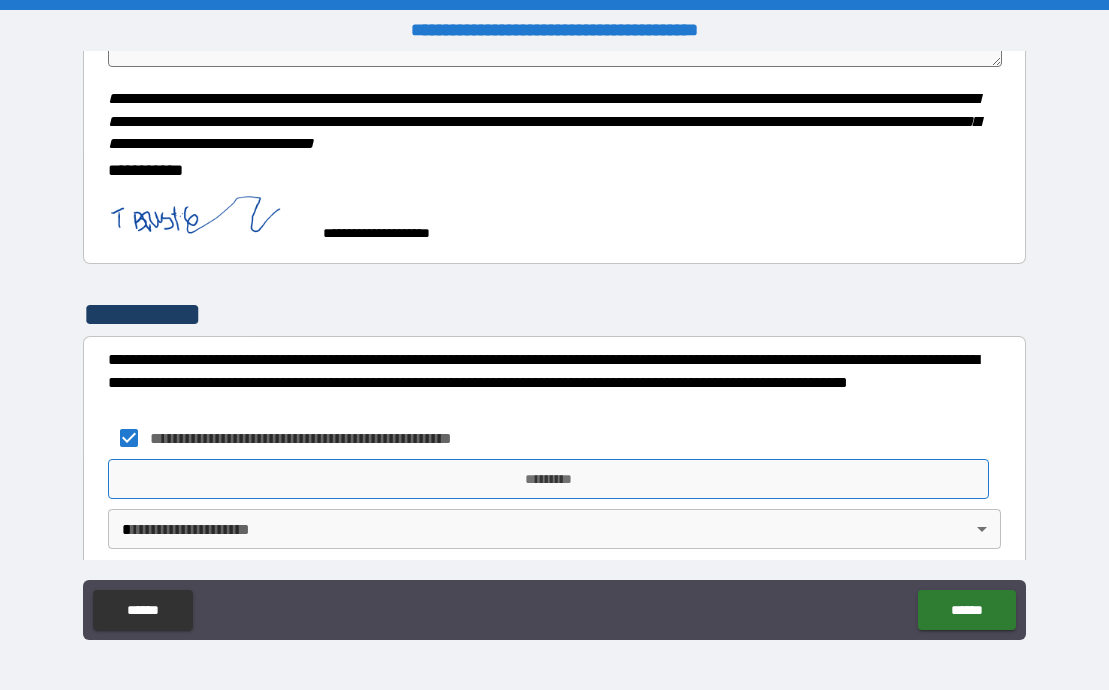 click on "*********" at bounding box center [549, 479] 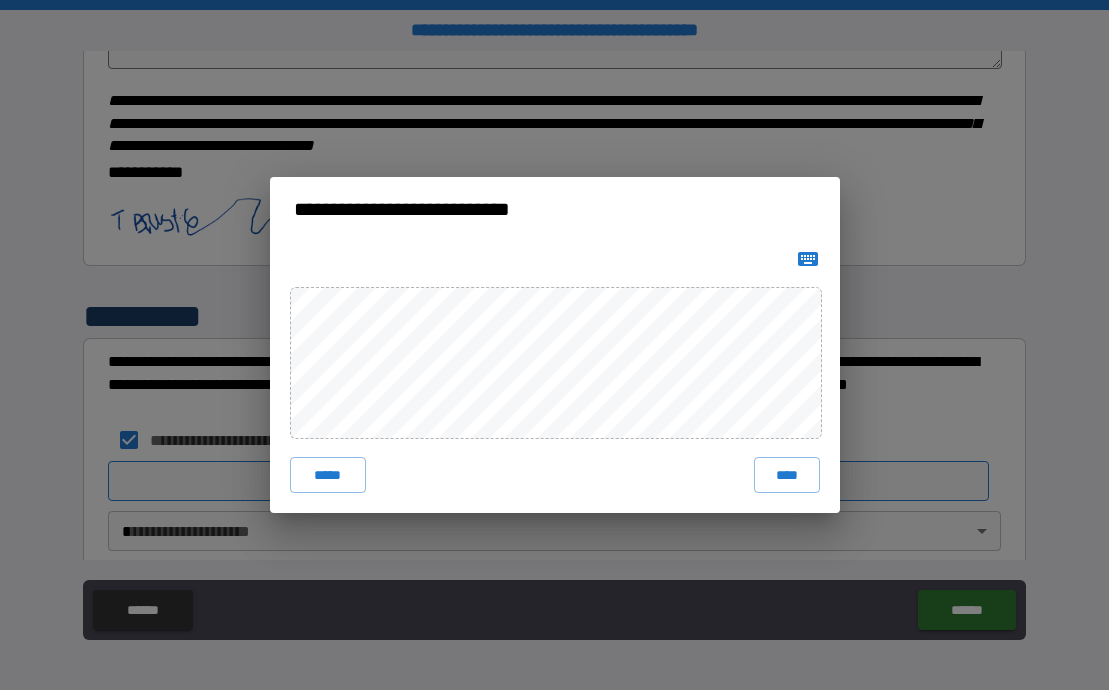scroll, scrollTop: 5779, scrollLeft: 0, axis: vertical 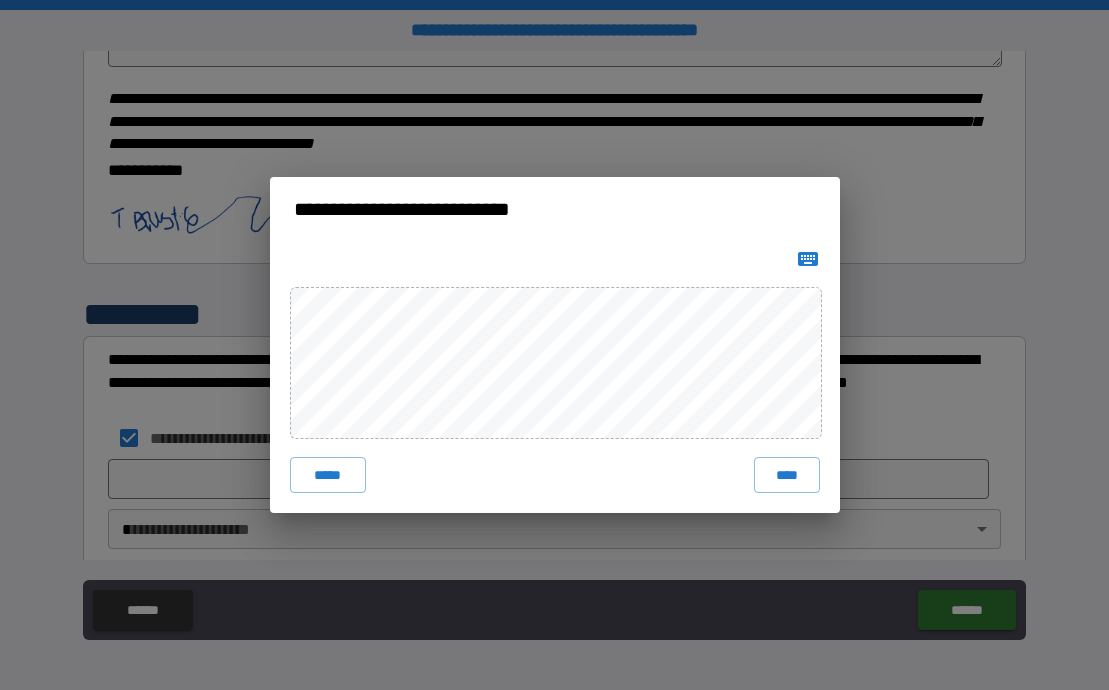 click on "**********" at bounding box center [554, 345] 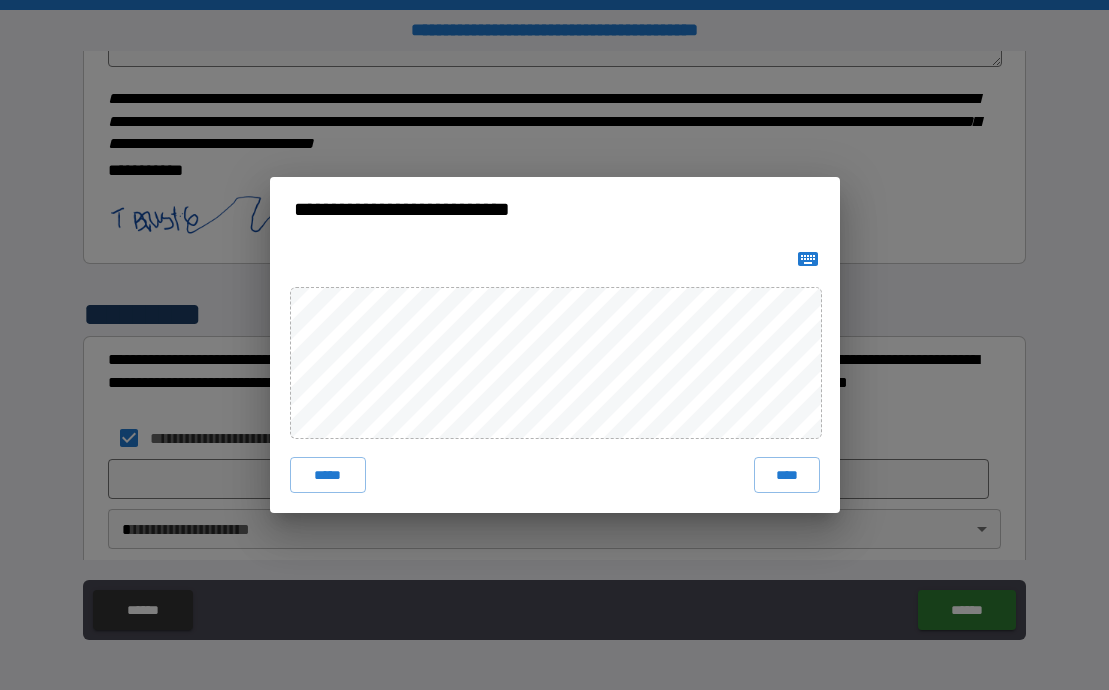 click on "***** ****" at bounding box center [555, 377] 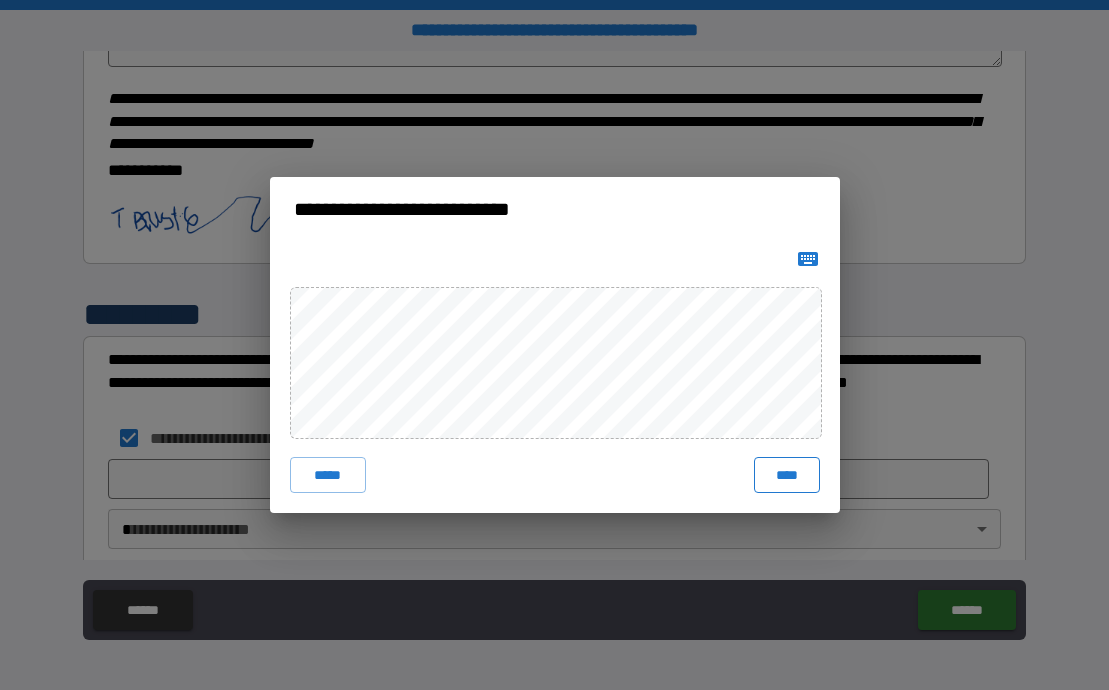 click on "****" at bounding box center [787, 475] 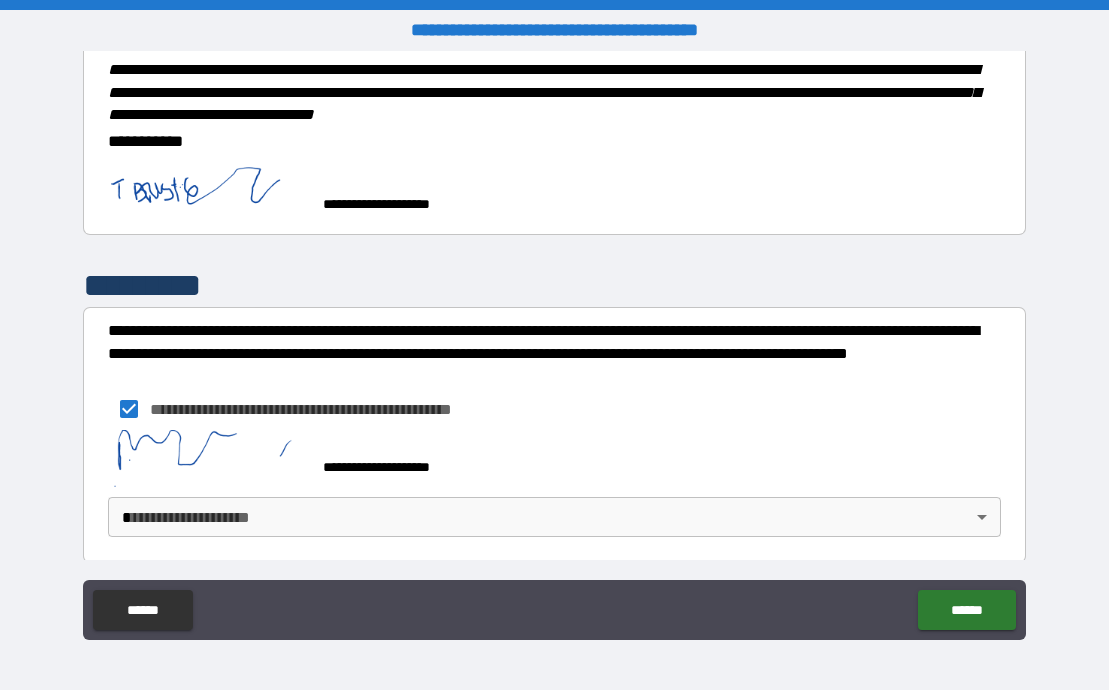 scroll, scrollTop: 5816, scrollLeft: 0, axis: vertical 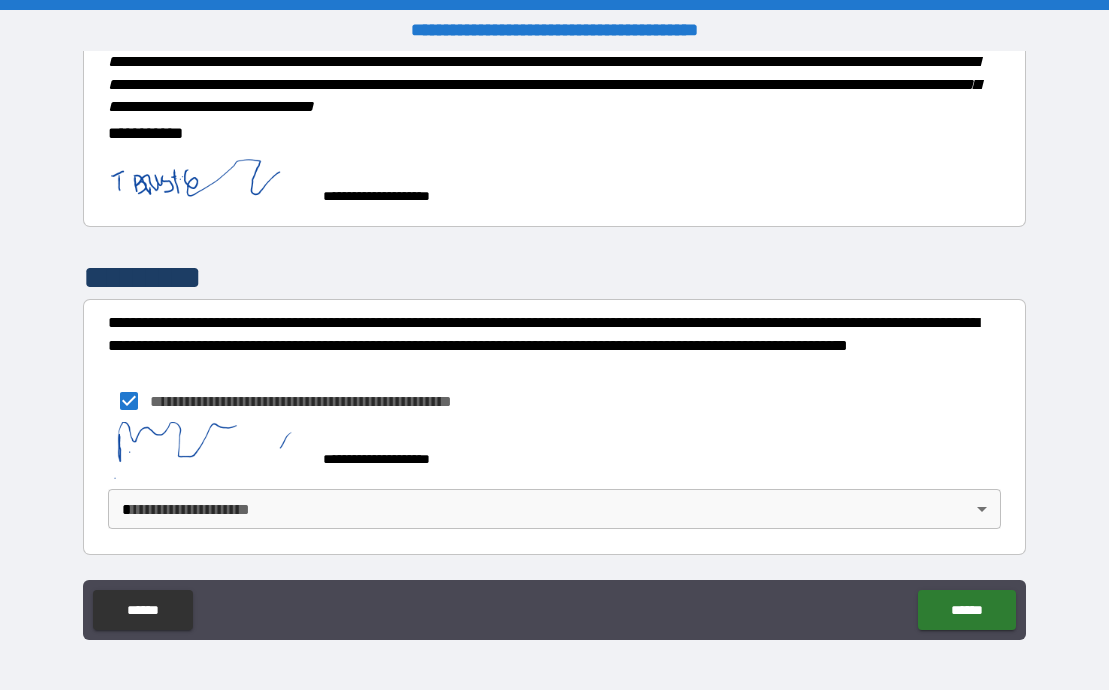 click on "**********" at bounding box center (554, 488) 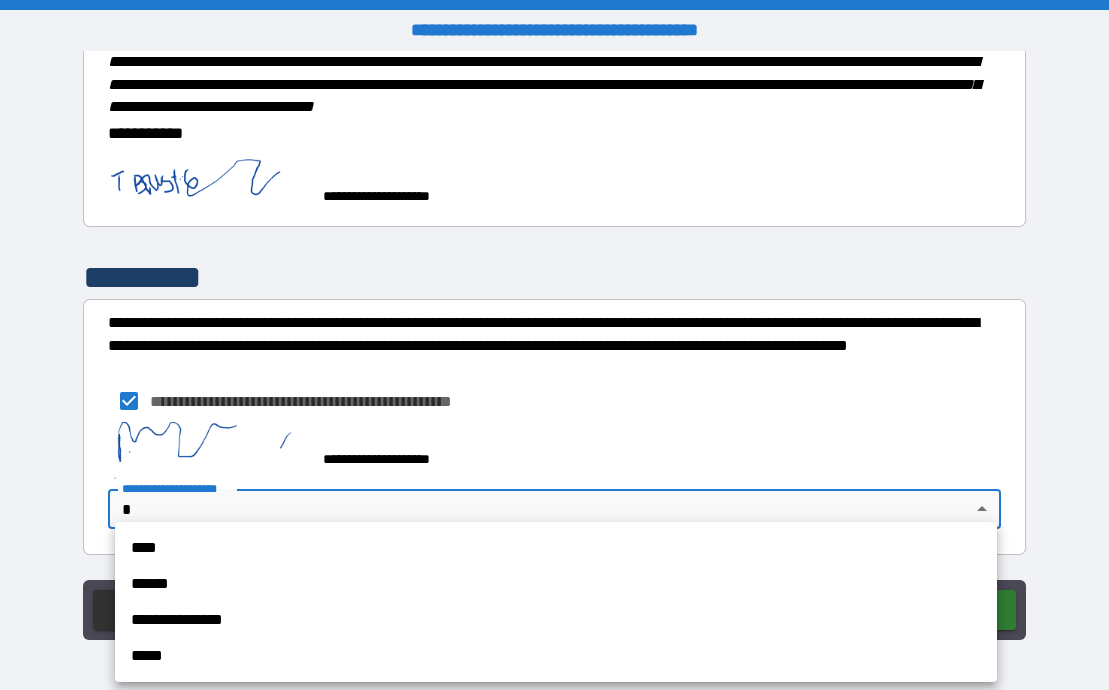 drag, startPoint x: 968, startPoint y: 509, endPoint x: 948, endPoint y: 508, distance: 20.024984 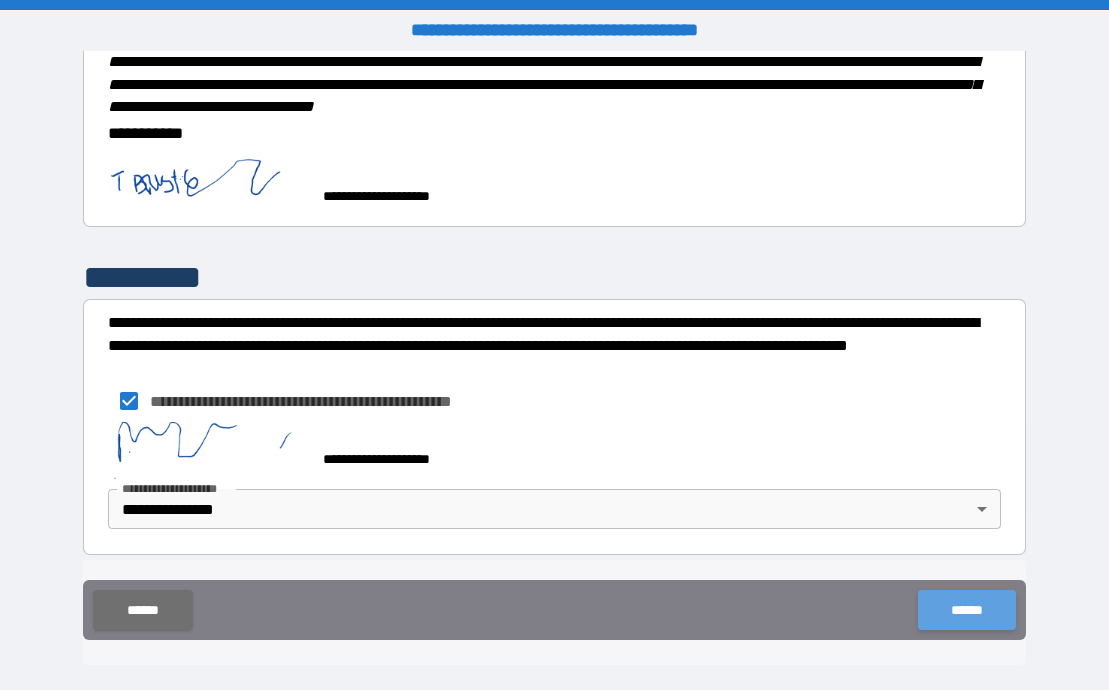 click on "******" at bounding box center (966, 610) 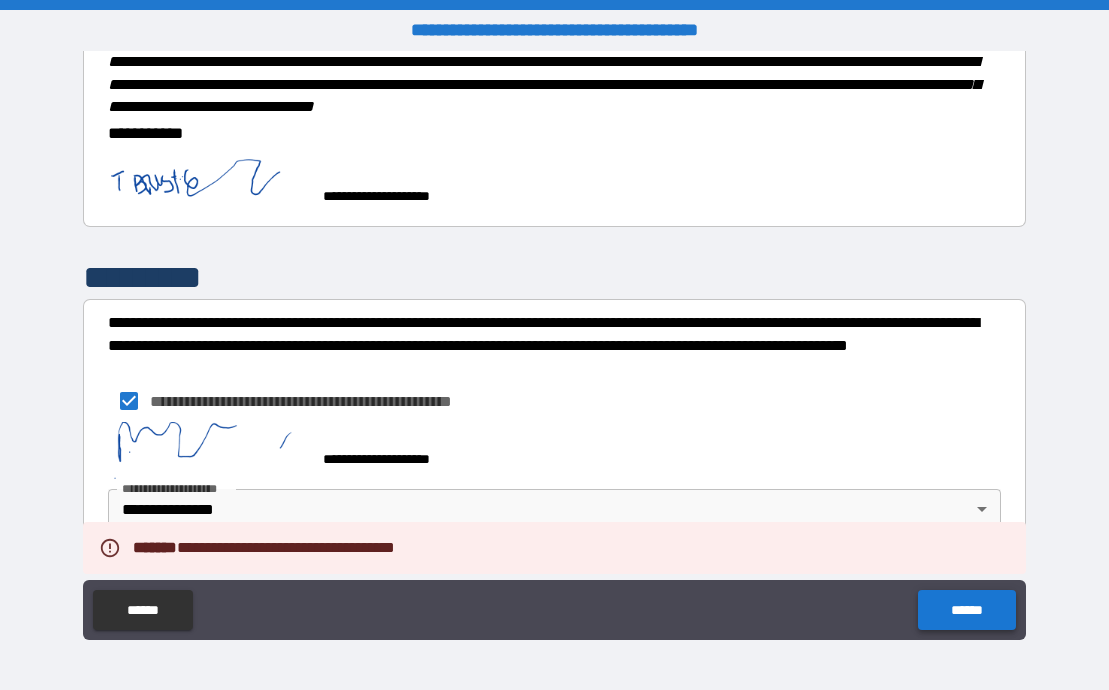 click on "******" at bounding box center (966, 610) 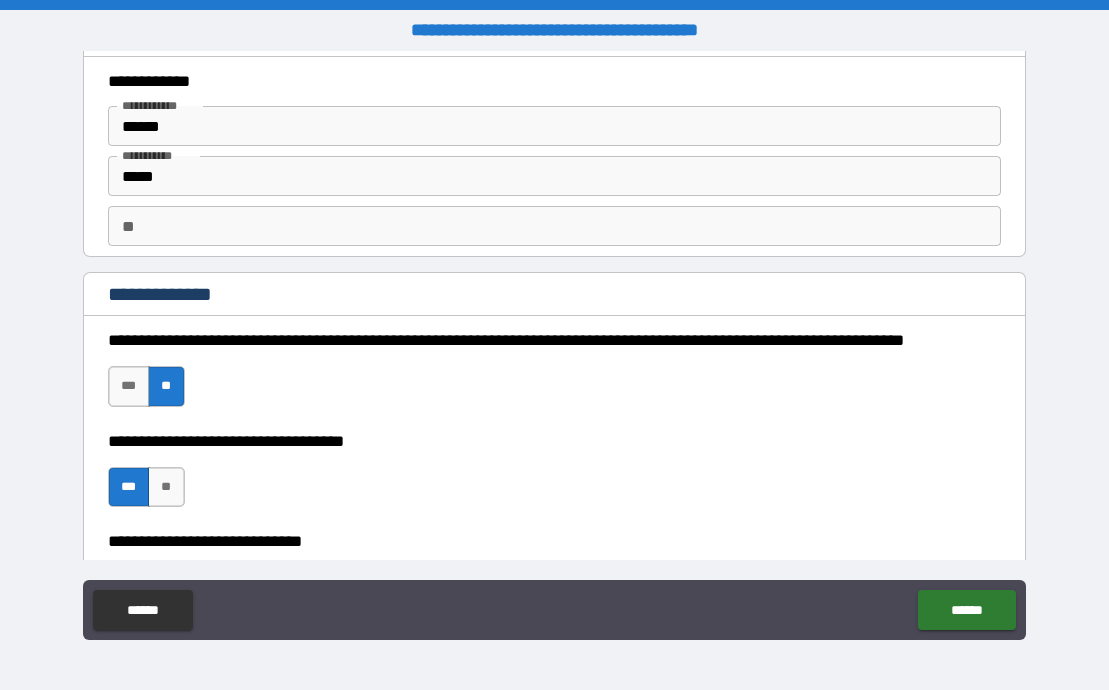 scroll, scrollTop: 42, scrollLeft: 0, axis: vertical 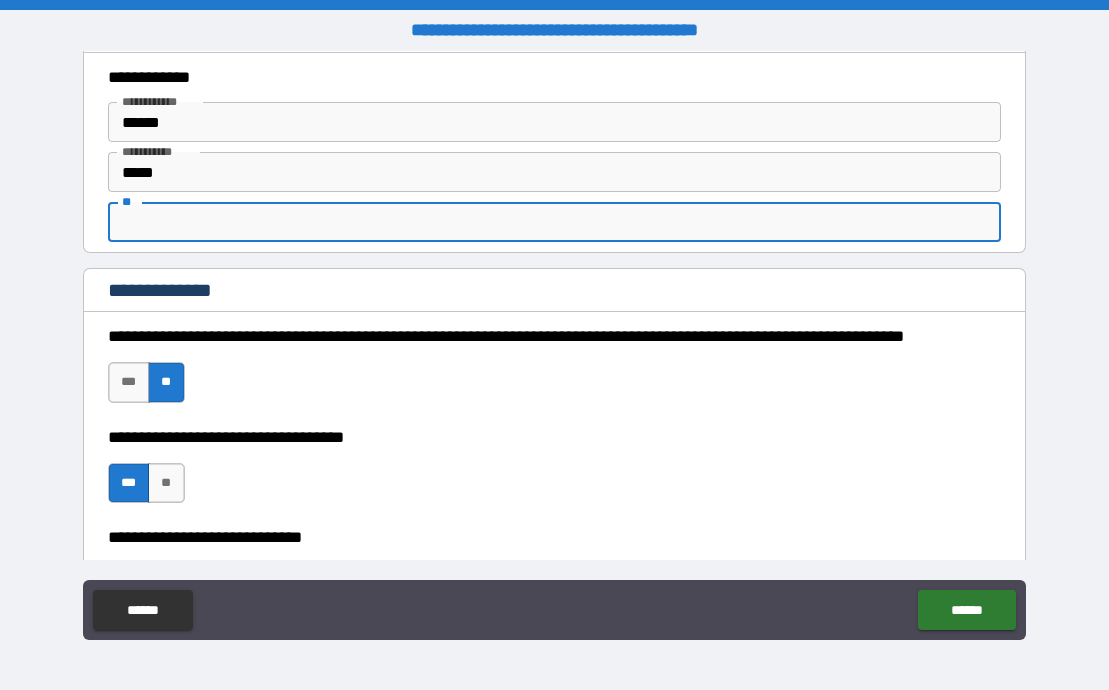 click on "**" at bounding box center (555, 222) 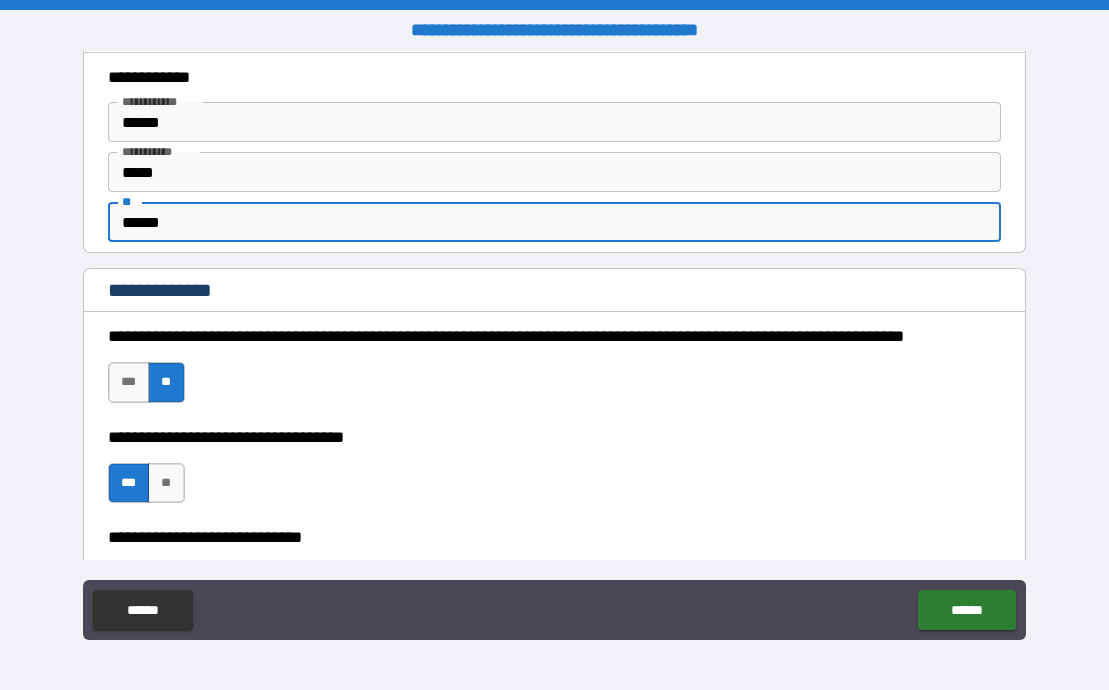 click on "******" at bounding box center (555, 222) 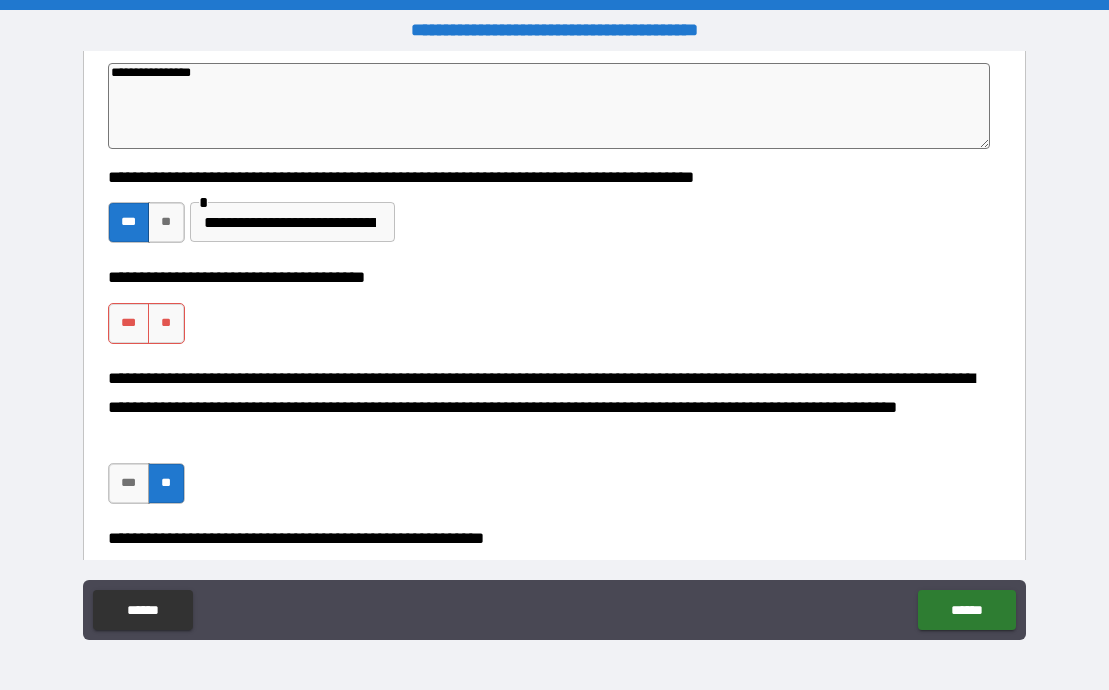 scroll, scrollTop: 922, scrollLeft: 0, axis: vertical 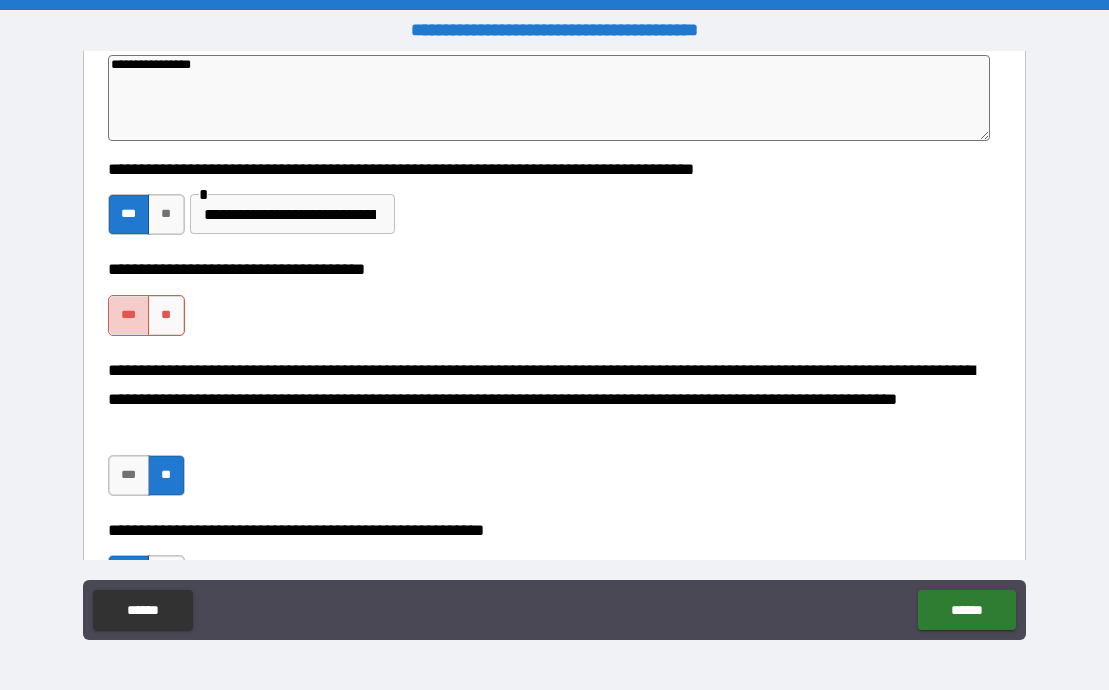 click on "***" at bounding box center [129, 315] 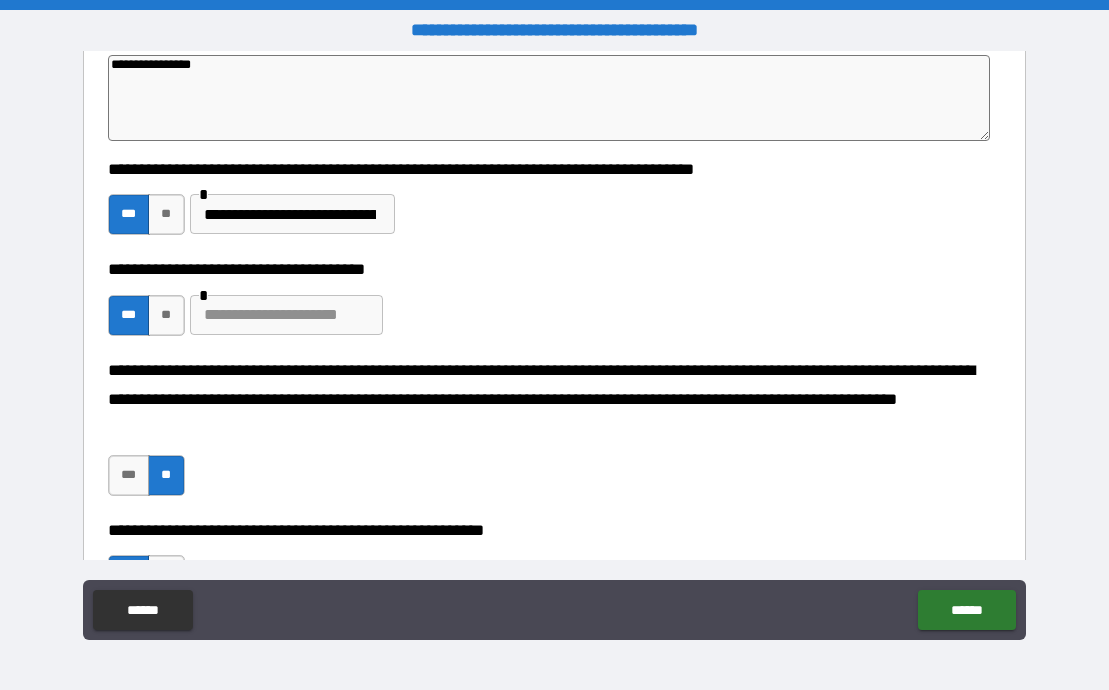 click at bounding box center [286, 315] 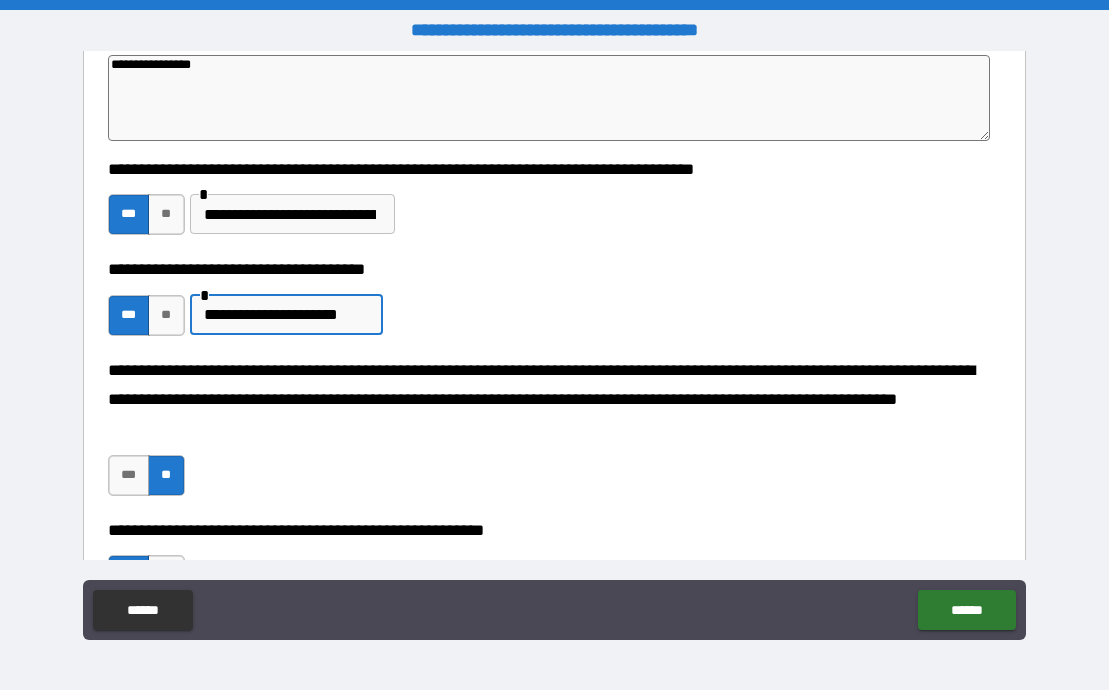 click on "**********" at bounding box center (286, 315) 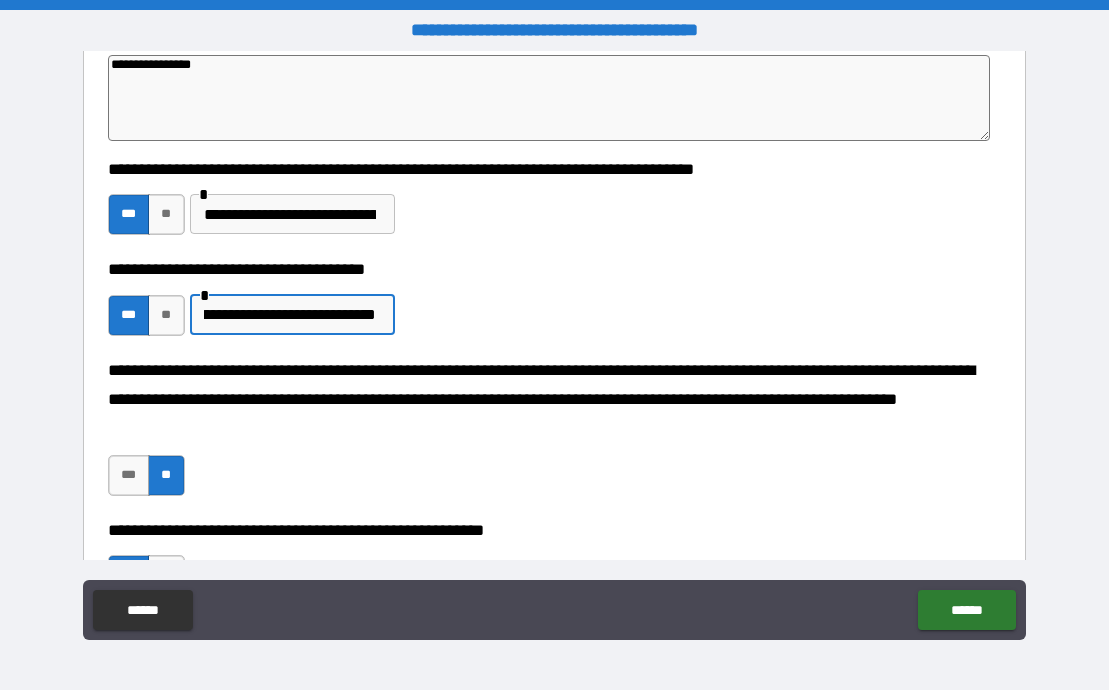 scroll, scrollTop: 0, scrollLeft: 319, axis: horizontal 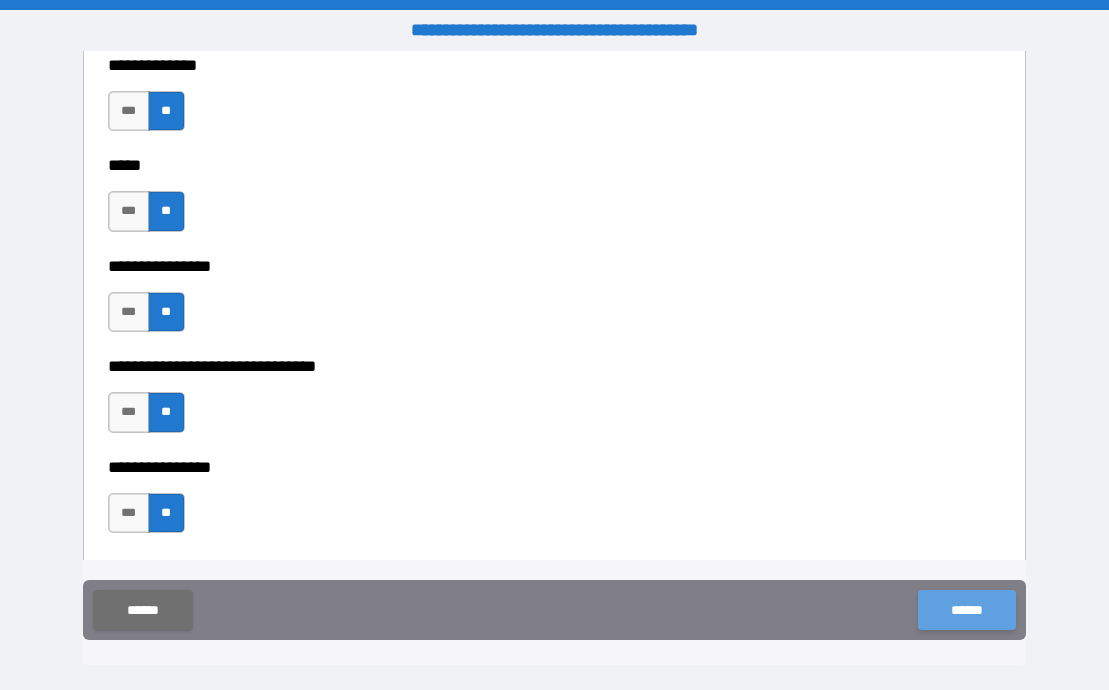click on "******" at bounding box center (966, 610) 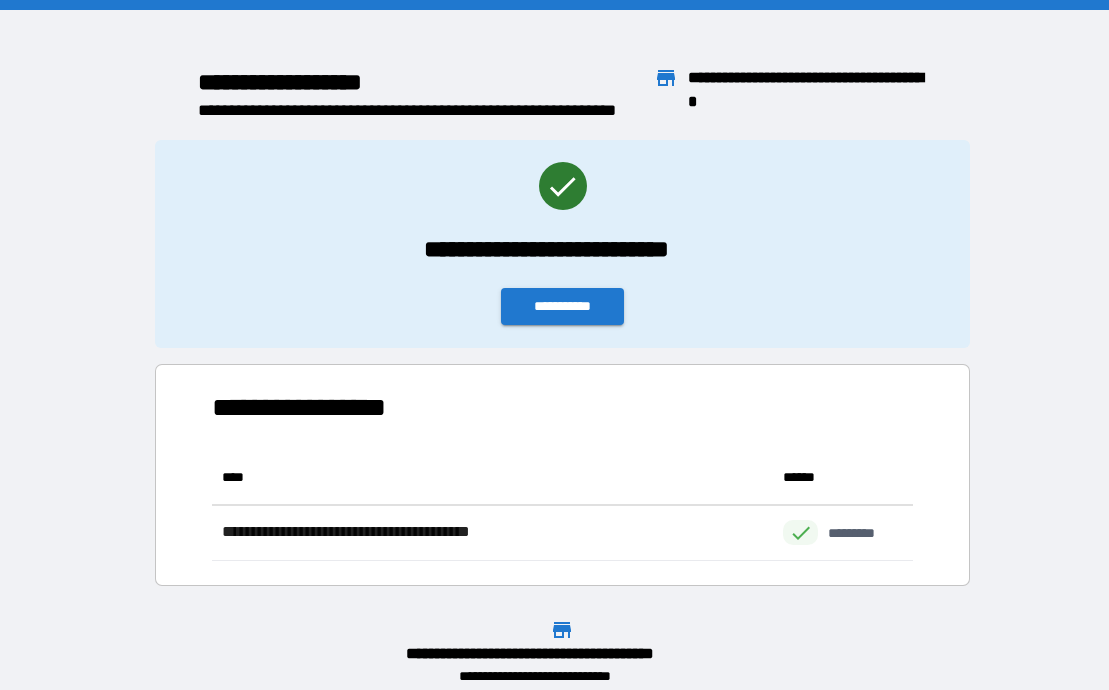 scroll, scrollTop: 1, scrollLeft: 1, axis: both 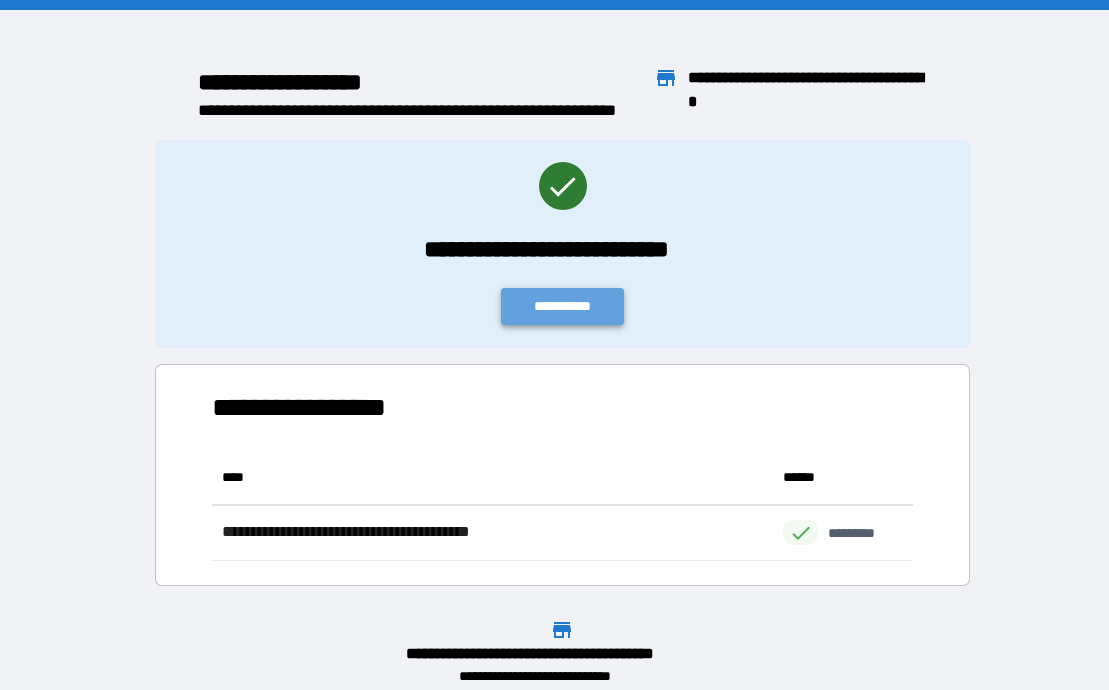 click on "**********" at bounding box center [563, 306] 